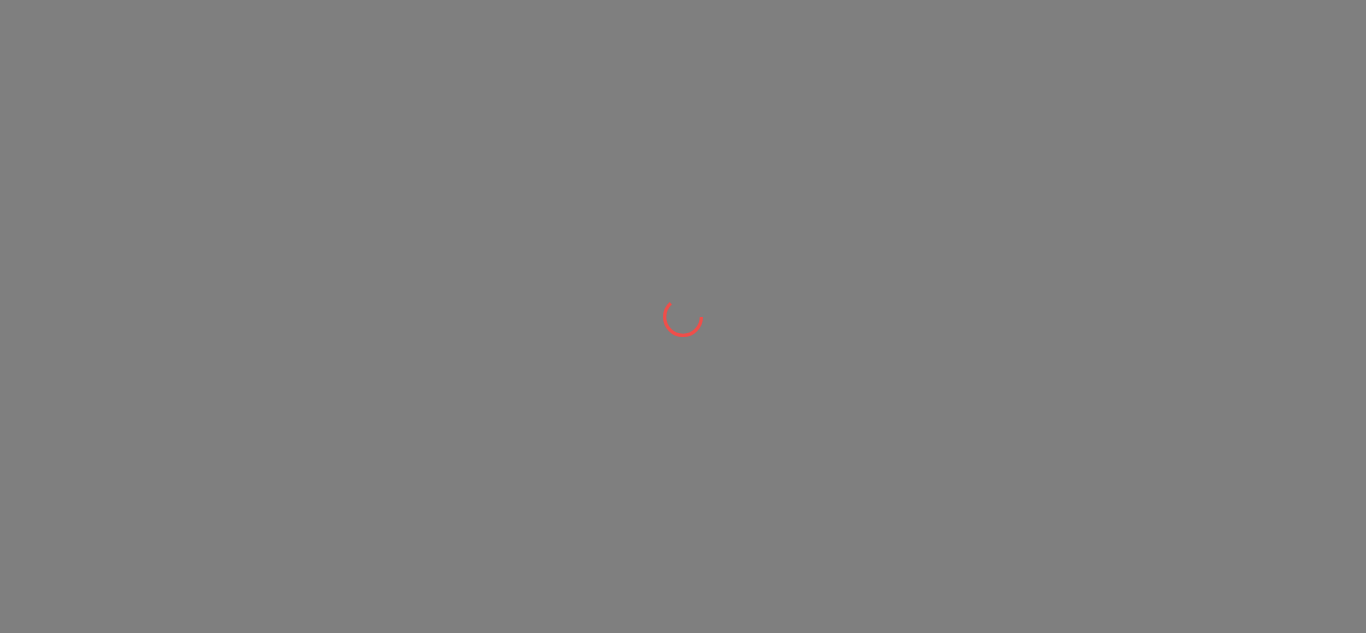 scroll, scrollTop: 0, scrollLeft: 0, axis: both 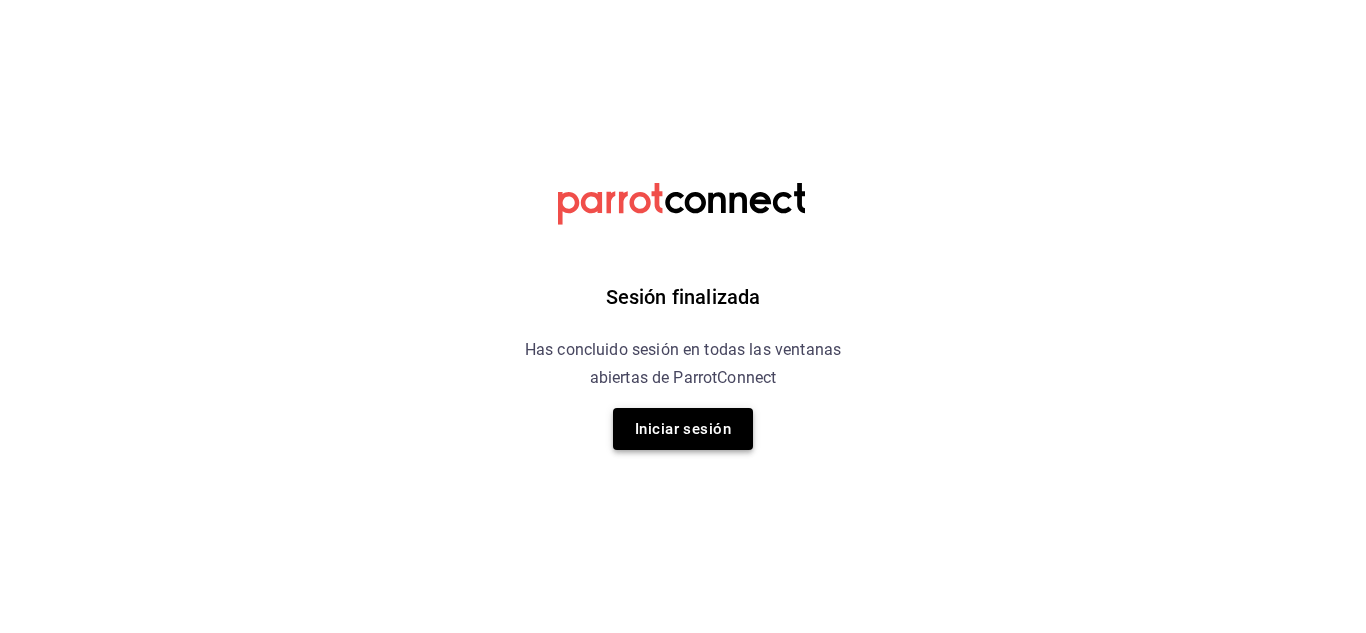 click on "Iniciar sesión" at bounding box center (683, 429) 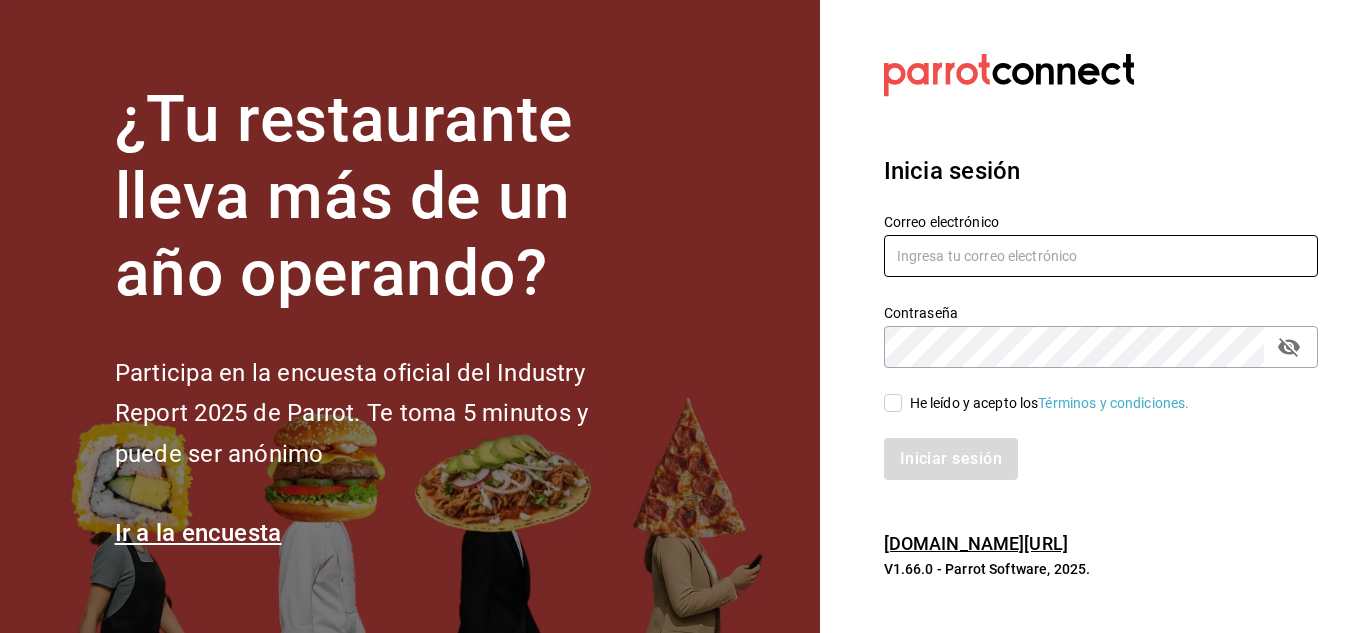 type on "[EMAIL_ADDRESS][DOMAIN_NAME]" 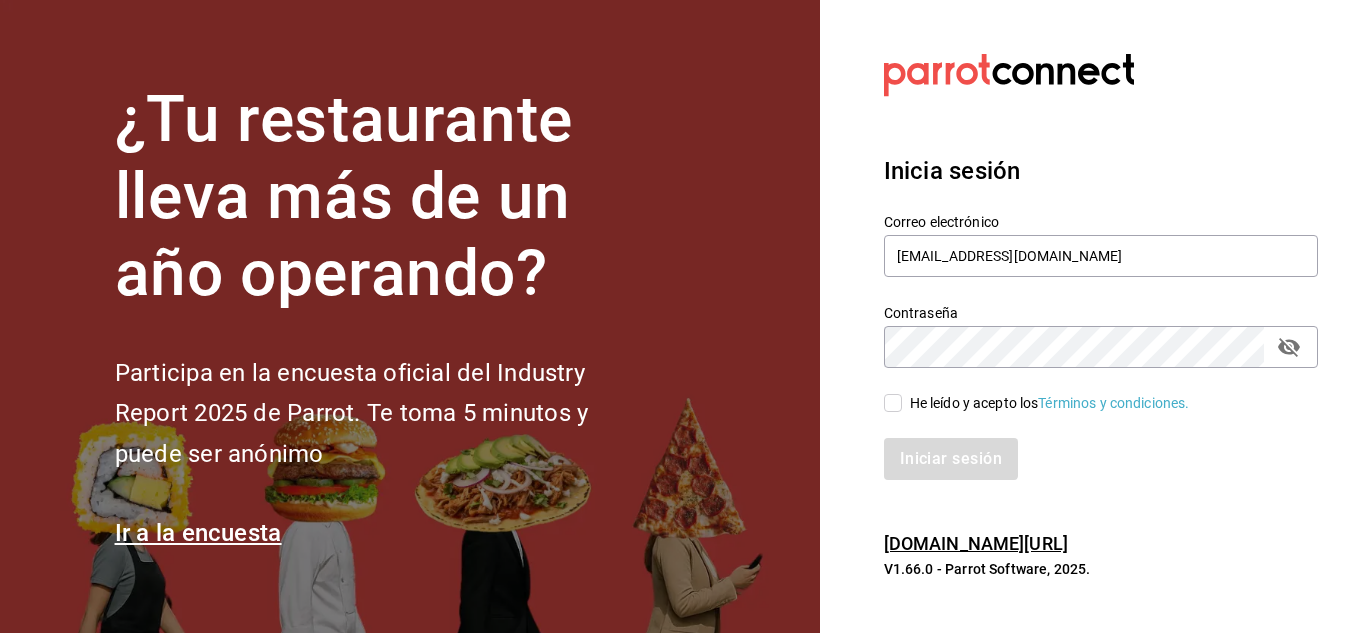 click on "He leído y acepto los  Términos y condiciones." at bounding box center (893, 403) 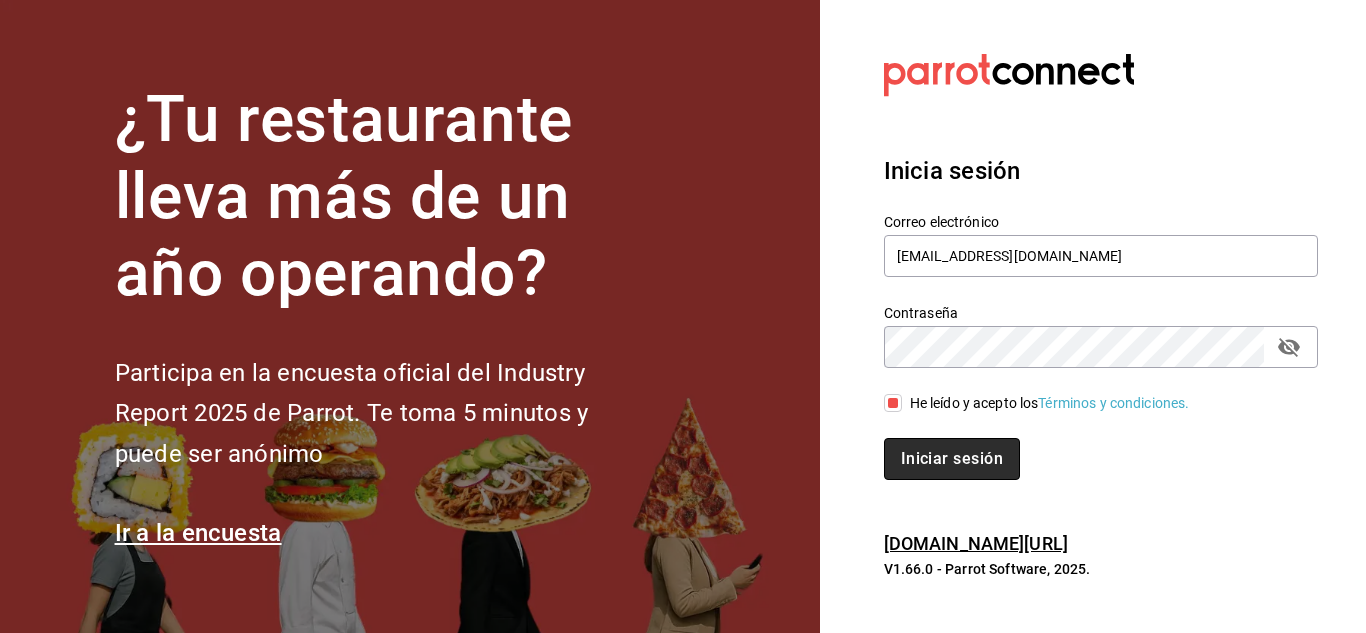 click on "Iniciar sesión" at bounding box center (952, 459) 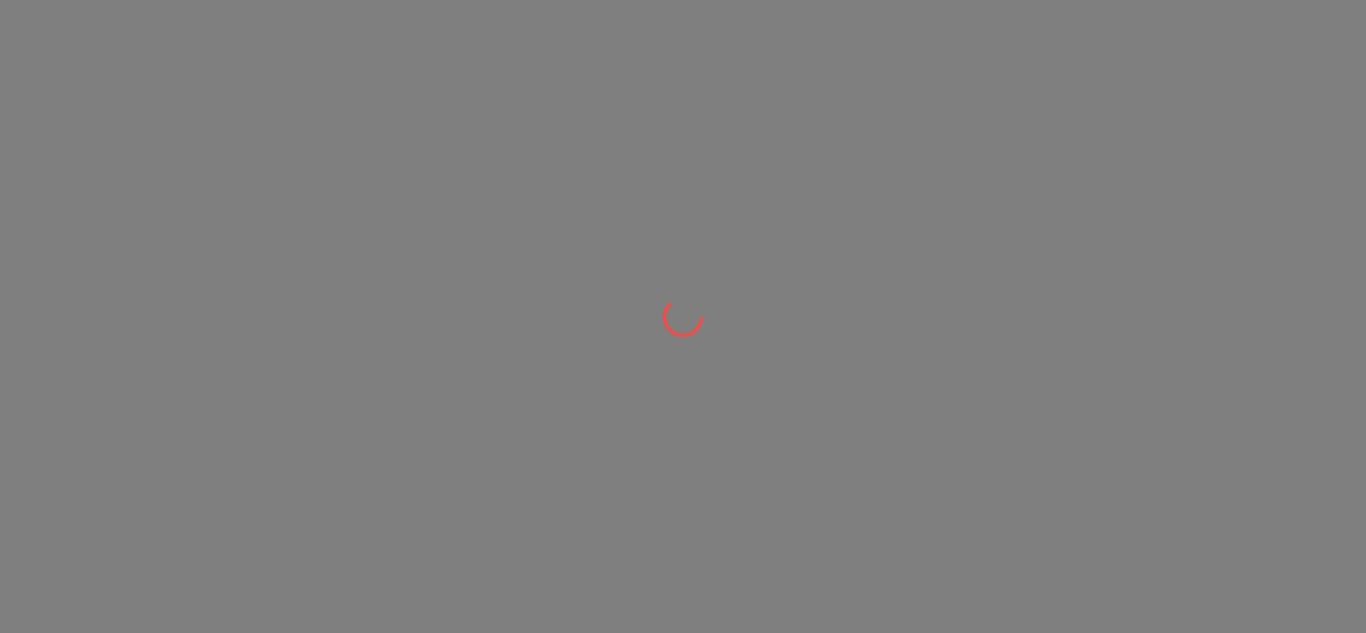 scroll, scrollTop: 0, scrollLeft: 0, axis: both 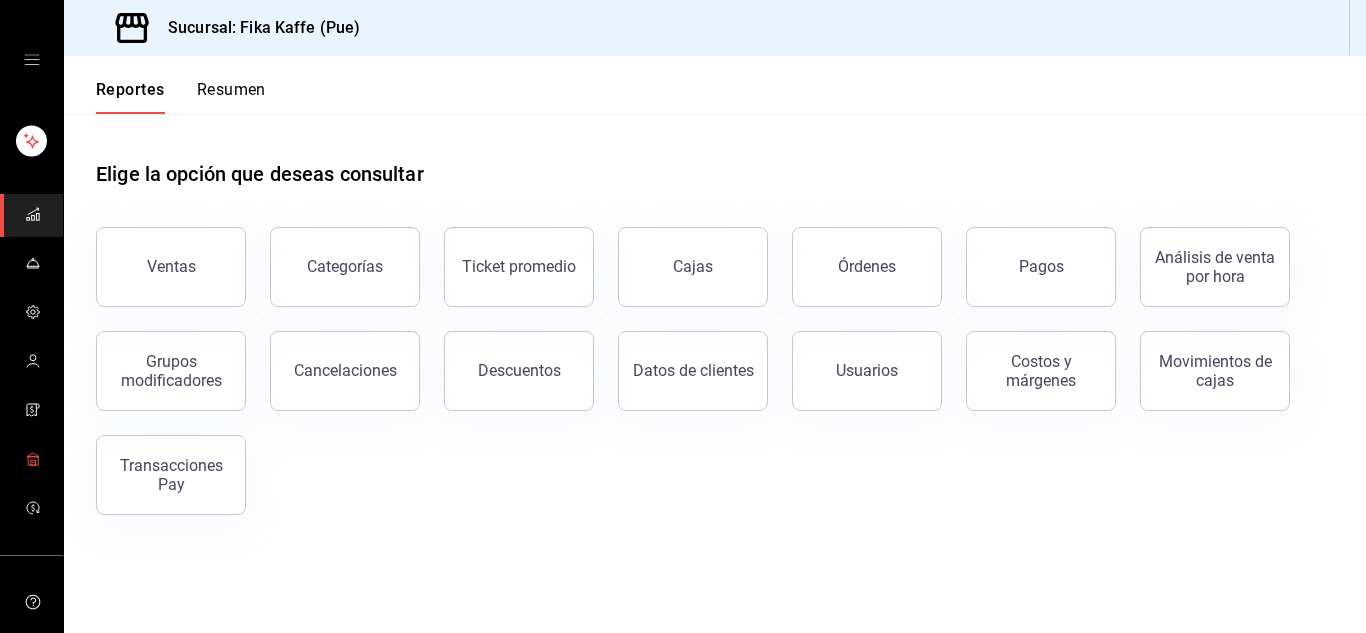 click at bounding box center (31, 460) 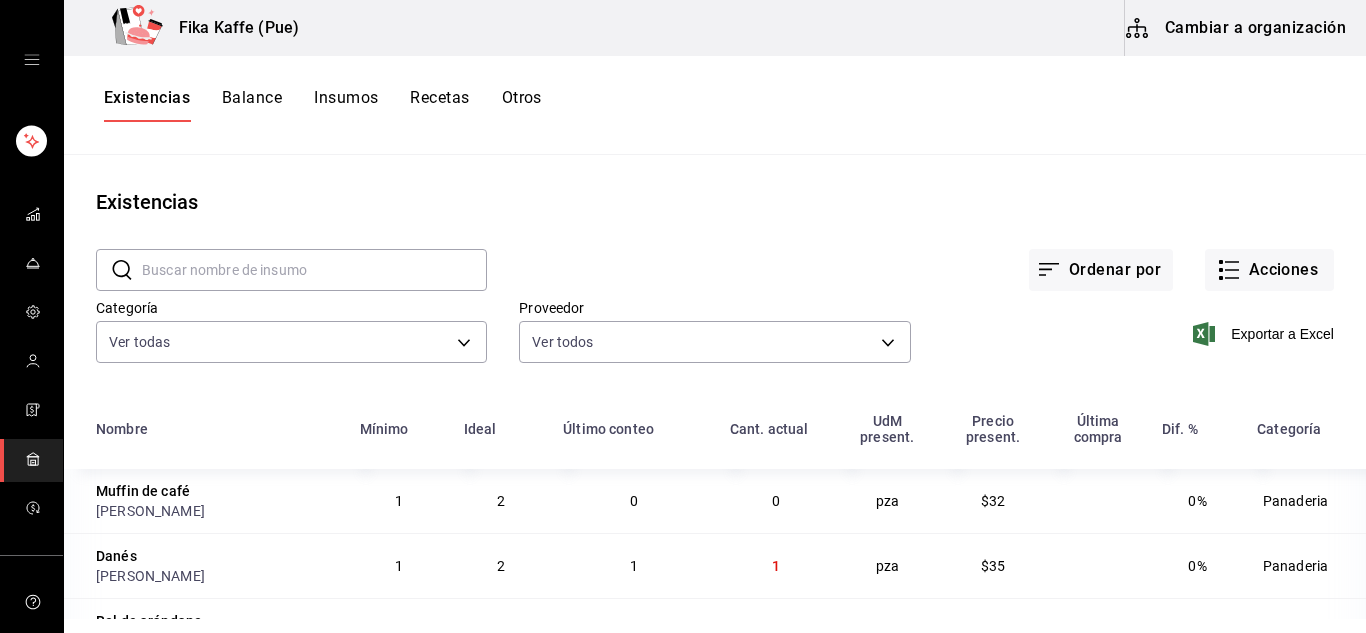 drag, startPoint x: 401, startPoint y: 189, endPoint x: 320, endPoint y: 230, distance: 90.78546 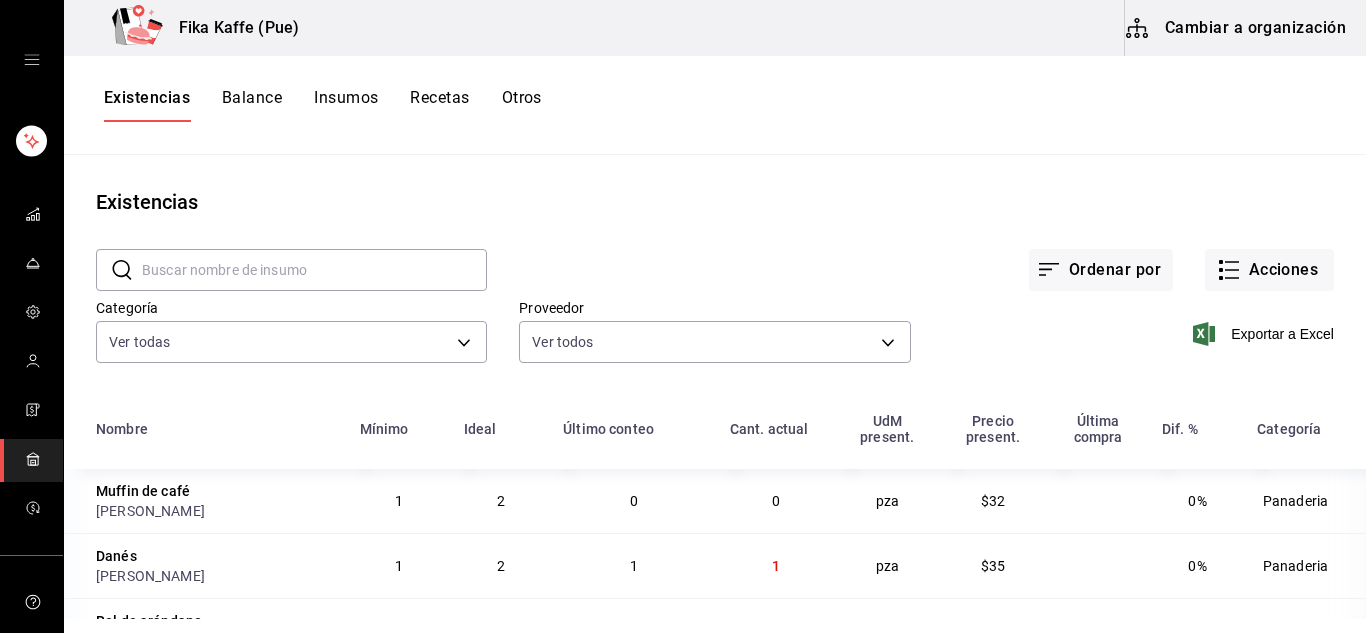 drag, startPoint x: 320, startPoint y: 230, endPoint x: 870, endPoint y: 207, distance: 550.4807 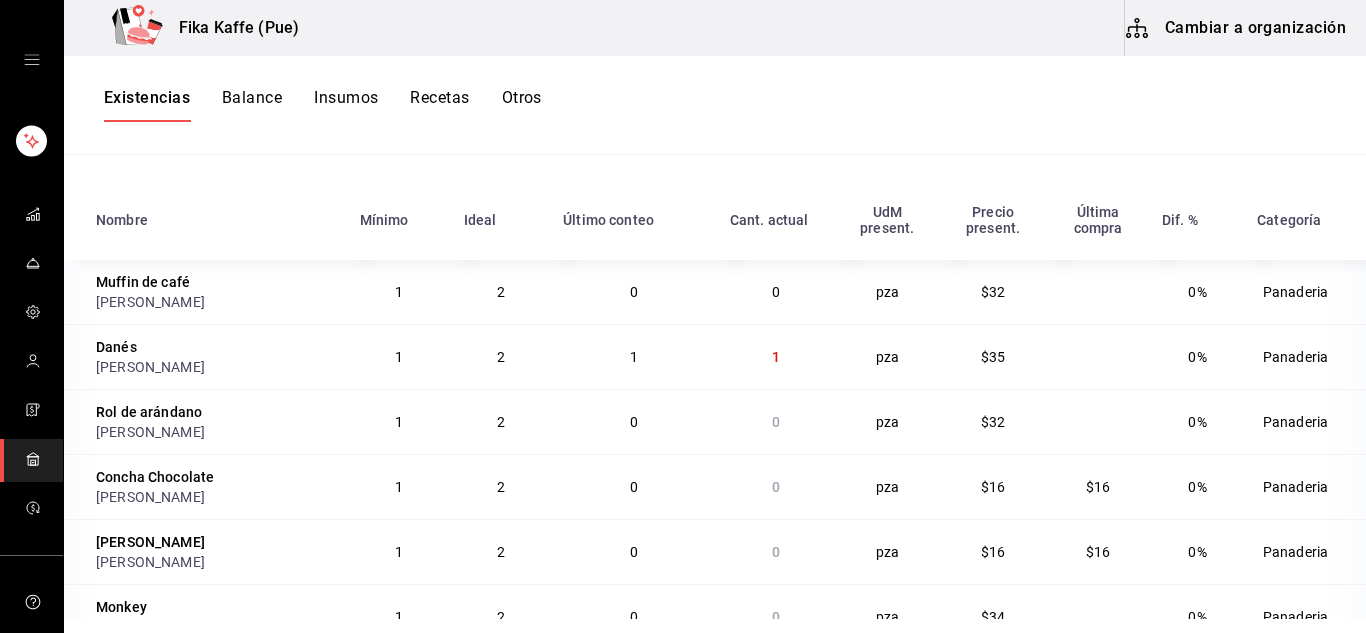 scroll, scrollTop: 245, scrollLeft: 0, axis: vertical 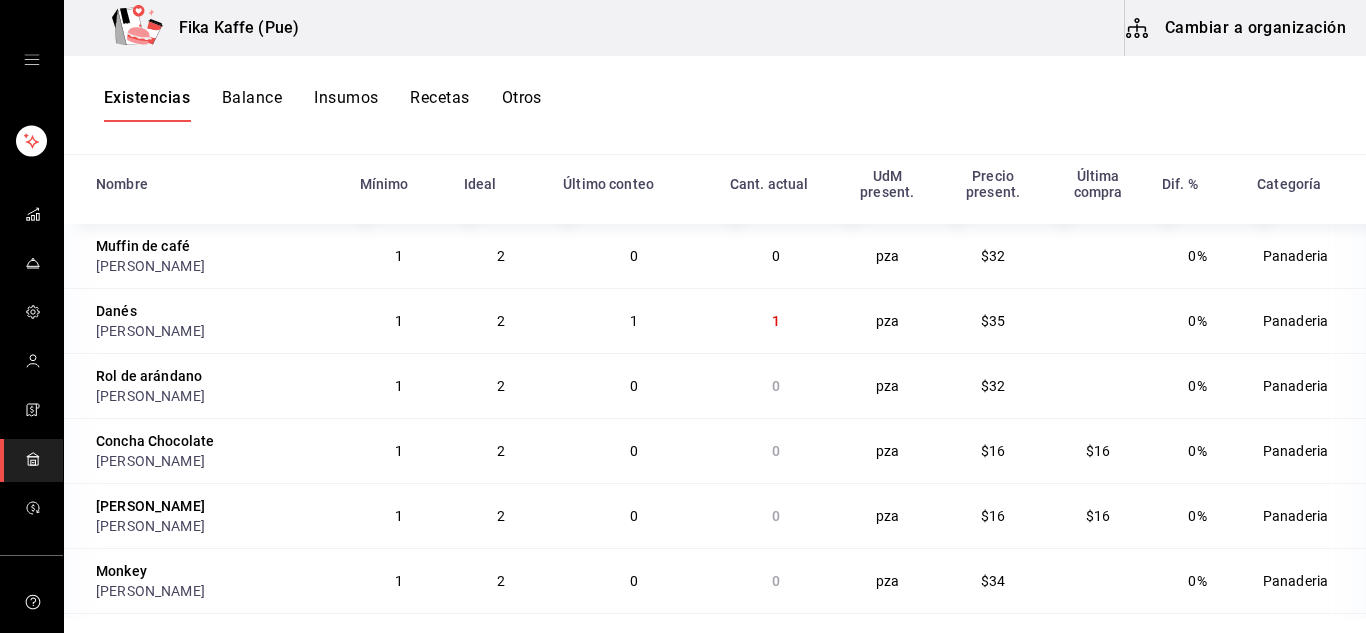 click on "Cant. actual" at bounding box center (769, 184) 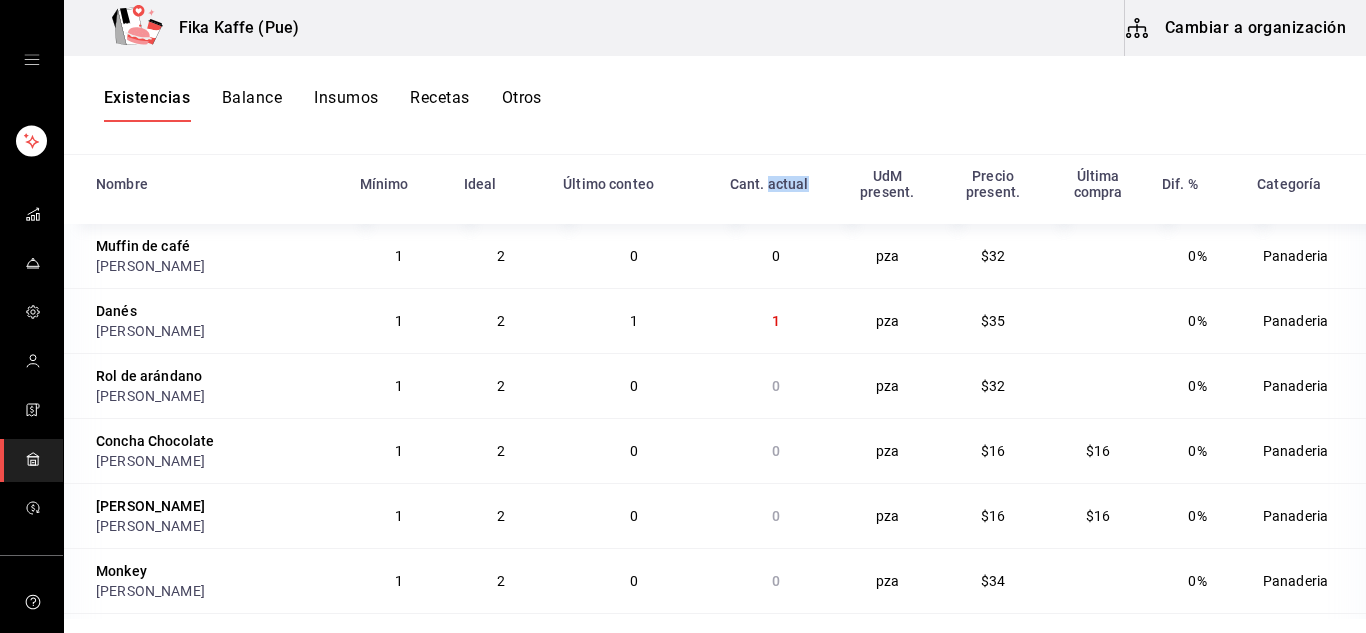 click on "Cant. actual" at bounding box center (769, 184) 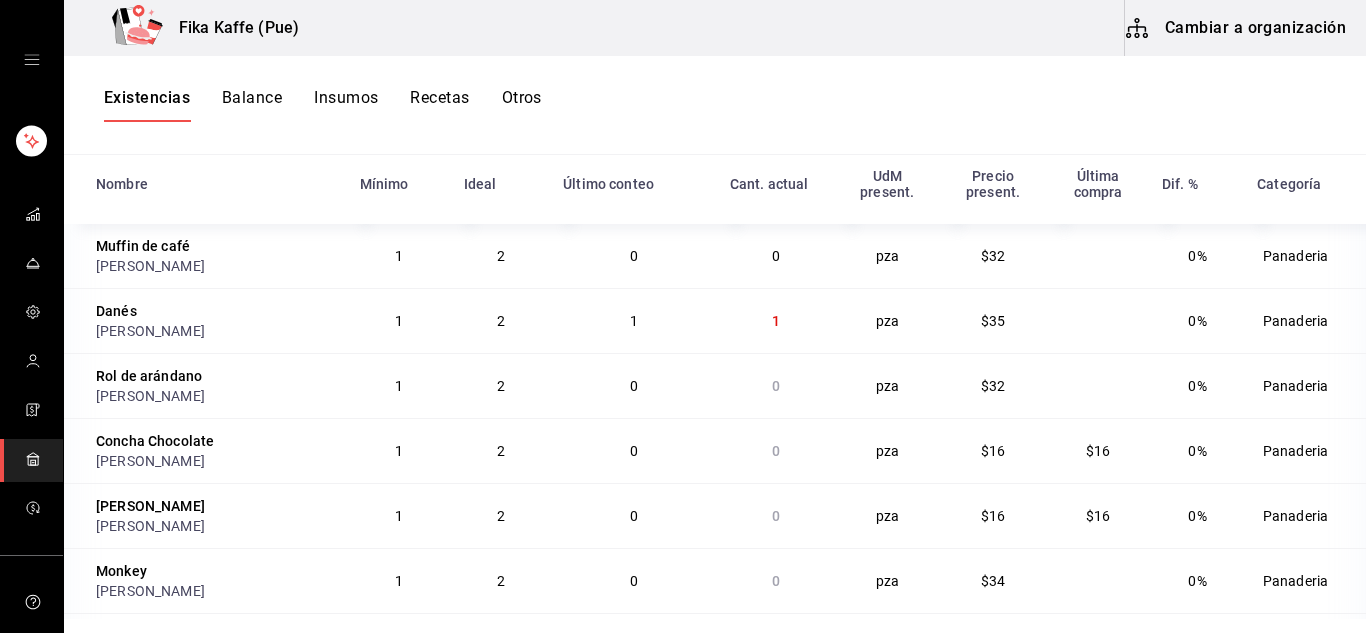 click on "Cant. actual" at bounding box center (769, 184) 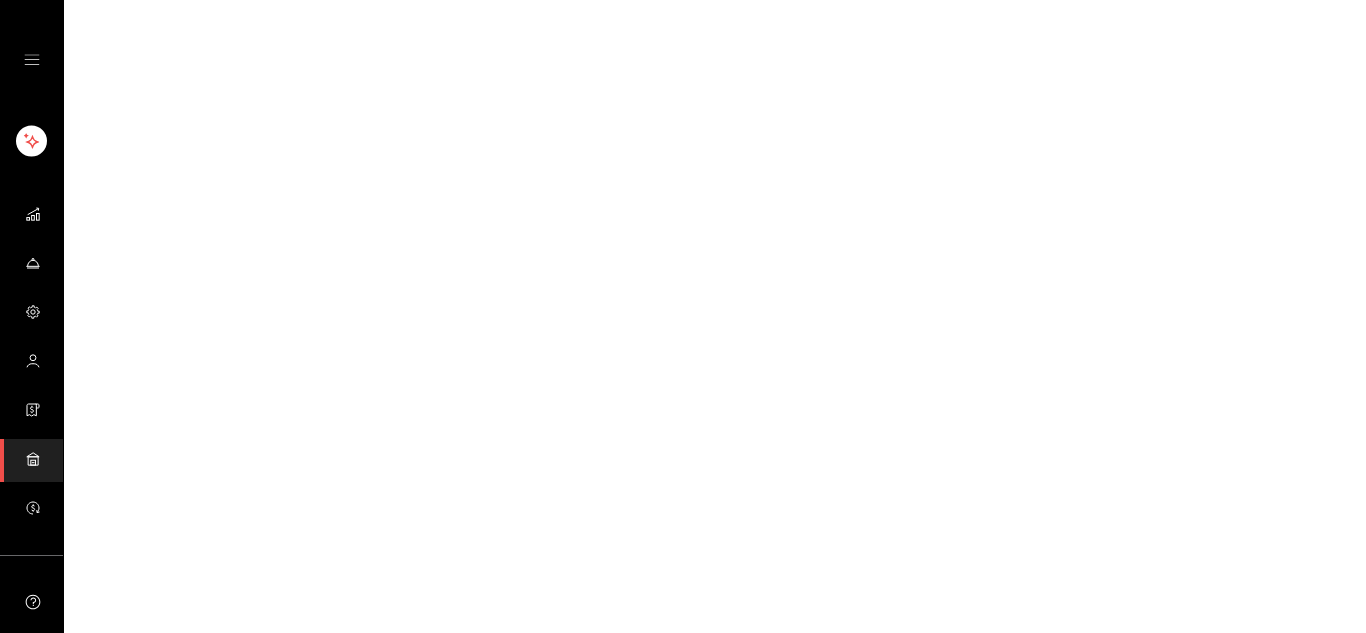 scroll, scrollTop: 0, scrollLeft: 0, axis: both 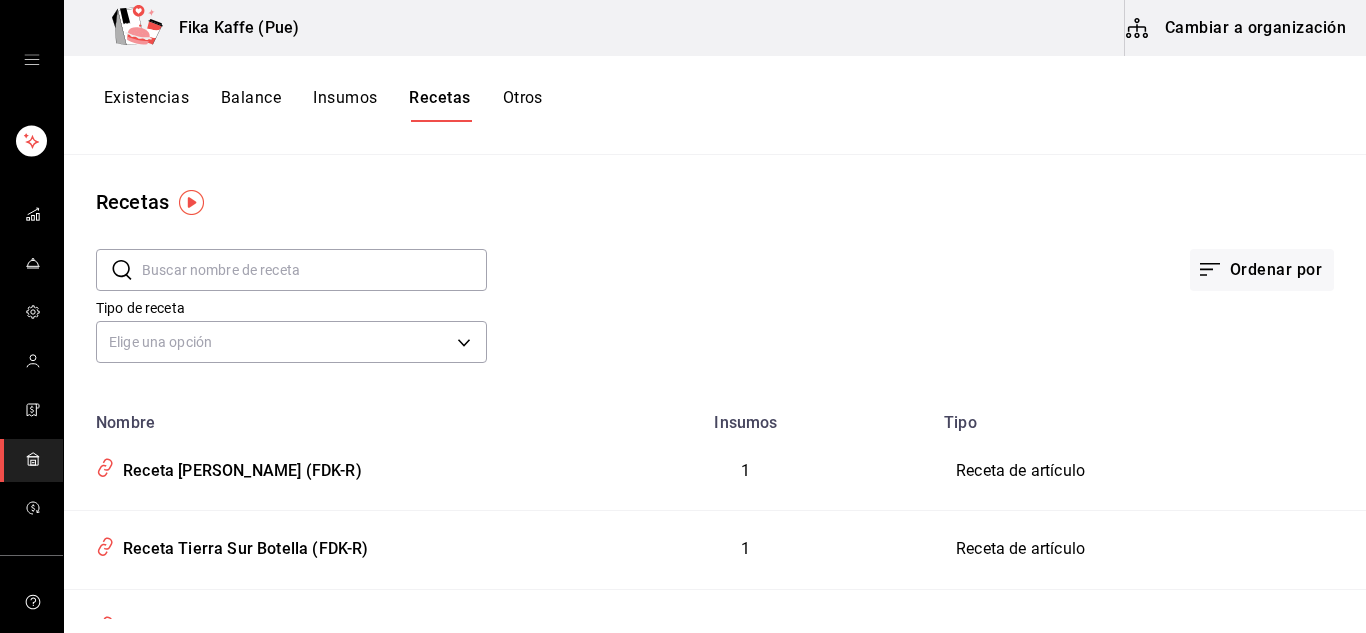 click at bounding box center (314, 270) 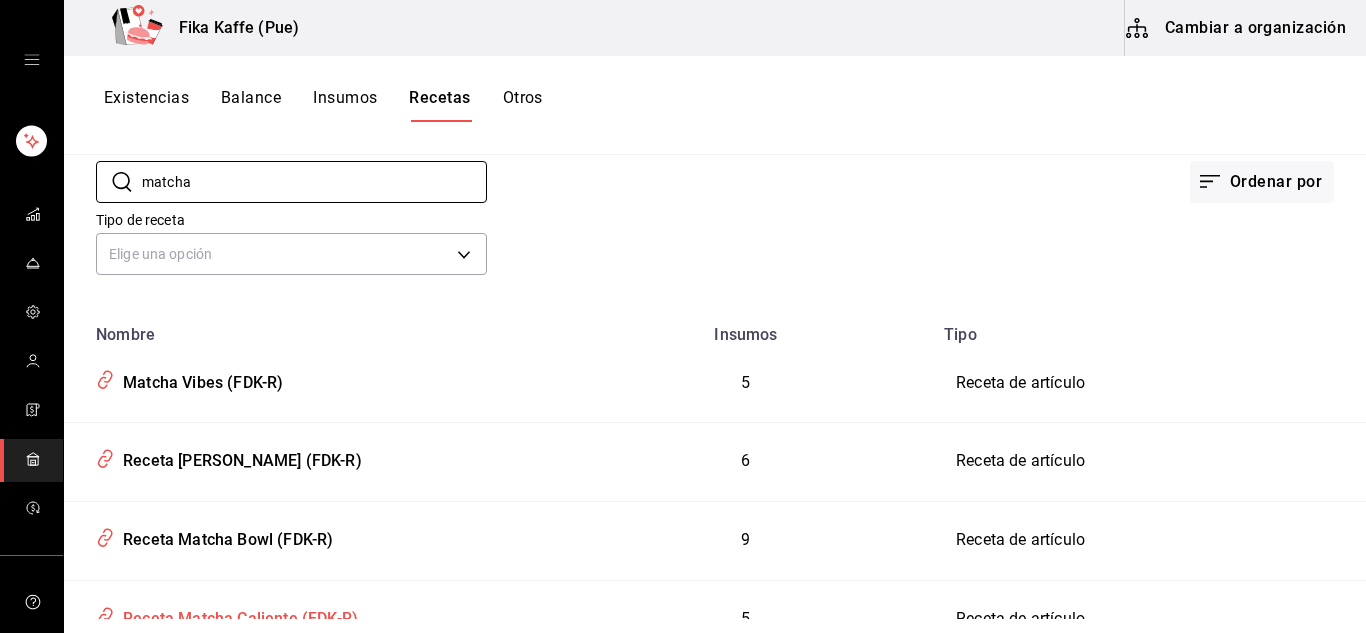 scroll, scrollTop: 246, scrollLeft: 0, axis: vertical 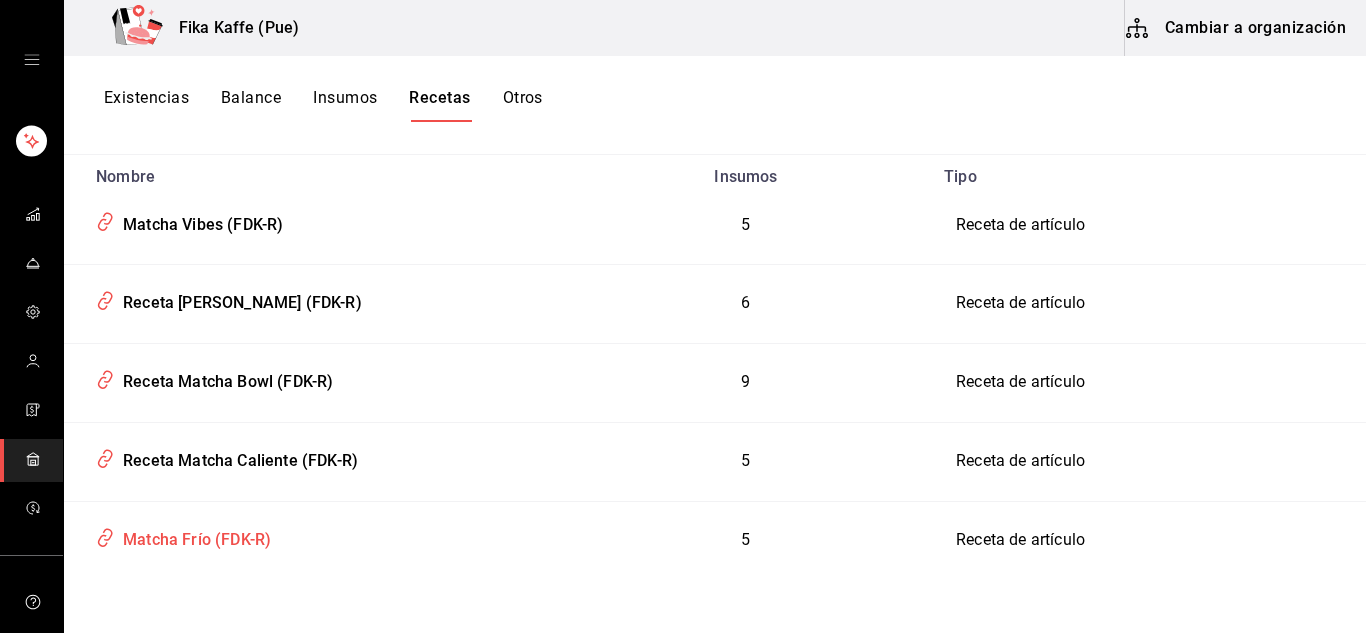 type on "matcha" 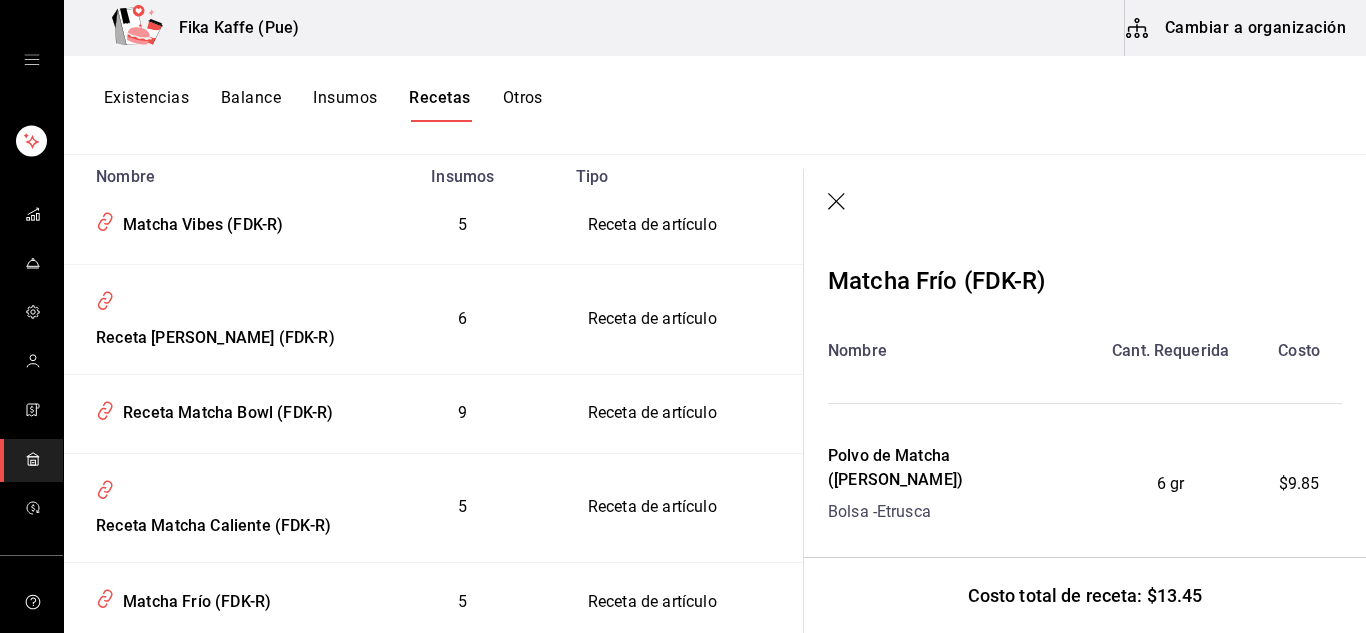 scroll, scrollTop: 0, scrollLeft: 0, axis: both 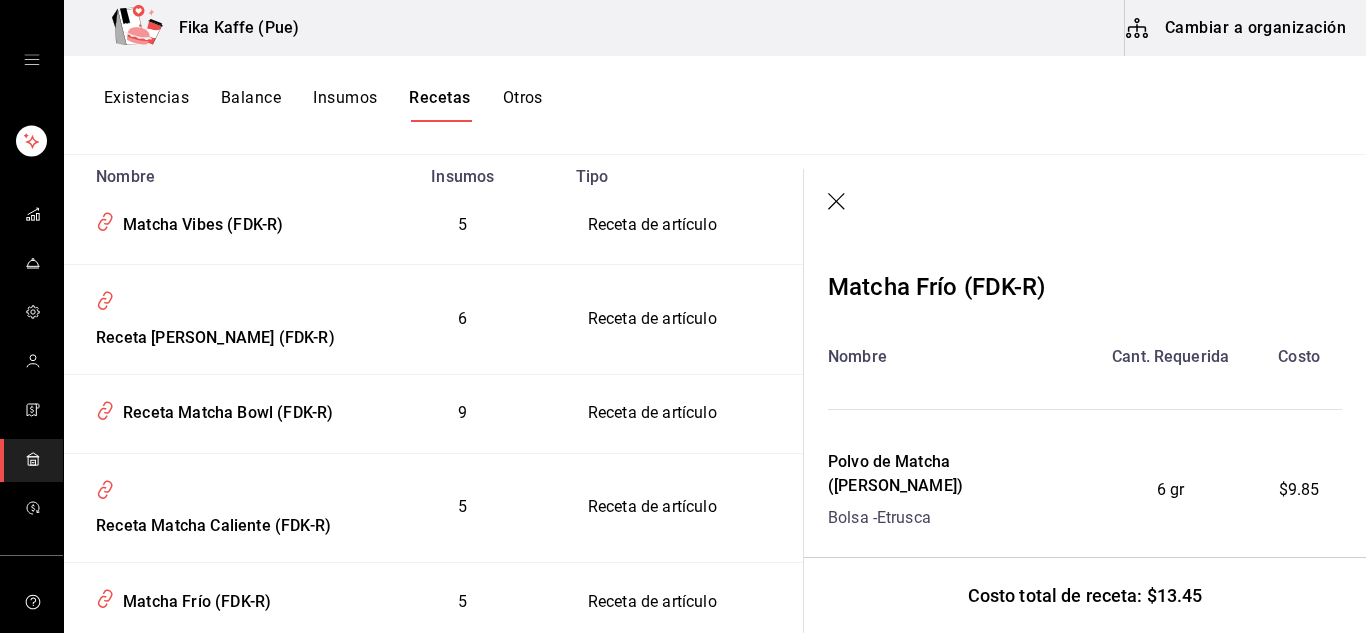 click 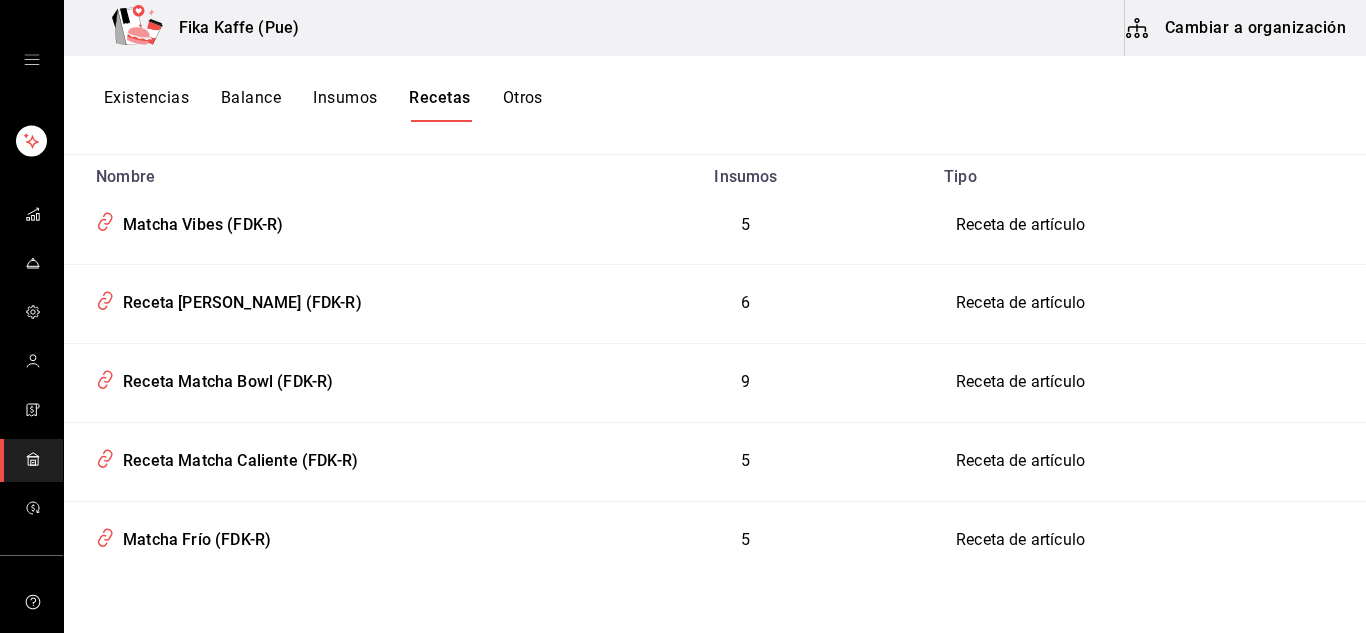 click on "Cambiar a organización" at bounding box center (1237, 28) 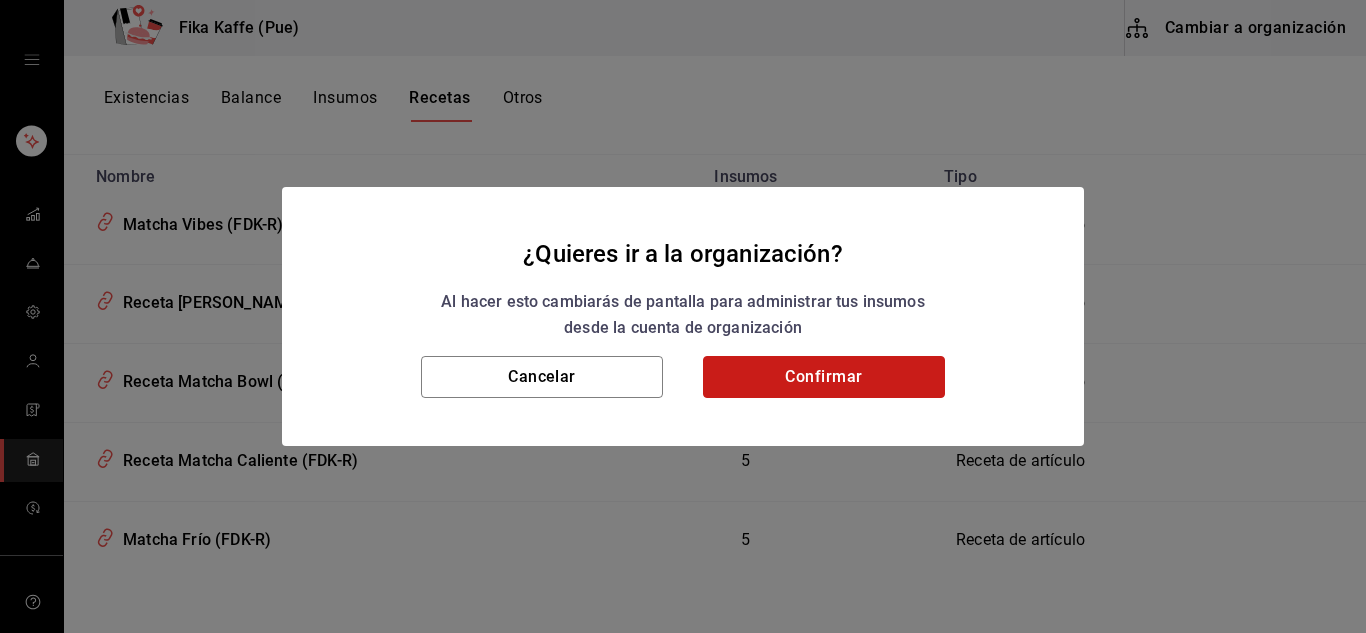 click on "Confirmar" at bounding box center [824, 377] 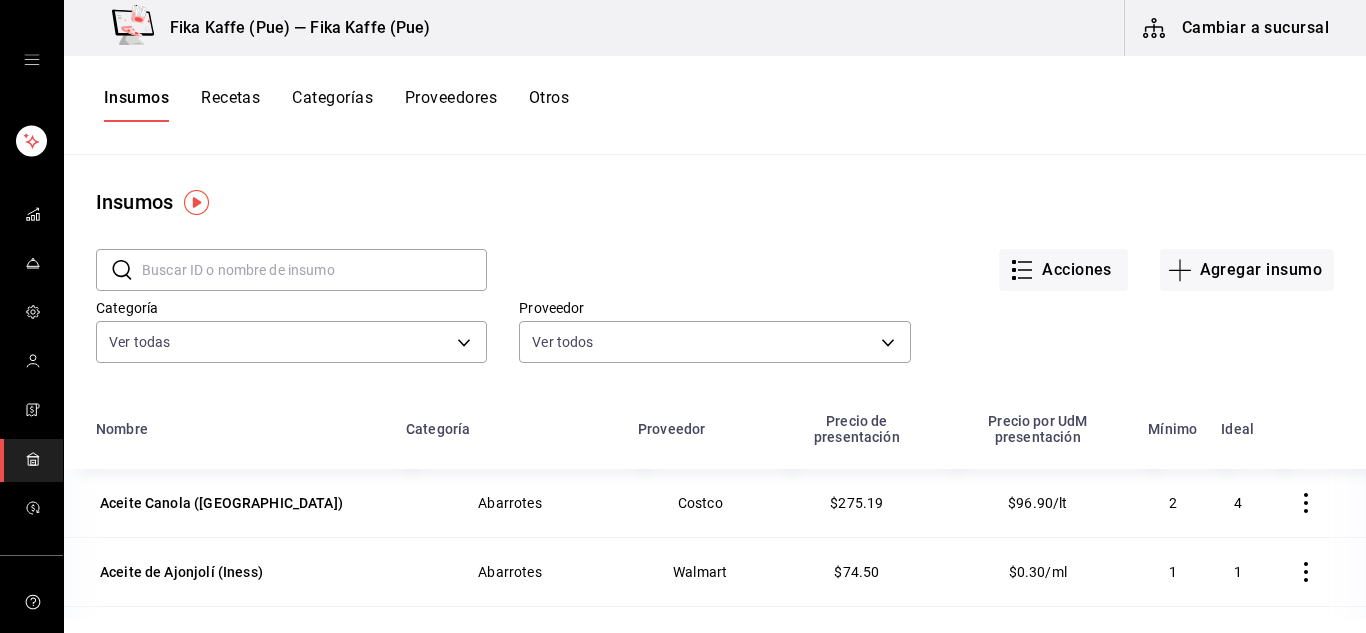 click on "Recetas" at bounding box center (230, 105) 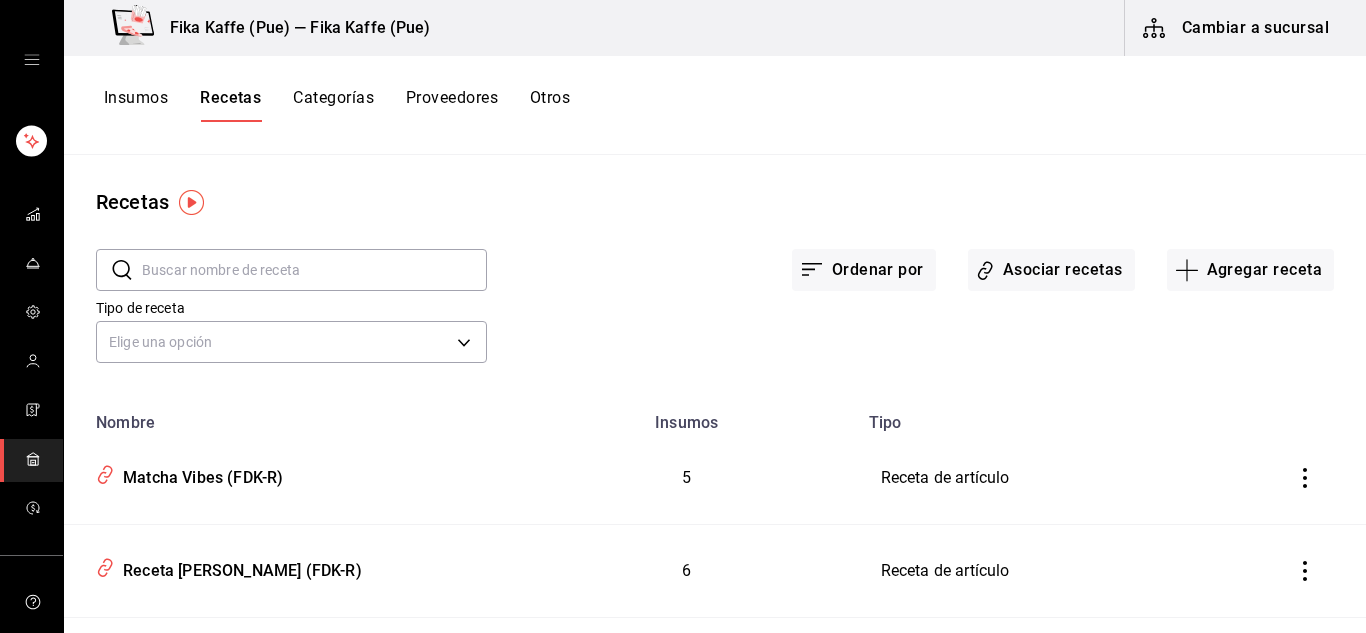 click on "Insumos" at bounding box center [136, 105] 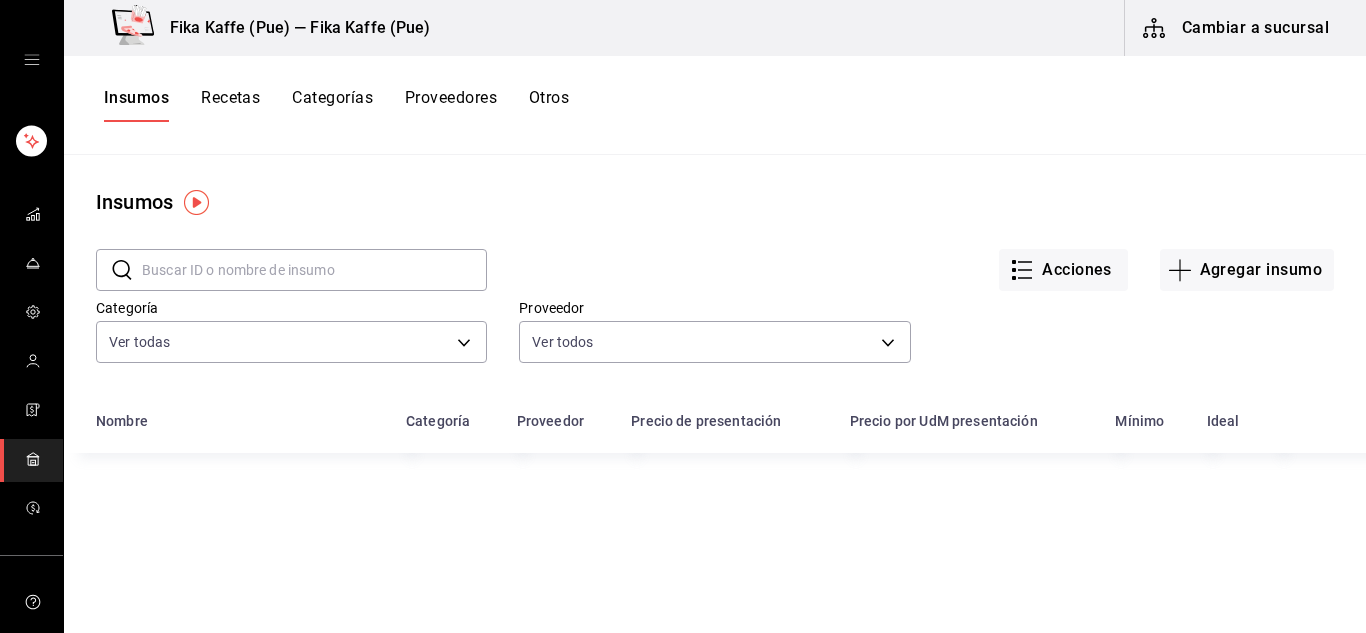 click at bounding box center (314, 270) 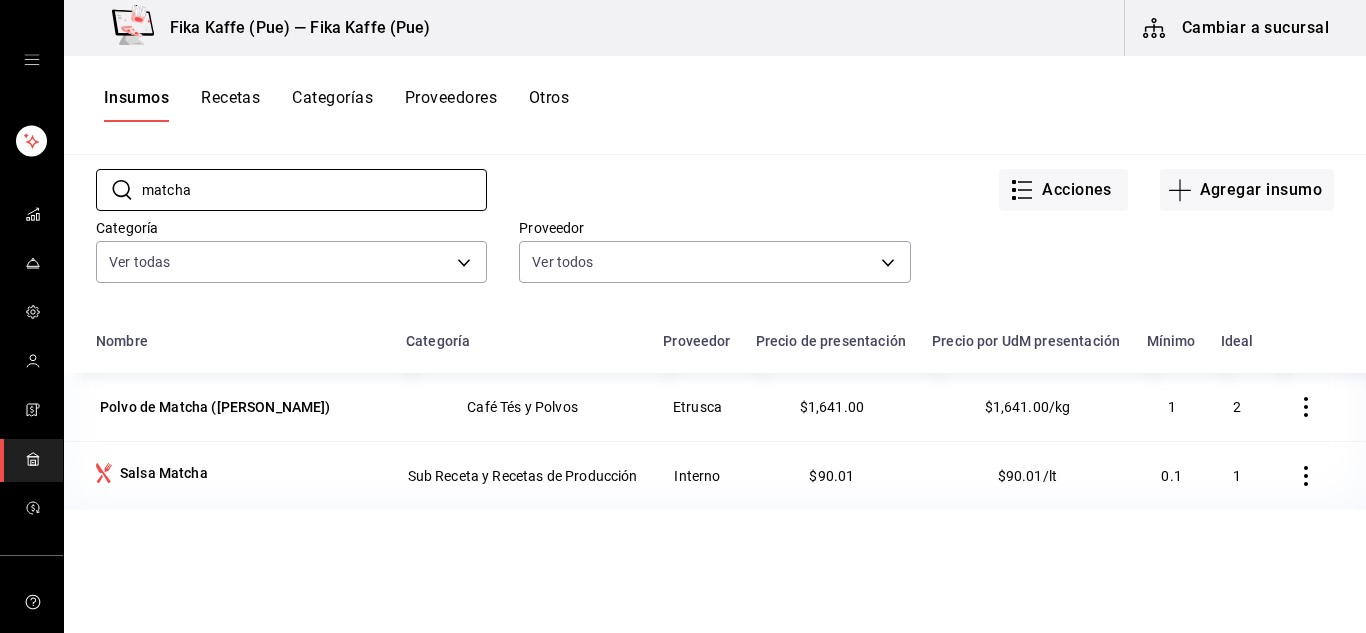 scroll, scrollTop: 100, scrollLeft: 0, axis: vertical 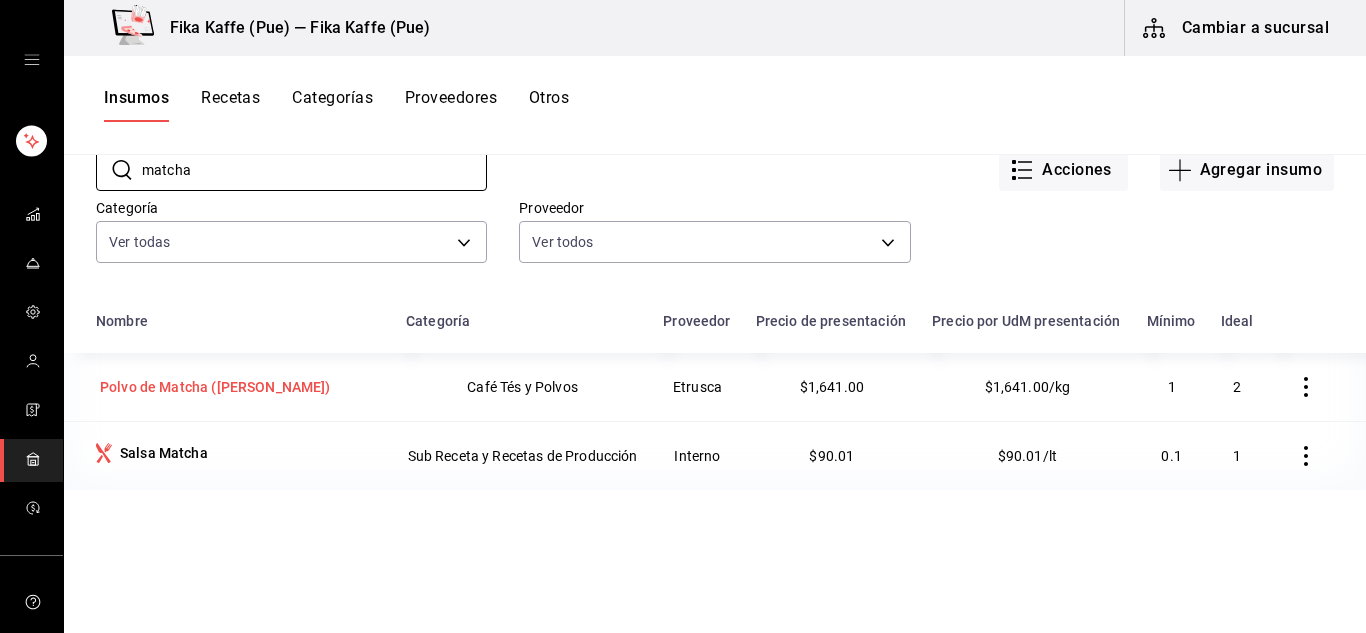type on "matcha" 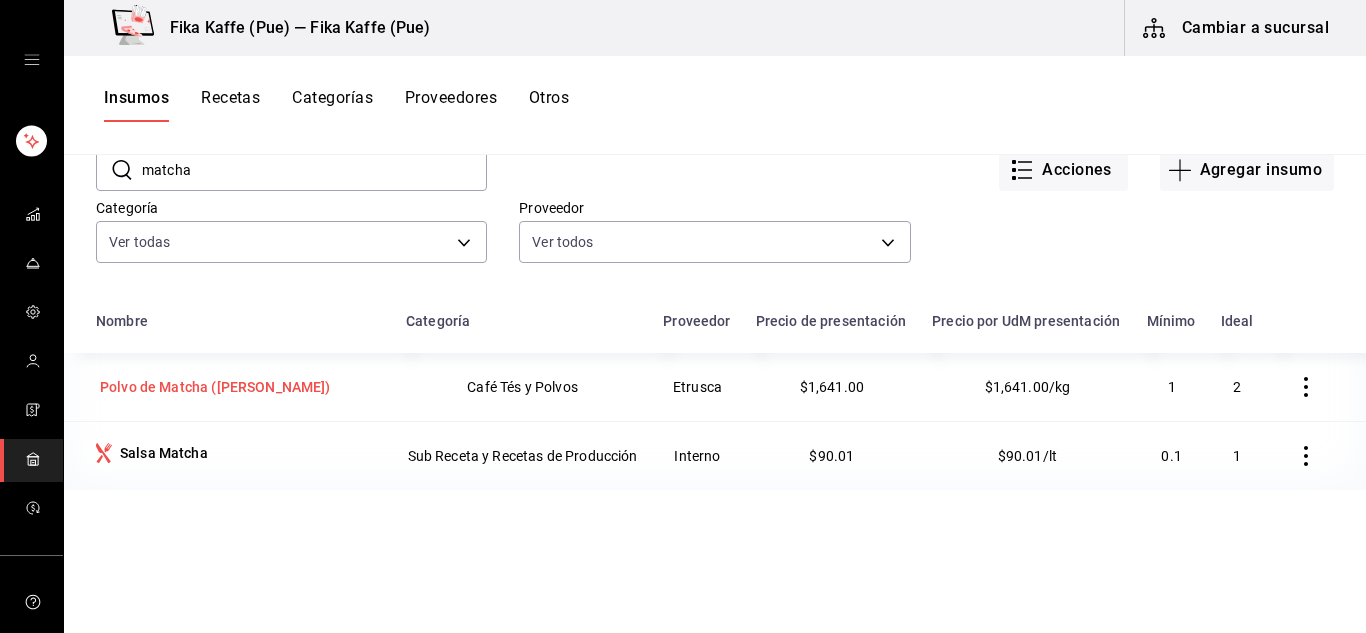 click on "Polvo de Matcha (Kaori)" at bounding box center (215, 387) 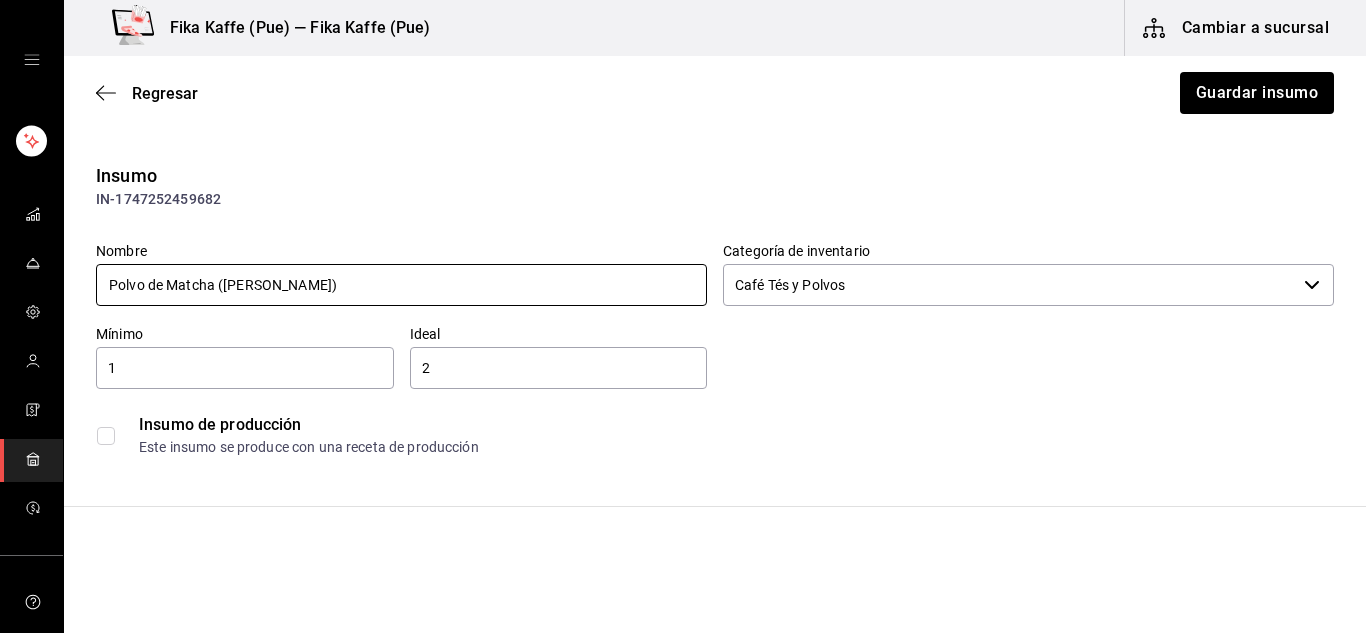 click on "Polvo de Matcha (Kaori)" at bounding box center (401, 285) 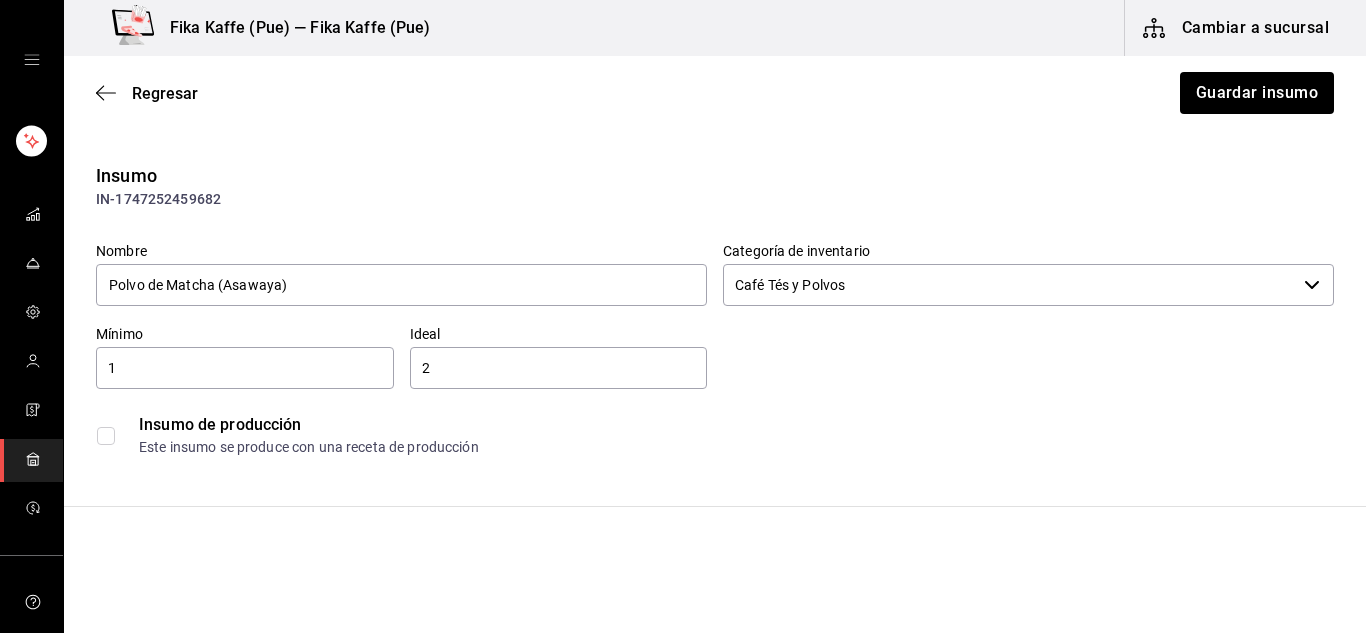 type on "Polvo de Matcha (Asawaya)" 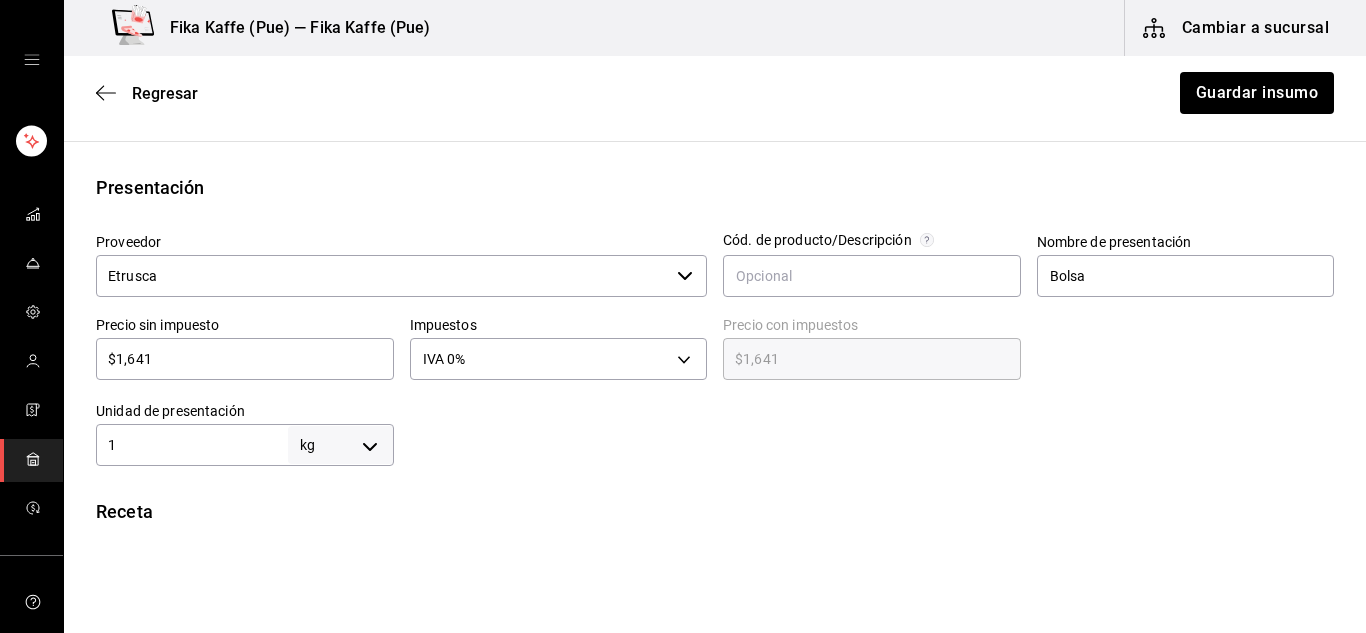 scroll, scrollTop: 400, scrollLeft: 0, axis: vertical 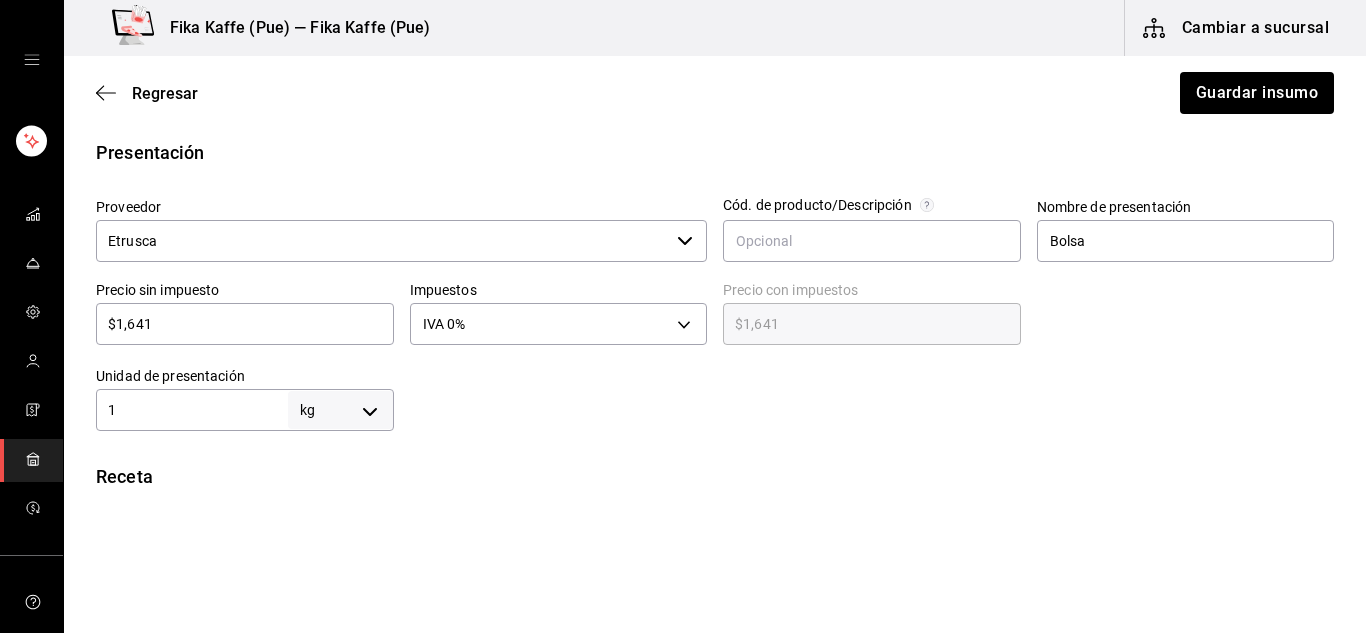 click on "$1,641" at bounding box center [245, 324] 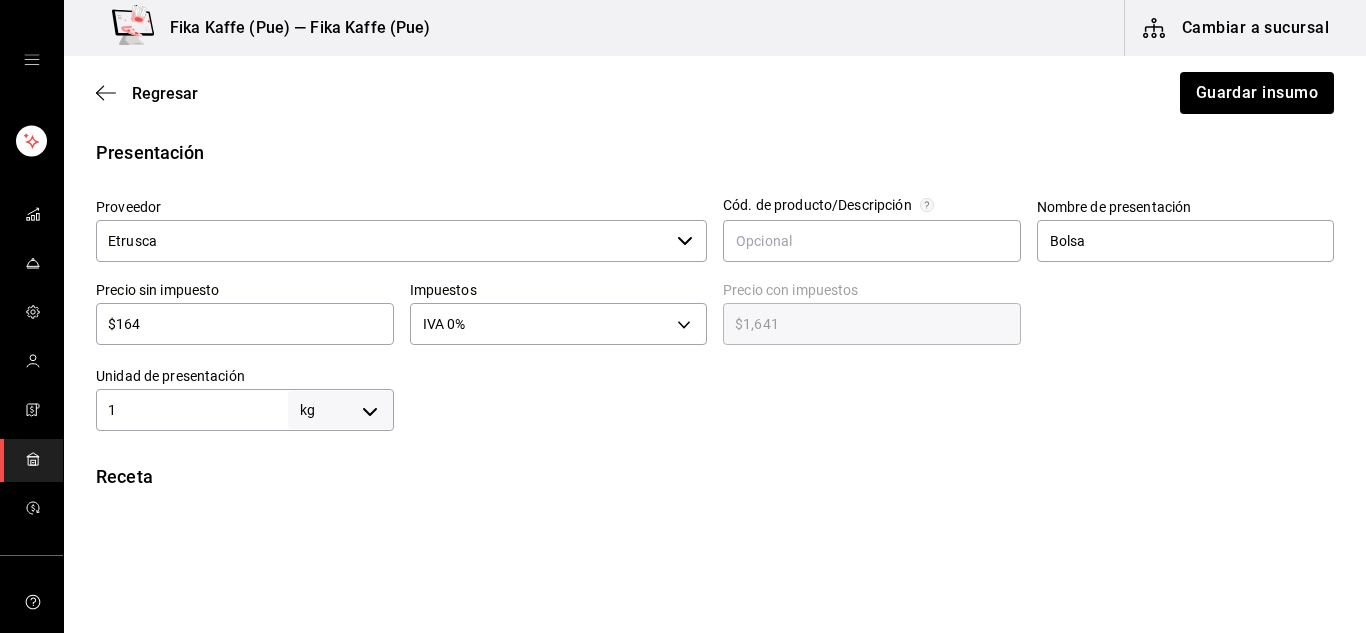 type on "$164.00" 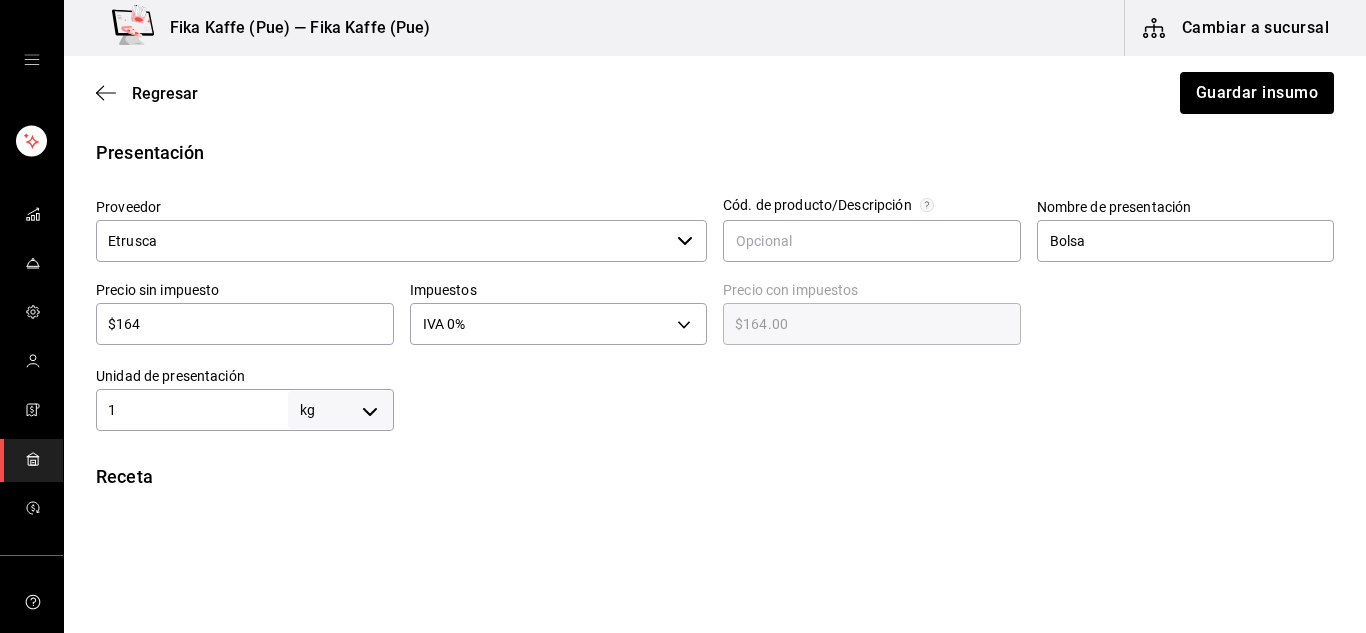 type on "$16" 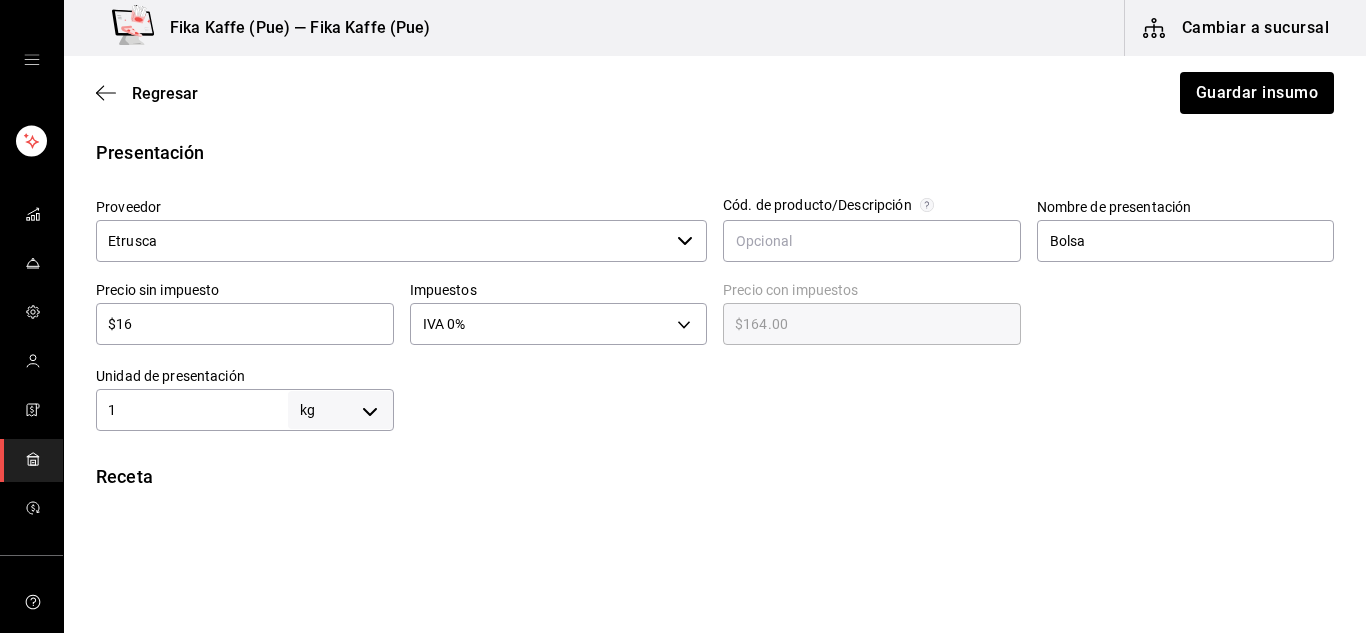 type on "$16.00" 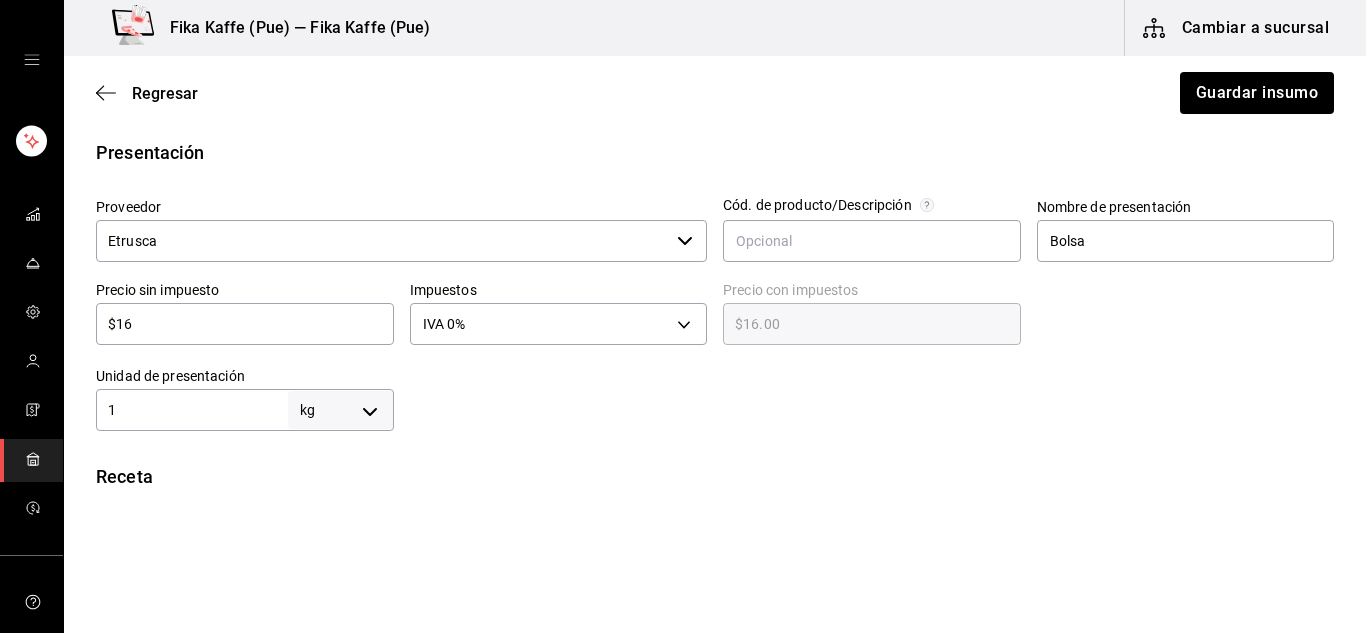 type on "$1" 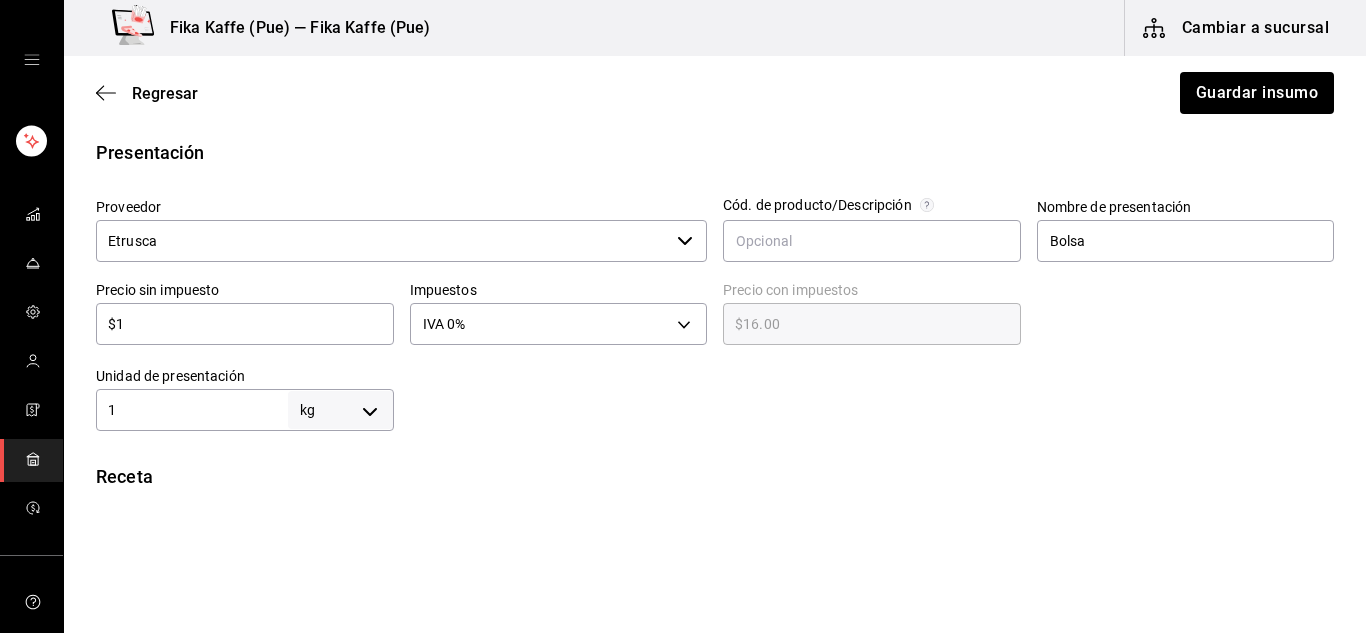 type on "$1.00" 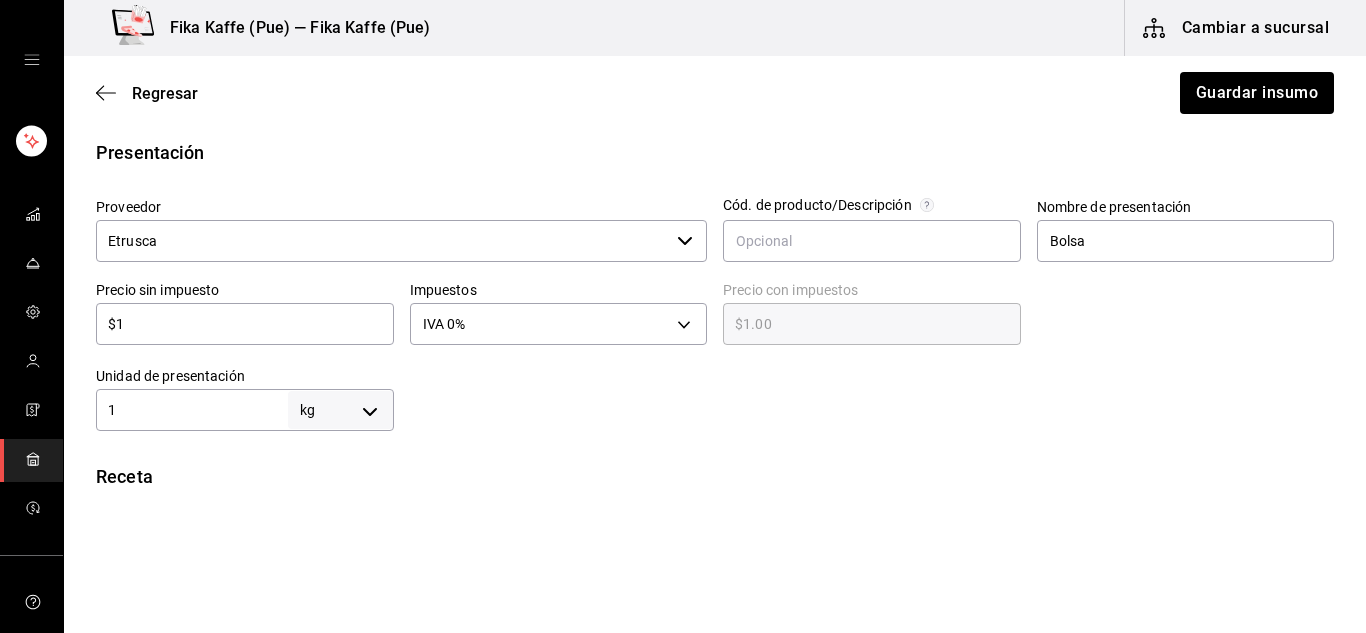 type on "$12" 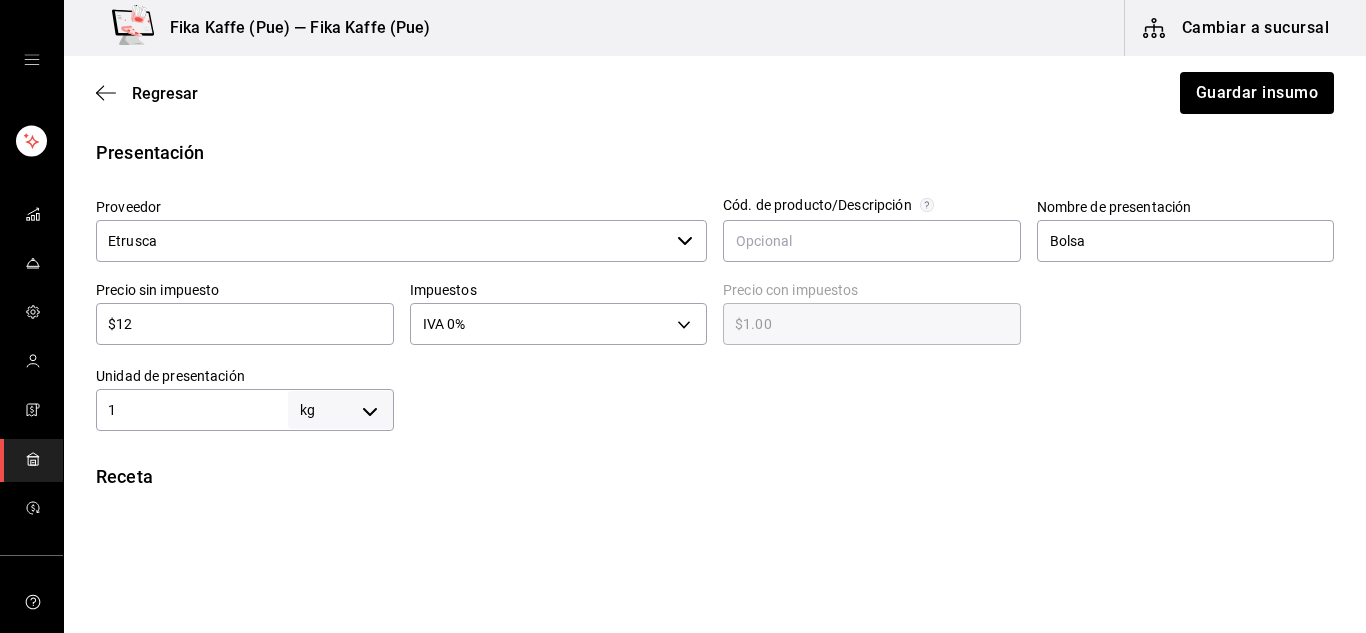 type on "$12.00" 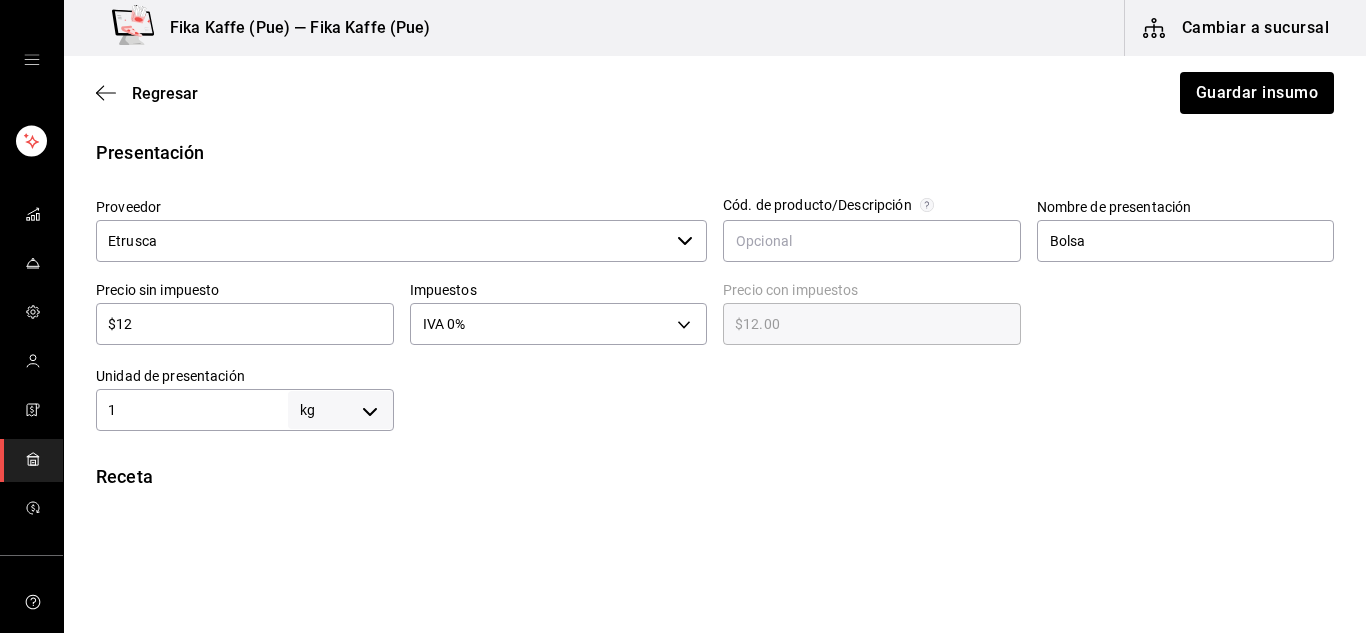 type on "$124" 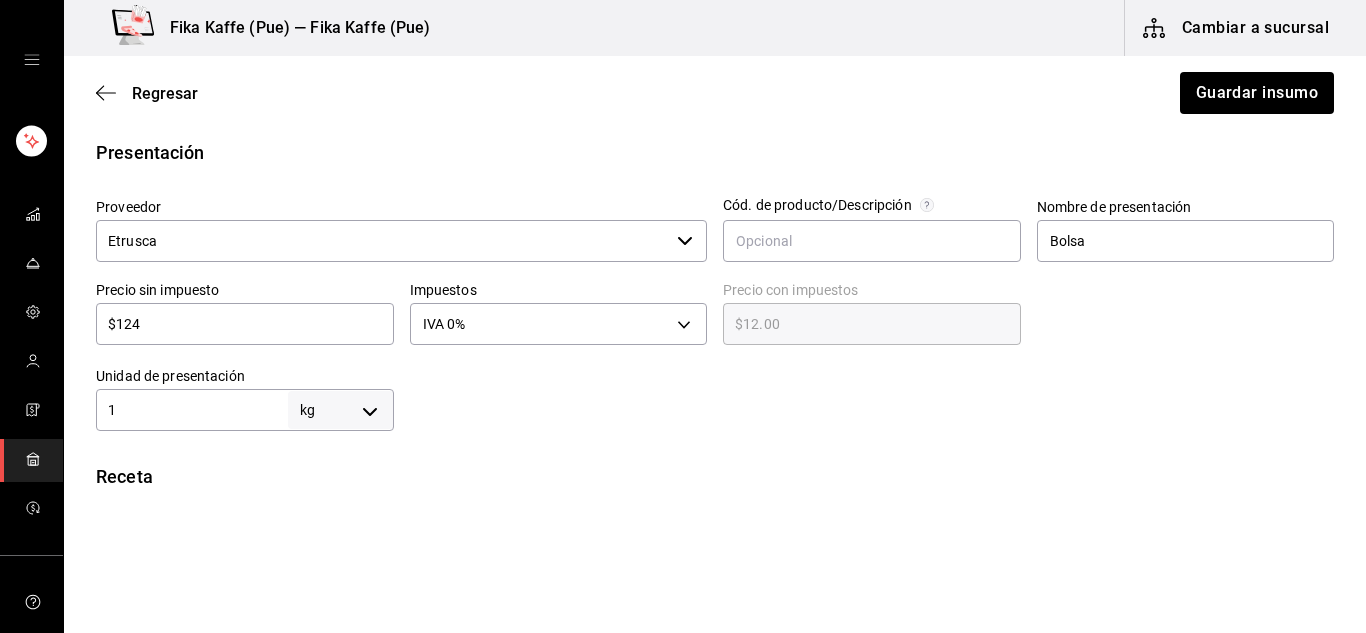 type on "$124.00" 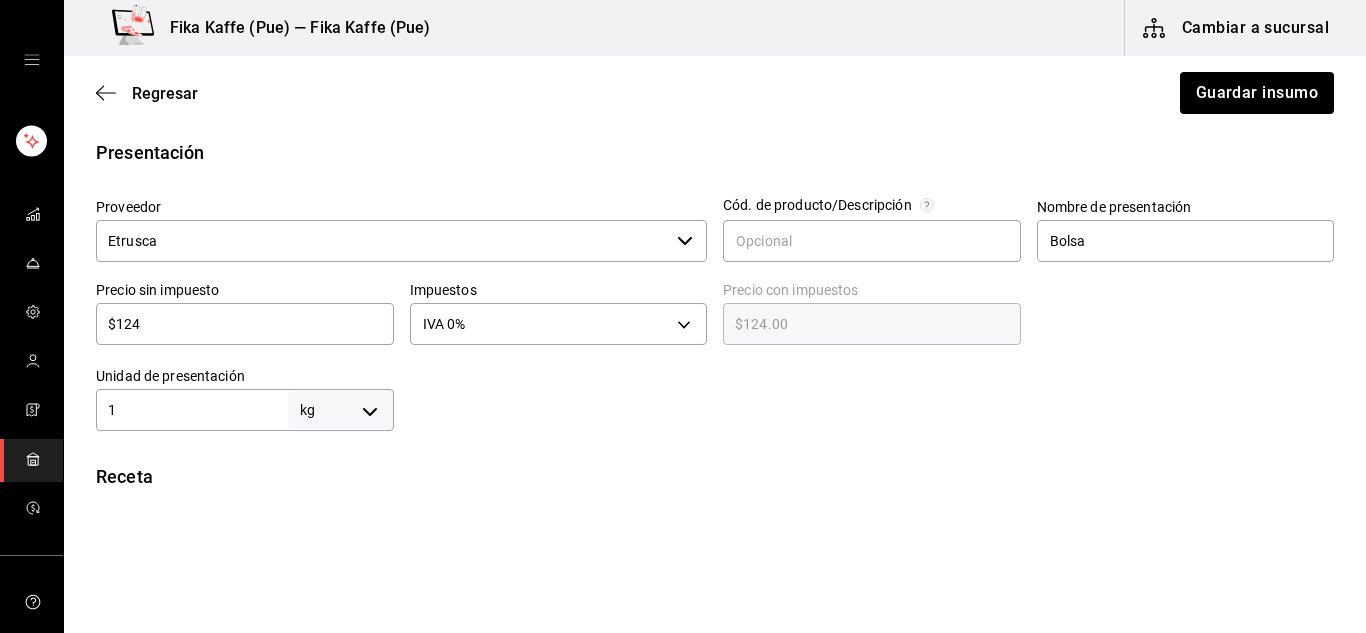 type on "$1,242" 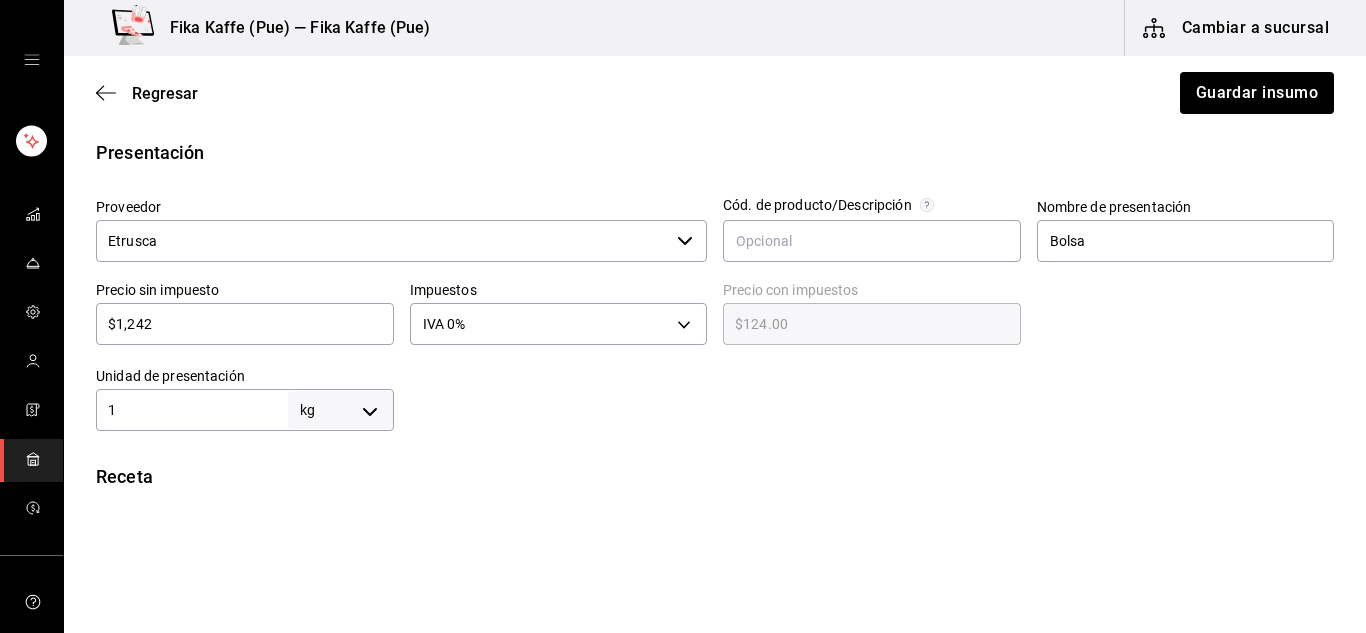 type on "$1,242.00" 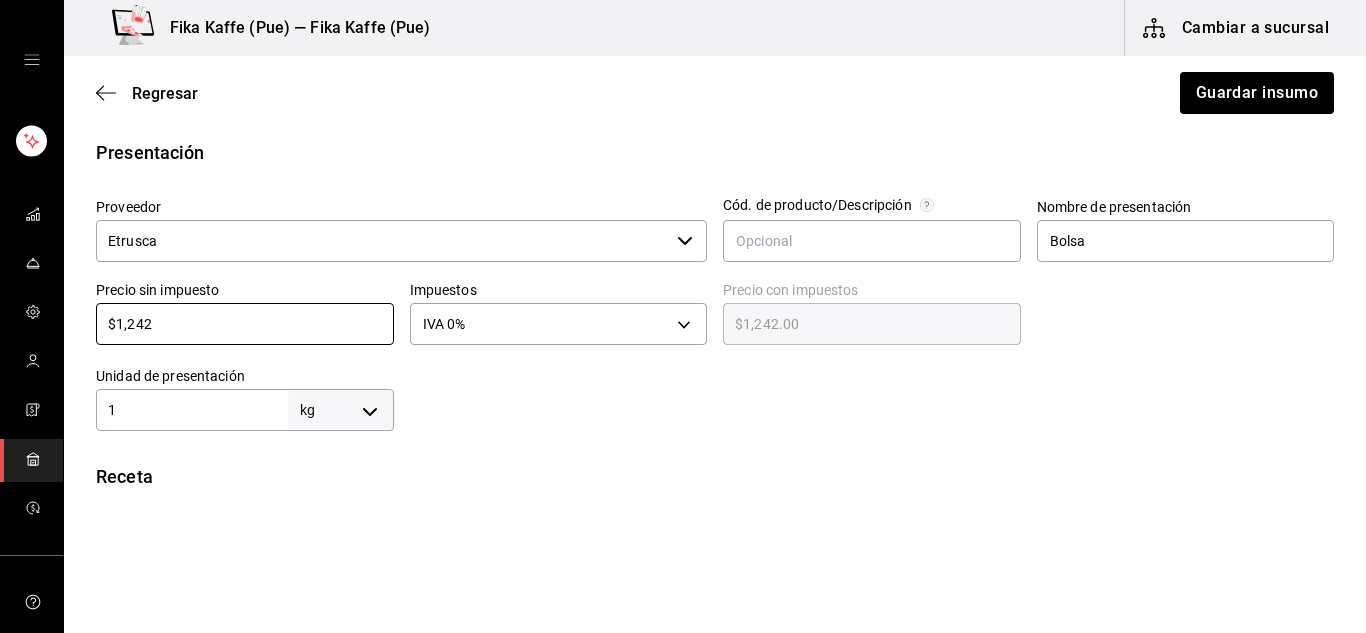 type on "$1,242" 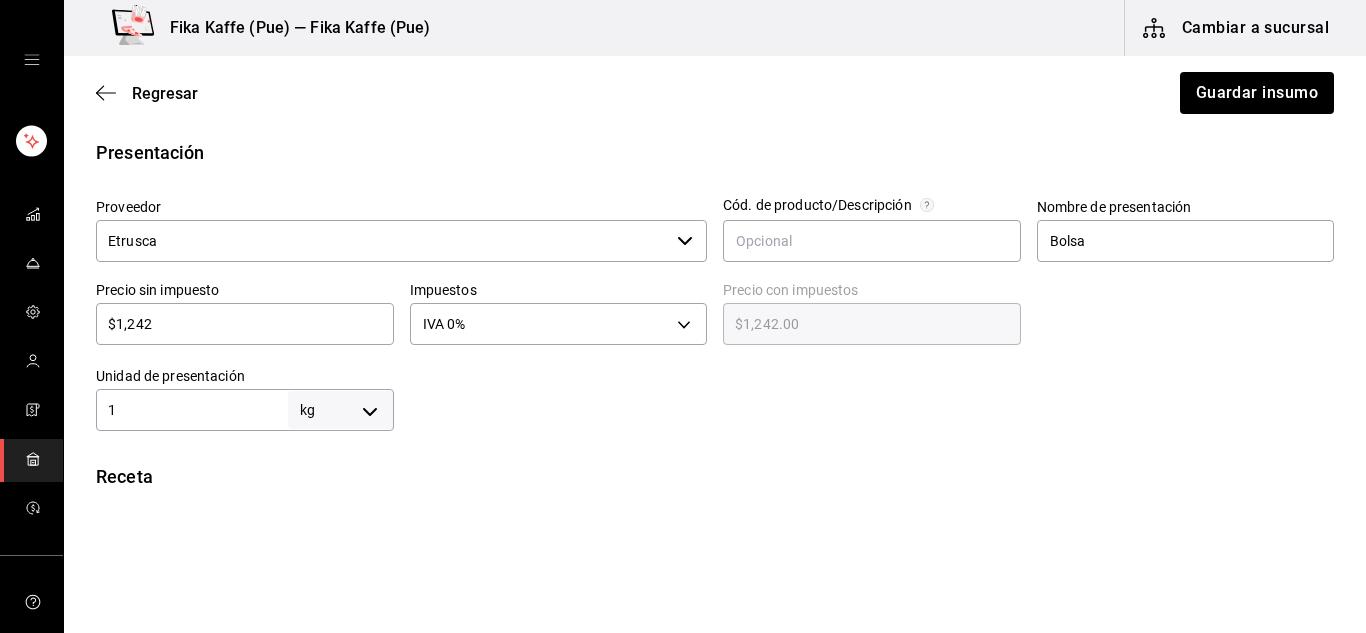 click on "1" at bounding box center (192, 410) 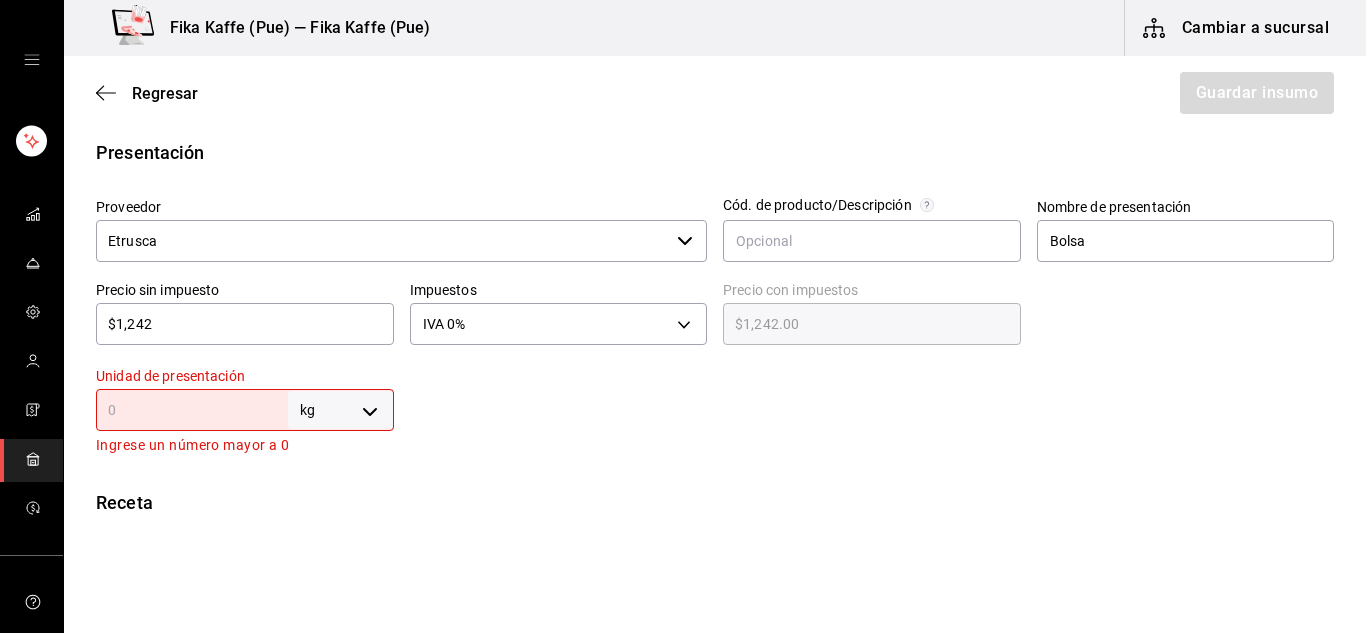 type on "." 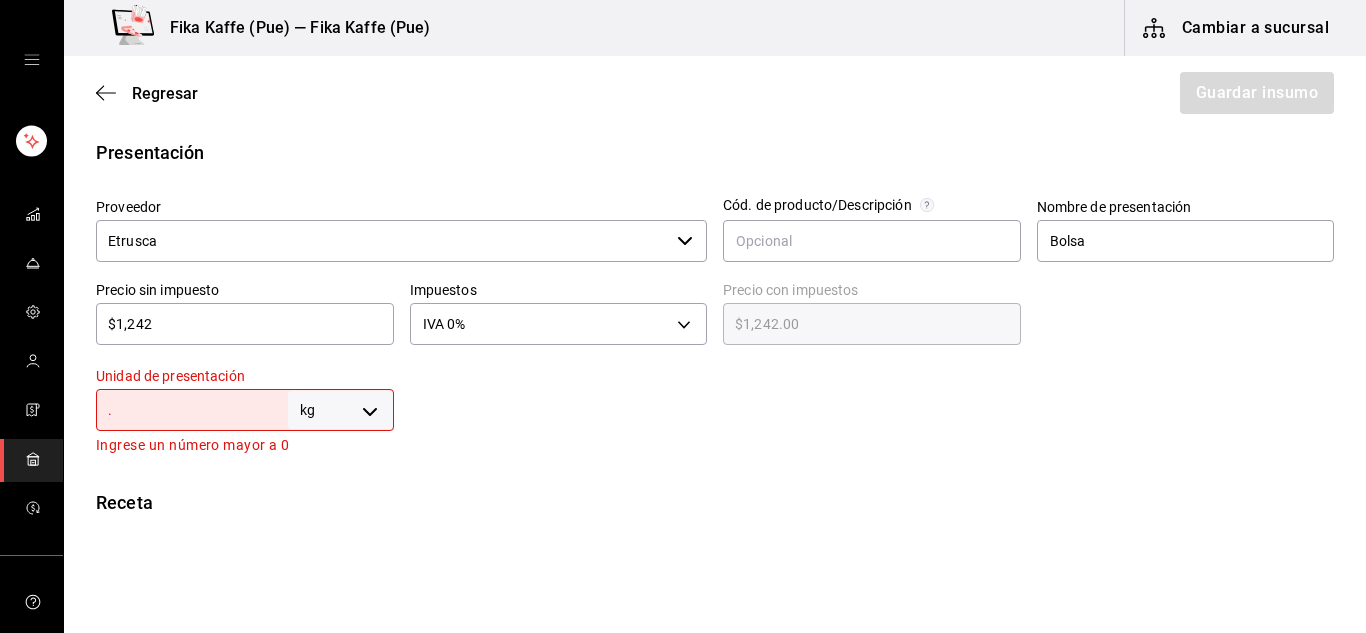 type 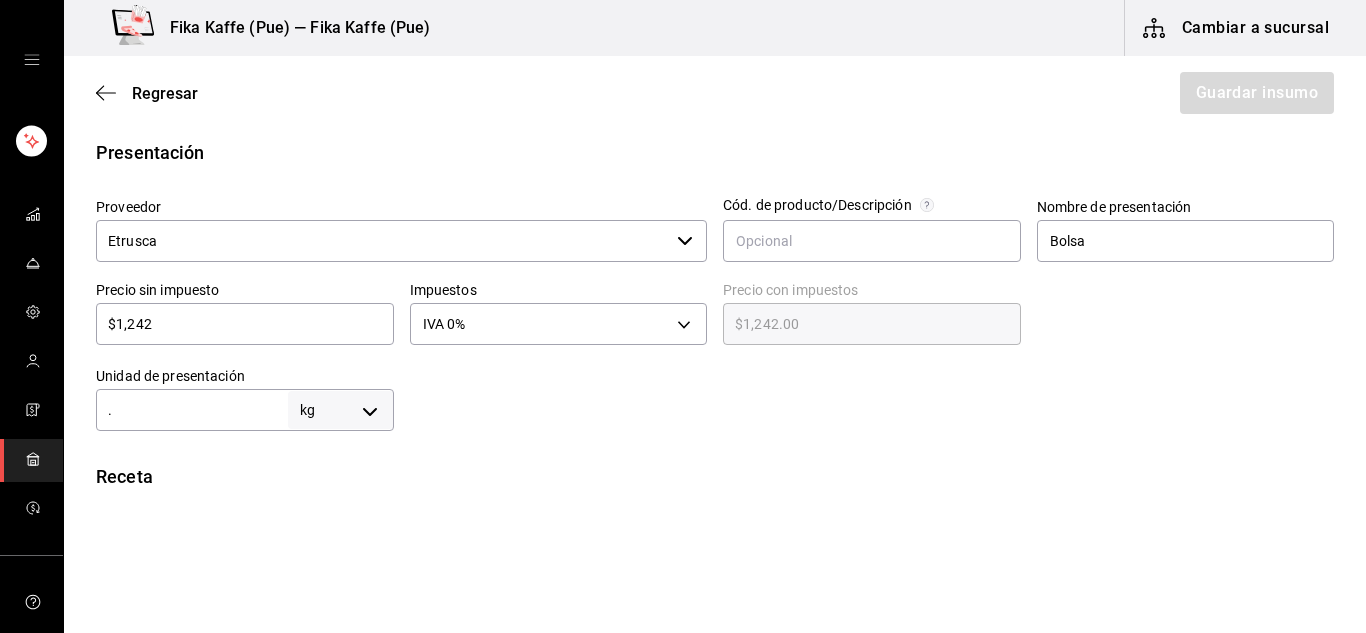 type on ".5" 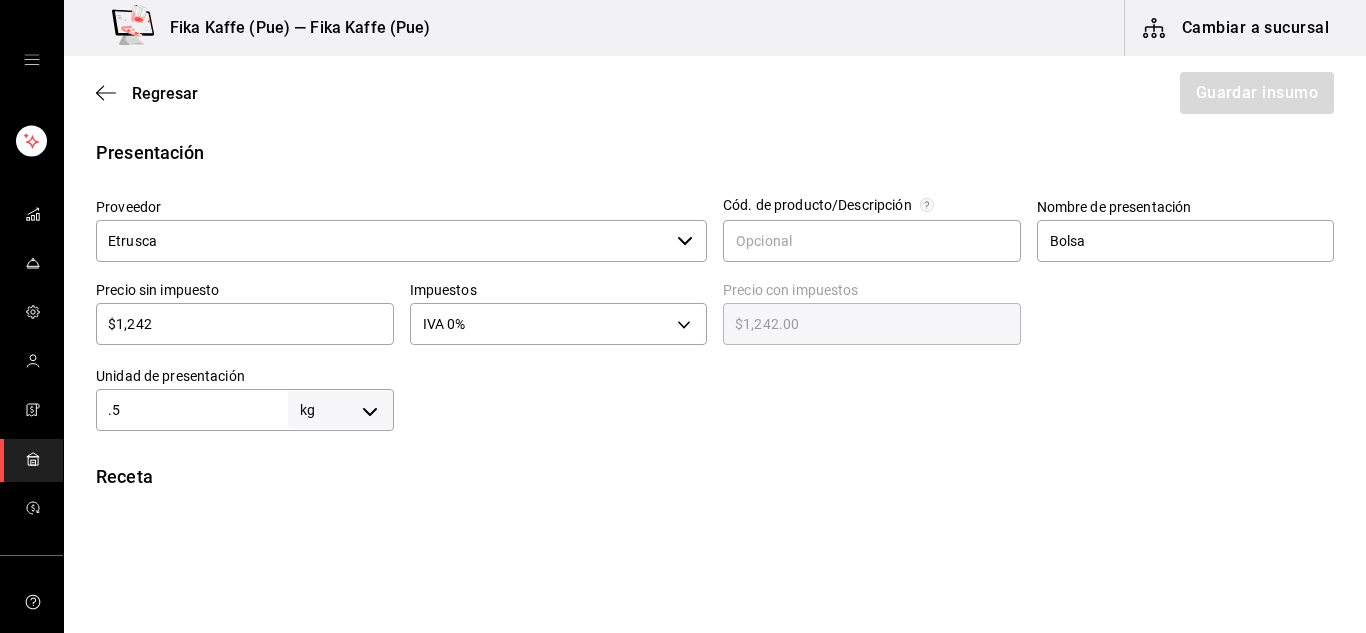type on "500" 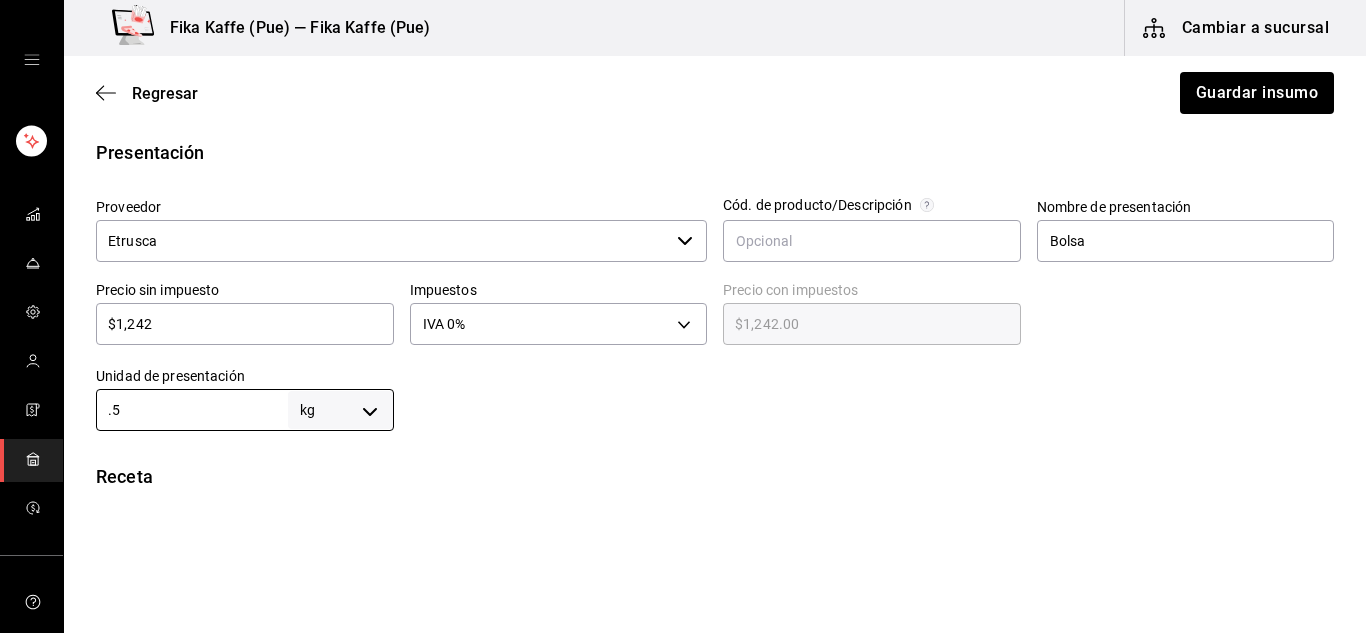 type on "0.5" 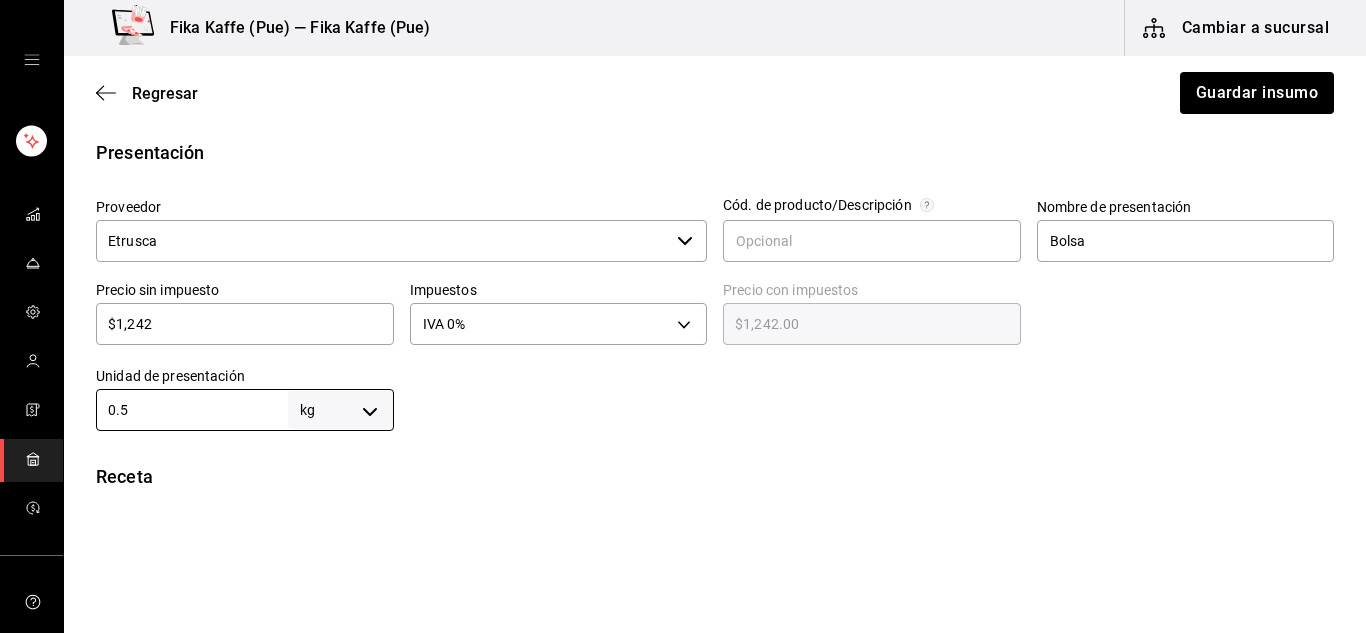 click on "Fika Kaffe (Pue) — Fika Kaffe (Pue) Cambiar a sucursal Regresar Guardar insumo Insumo IN-1747252459682 Nombre Polvo de Matcha (Asawaya) Categoría de inventario Café Tés y Polvos ​ Mínimo 1 ​ Ideal 2 ​ Insumo de producción Este insumo se produce con una receta de producción Presentación Proveedor Etrusca ​ Cód. de producto/Descripción Nombre de presentación Bolsa Precio sin impuesto $1,242 ​ Impuestos IVA 0% IVA_0 Precio con impuestos $1,242.00 ​ Unidad de presentación 0.5 kg KILOGRAM ​ Receta Unidad de receta gr GRAM Factor de conversión 500 ​ 1 kg de Bolsa = 1,000 gr receta Ver ayuda de conversiones ¿La presentación (Bolsa) viene en otra caja? Si No Unidades de conteo kg Bolsa (0.5 kg) ; GANA 1 MES GRATIS EN TU SUSCRIPCIÓN AQUÍ Visitar centro de ayuda (81) 2046 6363 soporte@parrotsoftware.io Visitar centro de ayuda (81) 2046 6363 soporte@parrotsoftware.io" at bounding box center [683, 260] 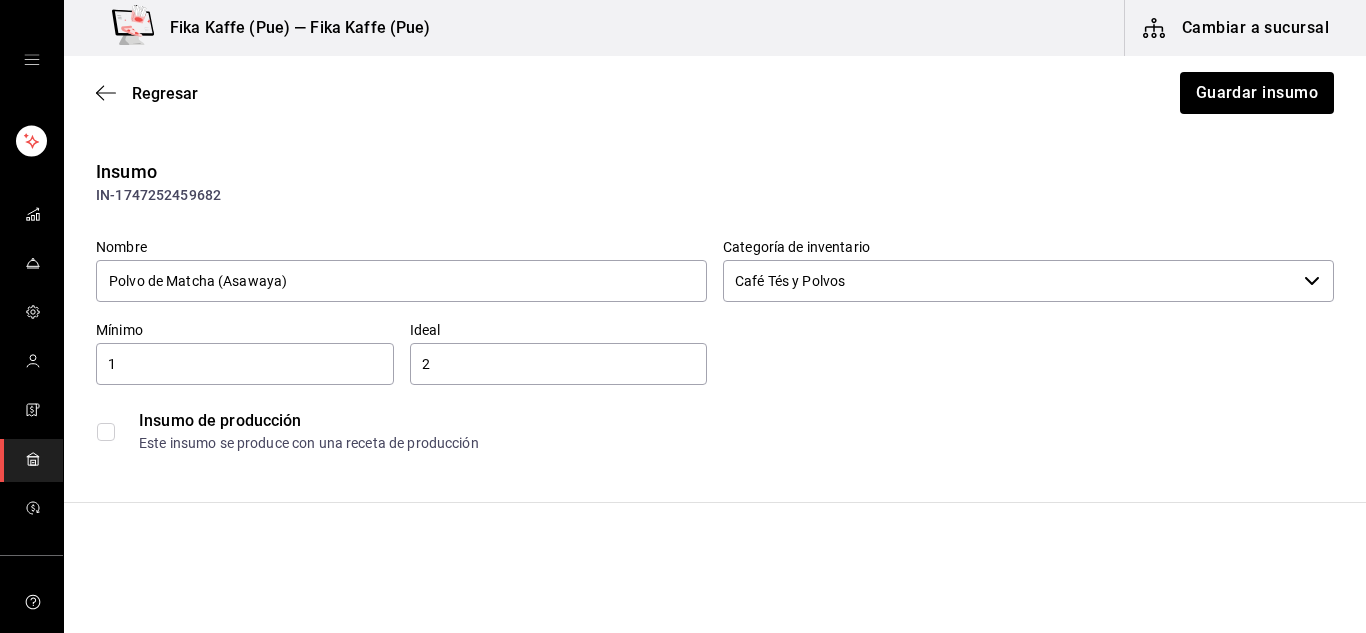 scroll, scrollTop: 0, scrollLeft: 0, axis: both 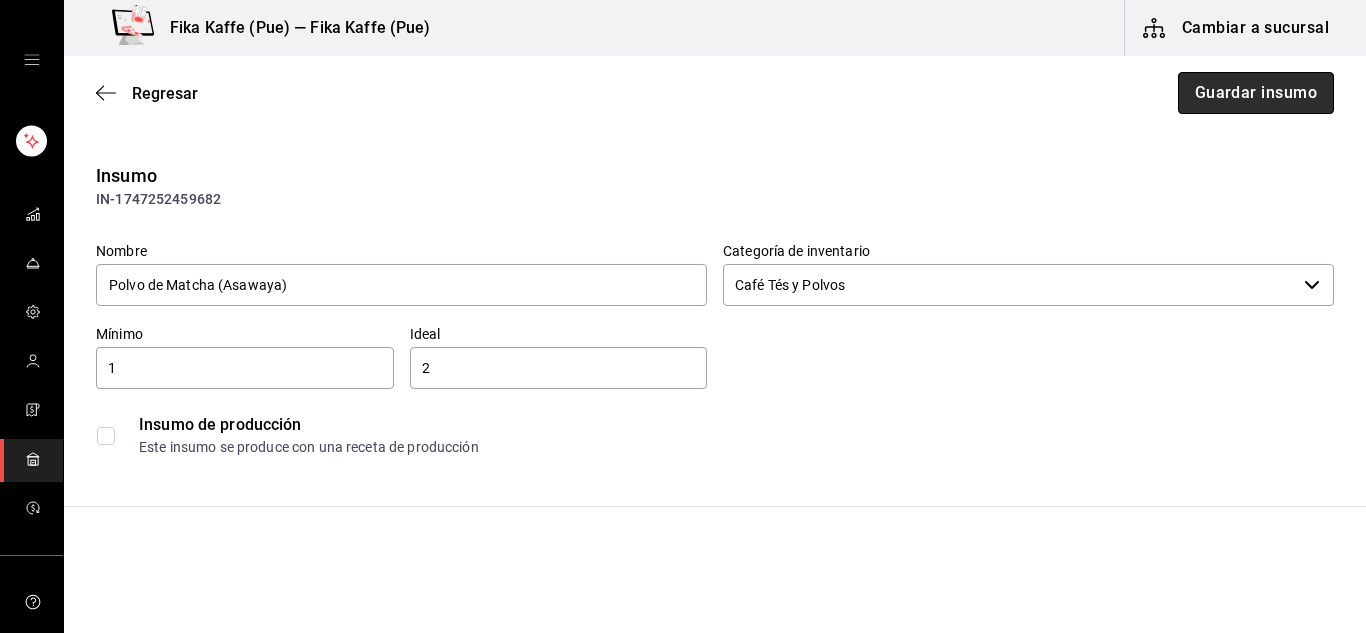 click on "Guardar insumo" at bounding box center [1256, 93] 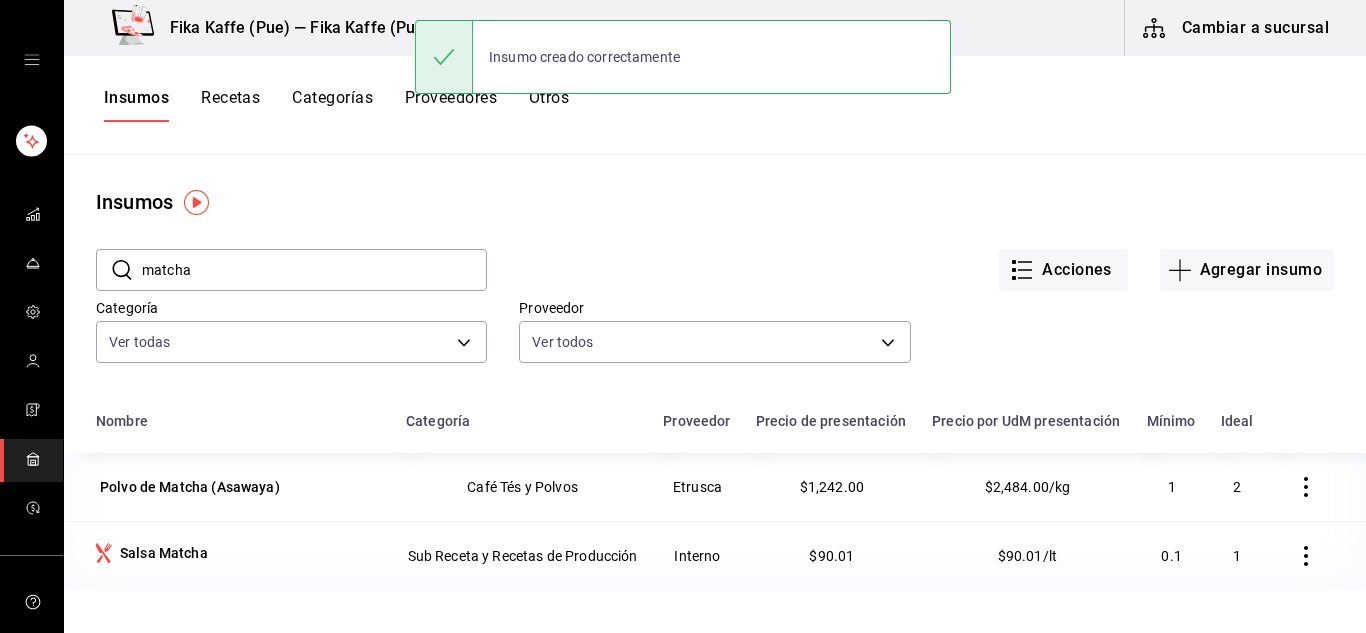 click on "Recetas" at bounding box center (230, 105) 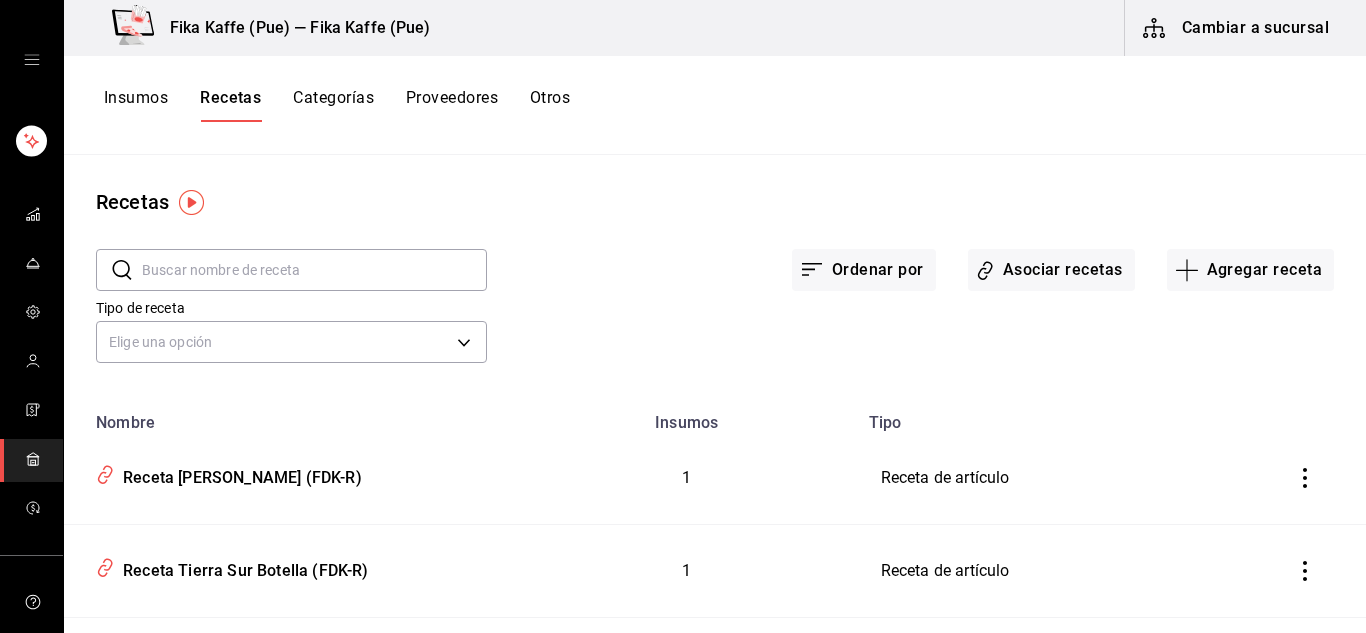 click at bounding box center (314, 270) 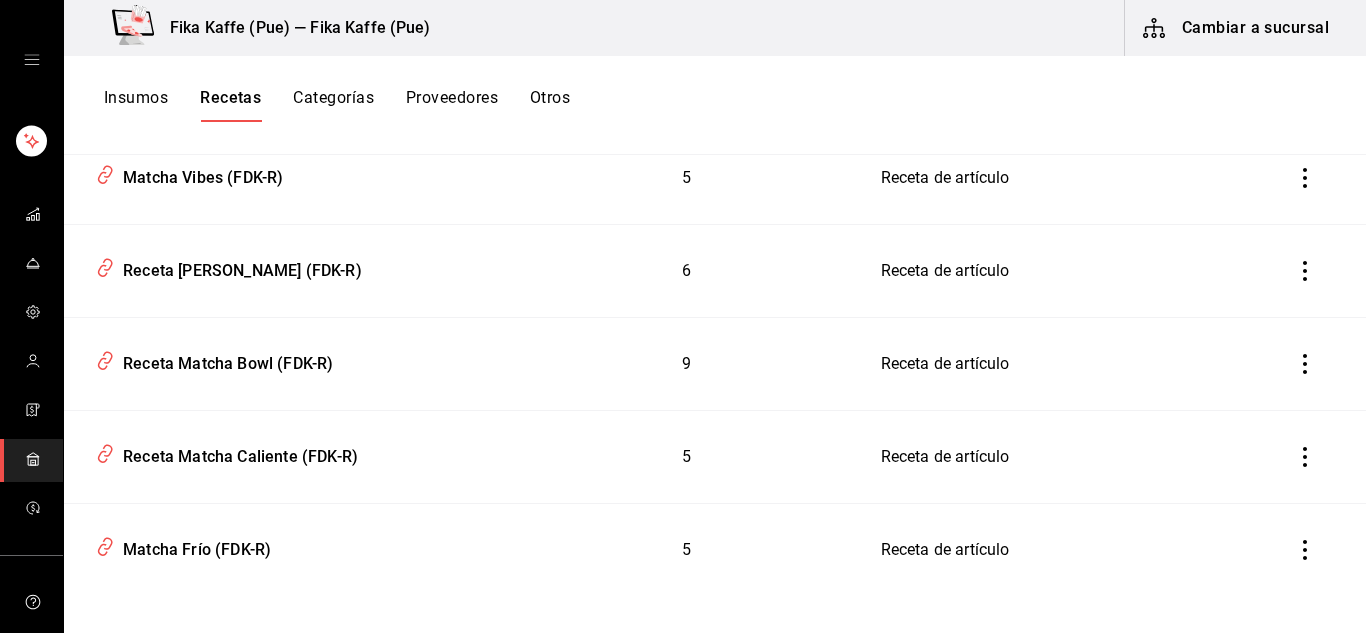 scroll, scrollTop: 317, scrollLeft: 0, axis: vertical 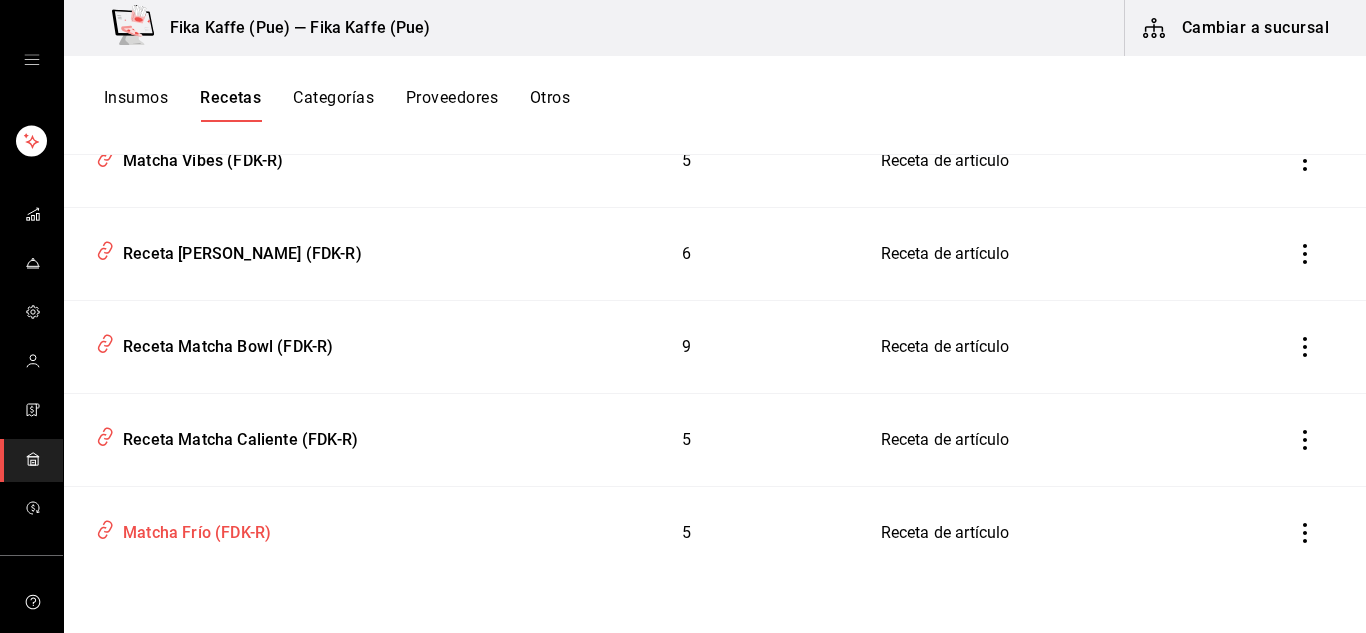 type on "matcha" 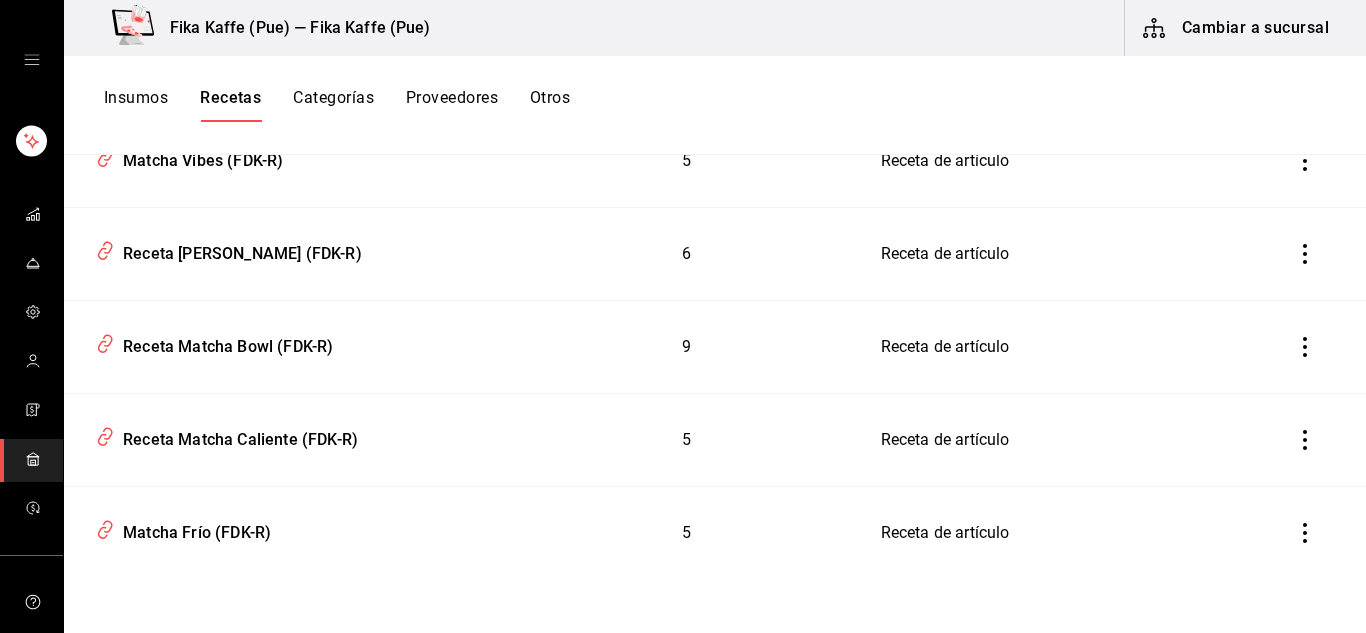 type on "Matcha Frío (FDK-R)" 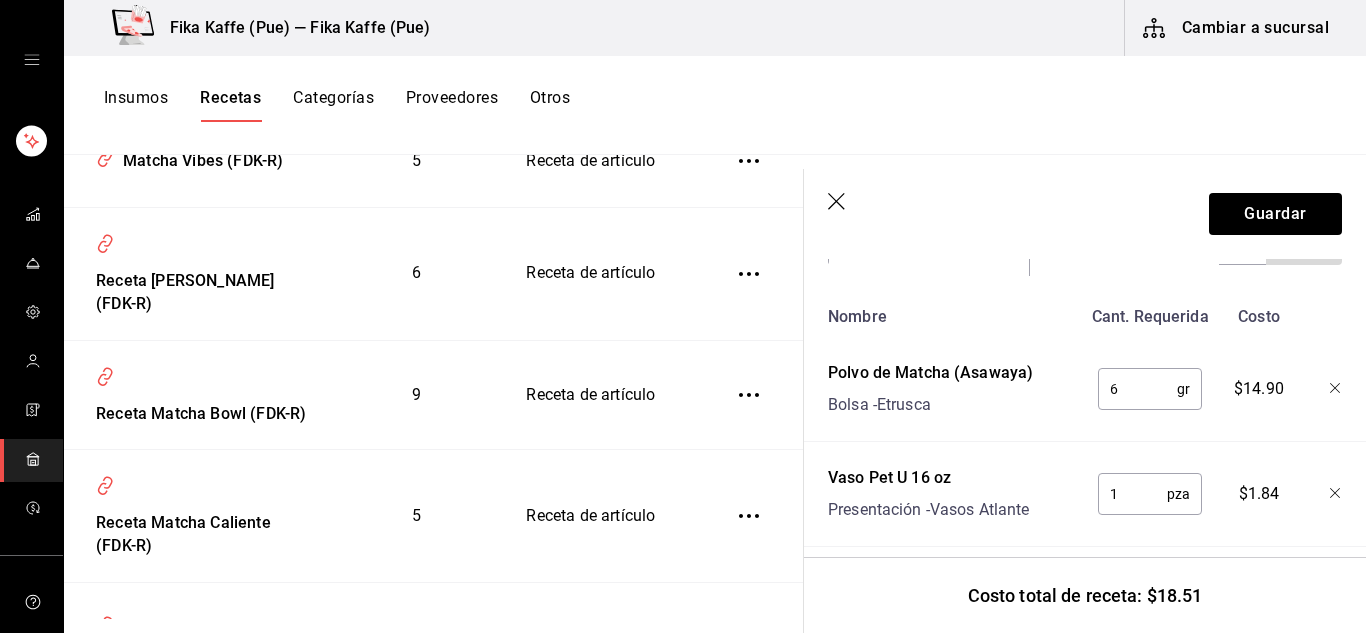 scroll, scrollTop: 500, scrollLeft: 0, axis: vertical 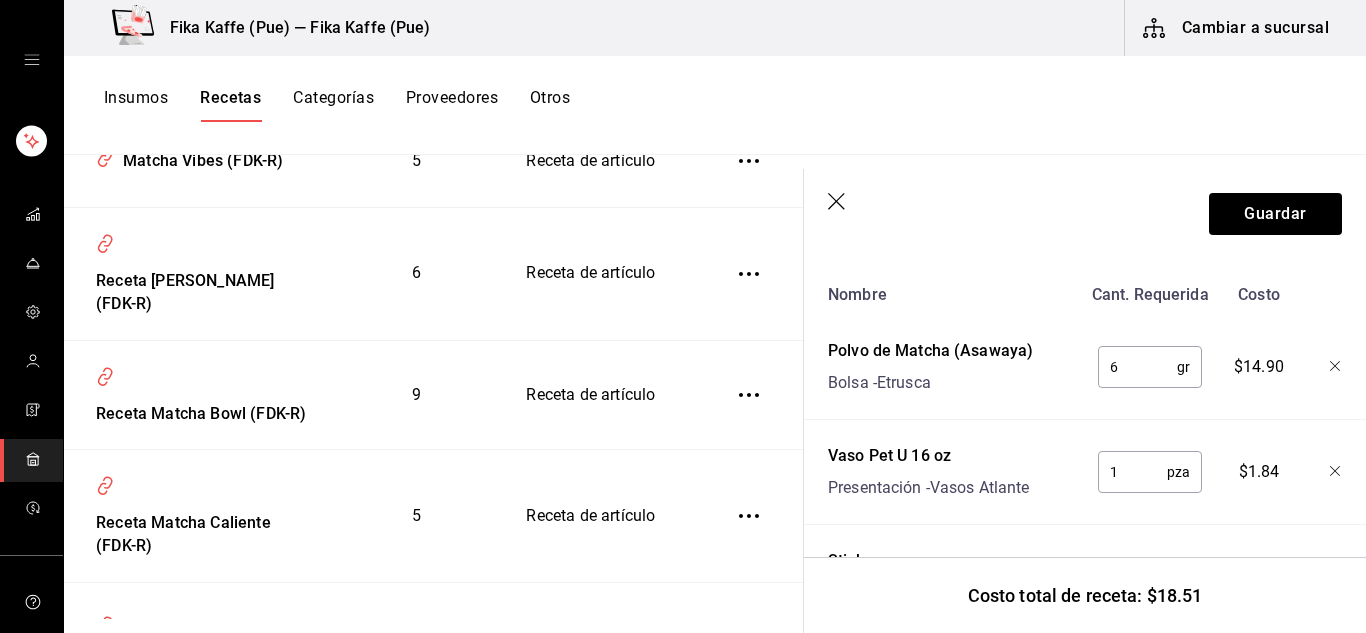 click on "6" at bounding box center (1137, 367) 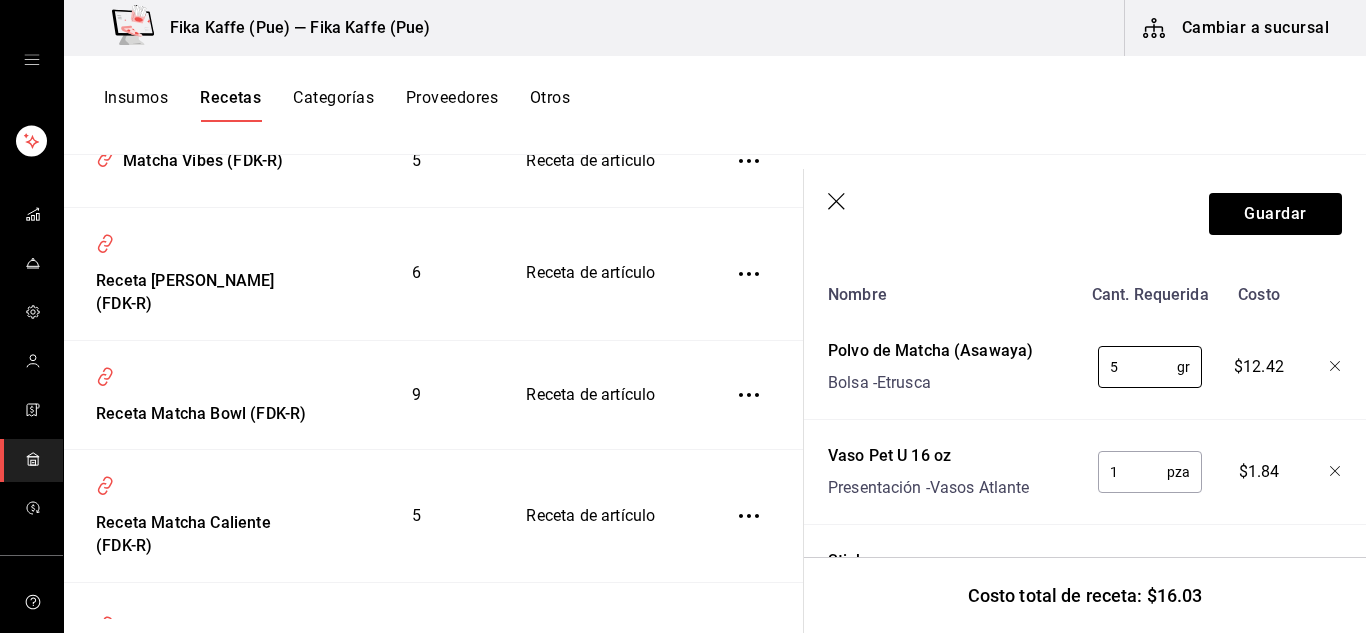 type on "5" 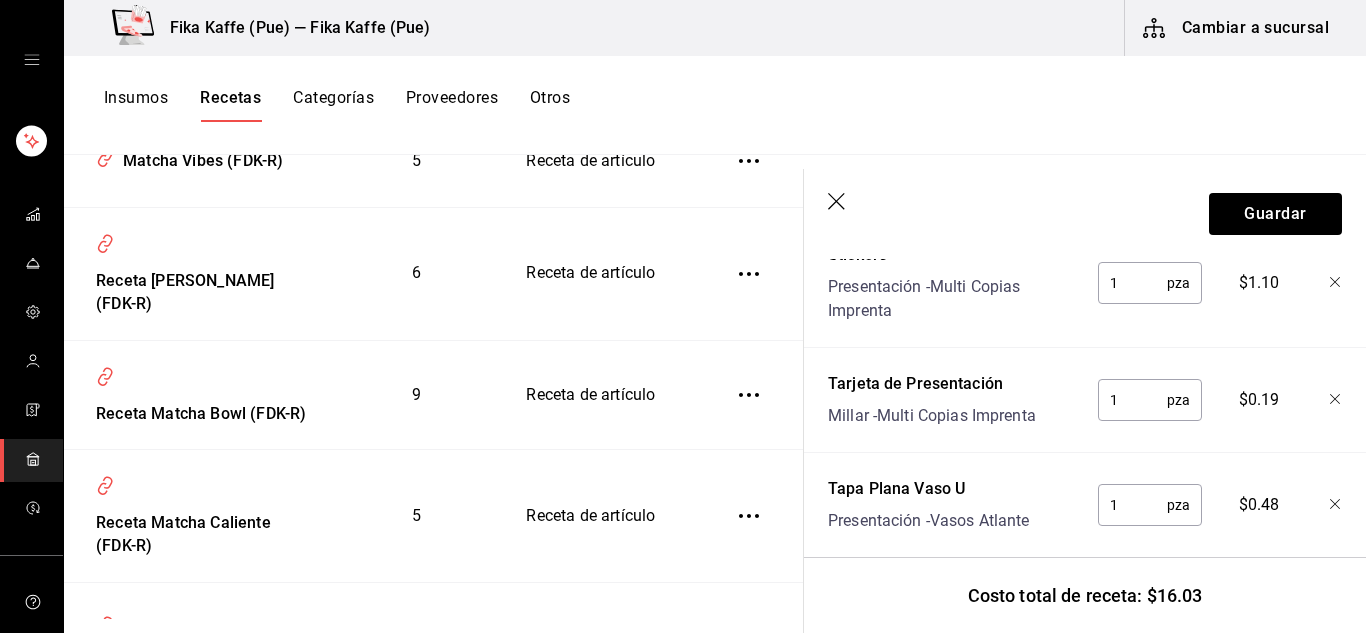 scroll, scrollTop: 850, scrollLeft: 0, axis: vertical 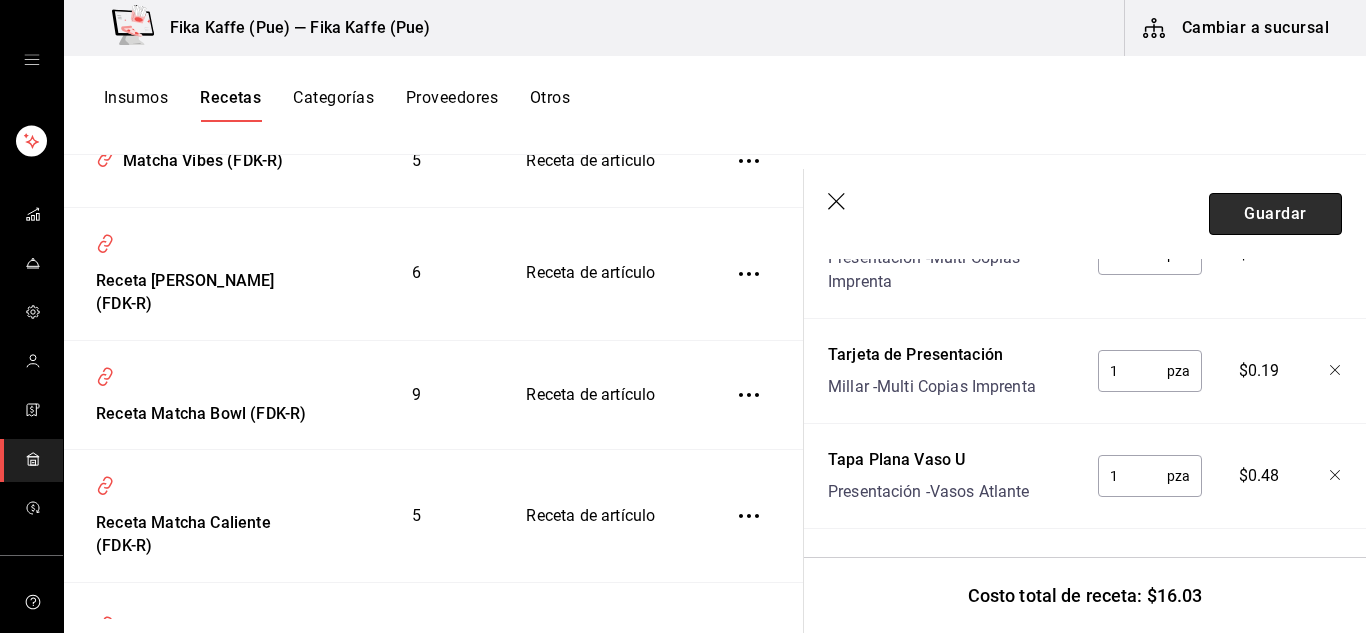 click on "Guardar" at bounding box center (1275, 214) 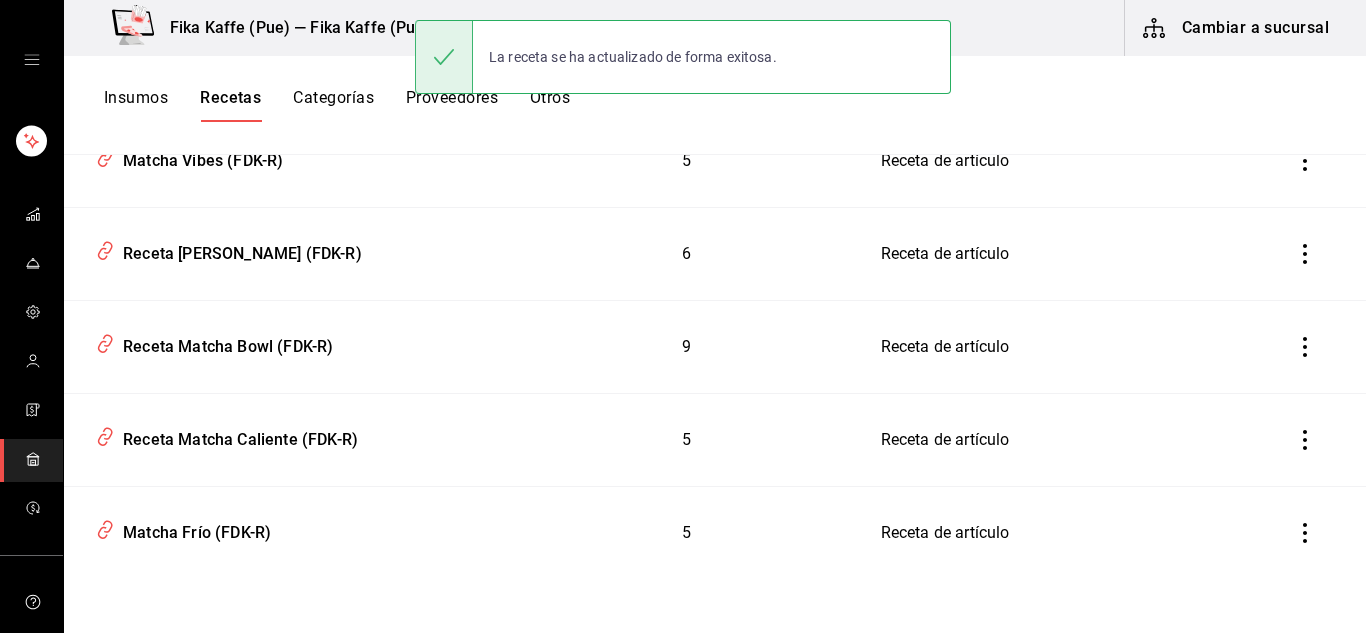 scroll, scrollTop: 0, scrollLeft: 0, axis: both 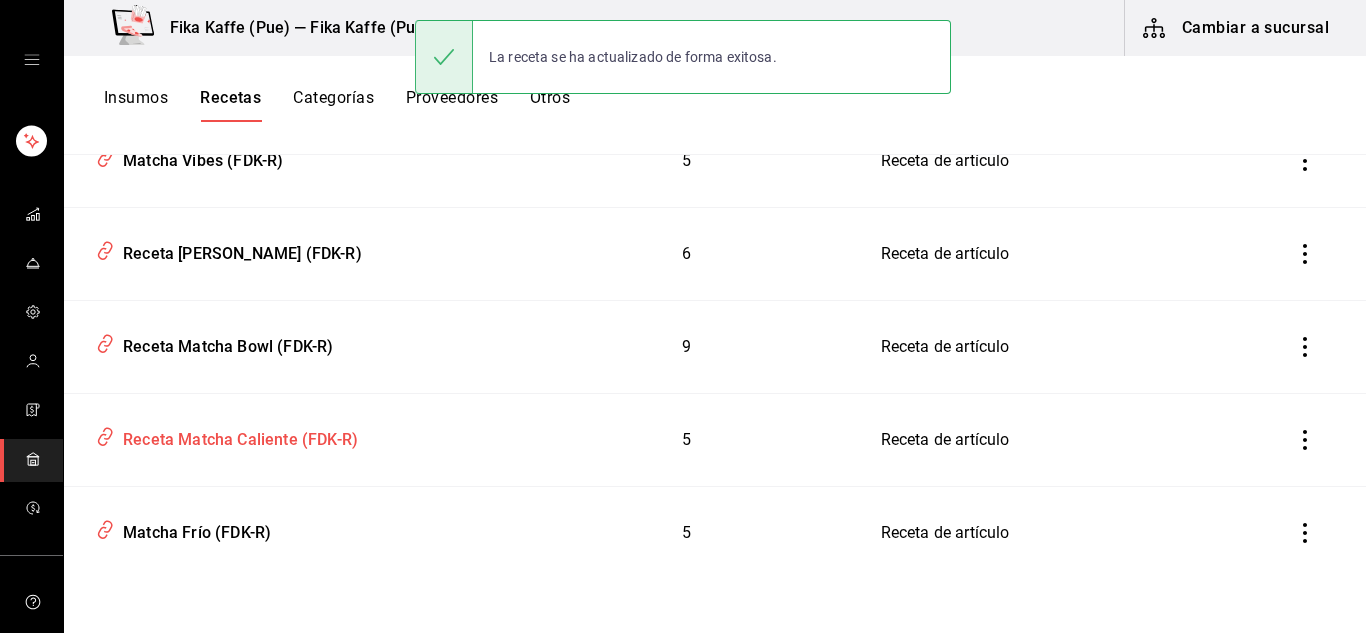 click on "Receta Matcha Caliente (FDK-R)" at bounding box center [290, 436] 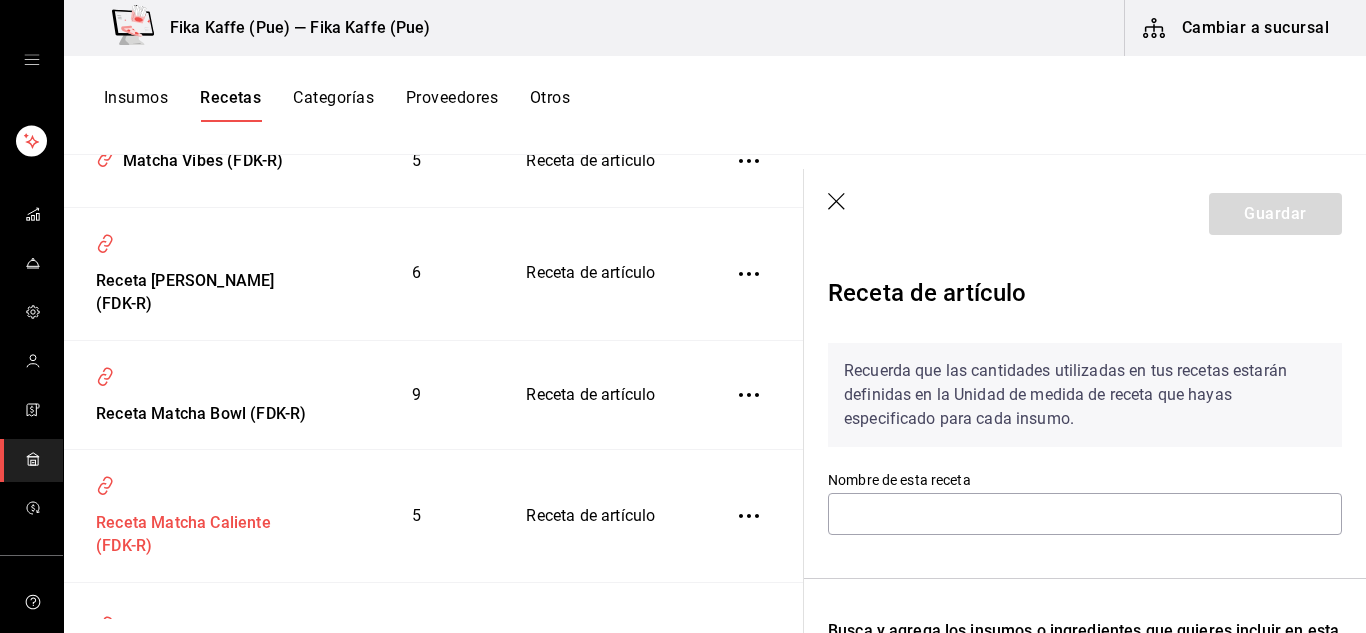 type on "Receta Matcha Caliente (FDK-R)" 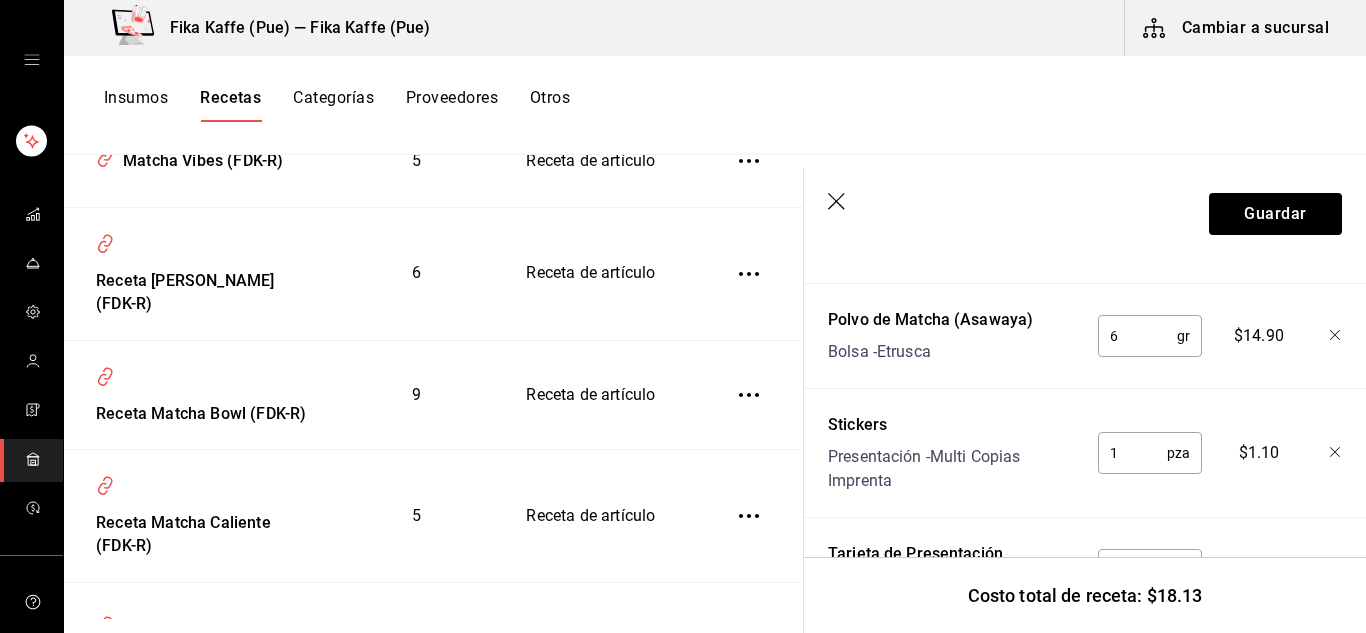 scroll, scrollTop: 600, scrollLeft: 0, axis: vertical 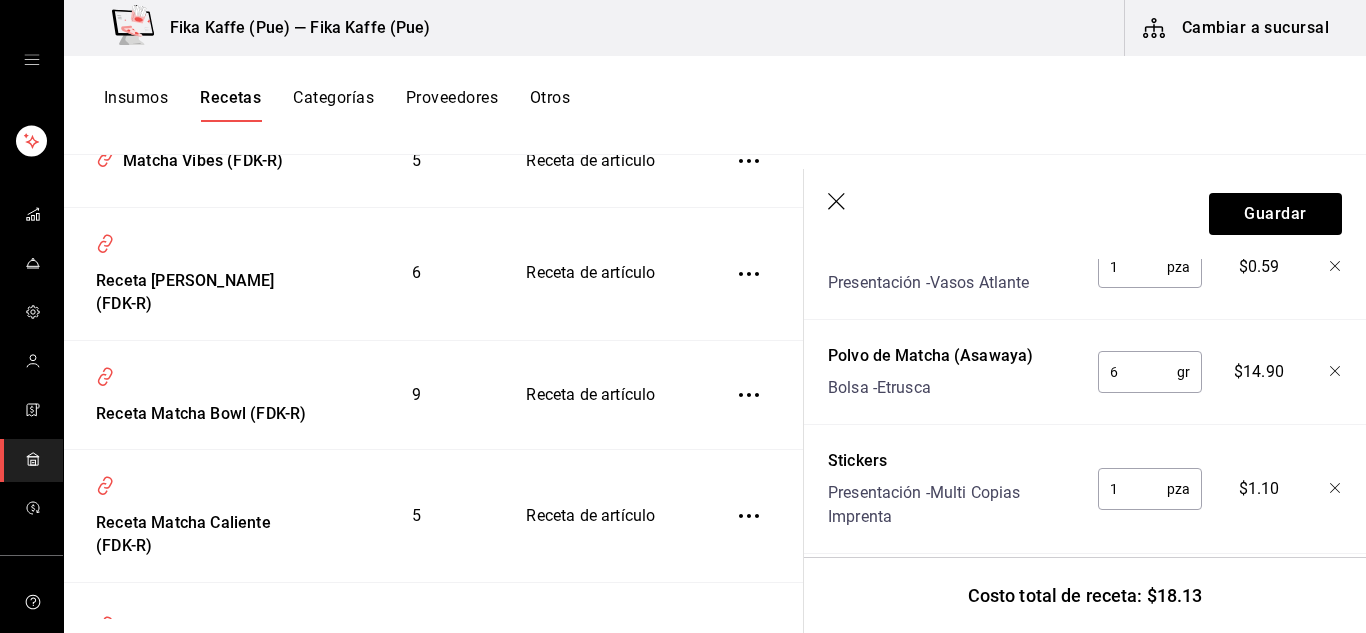 click on "6" at bounding box center (1137, 372) 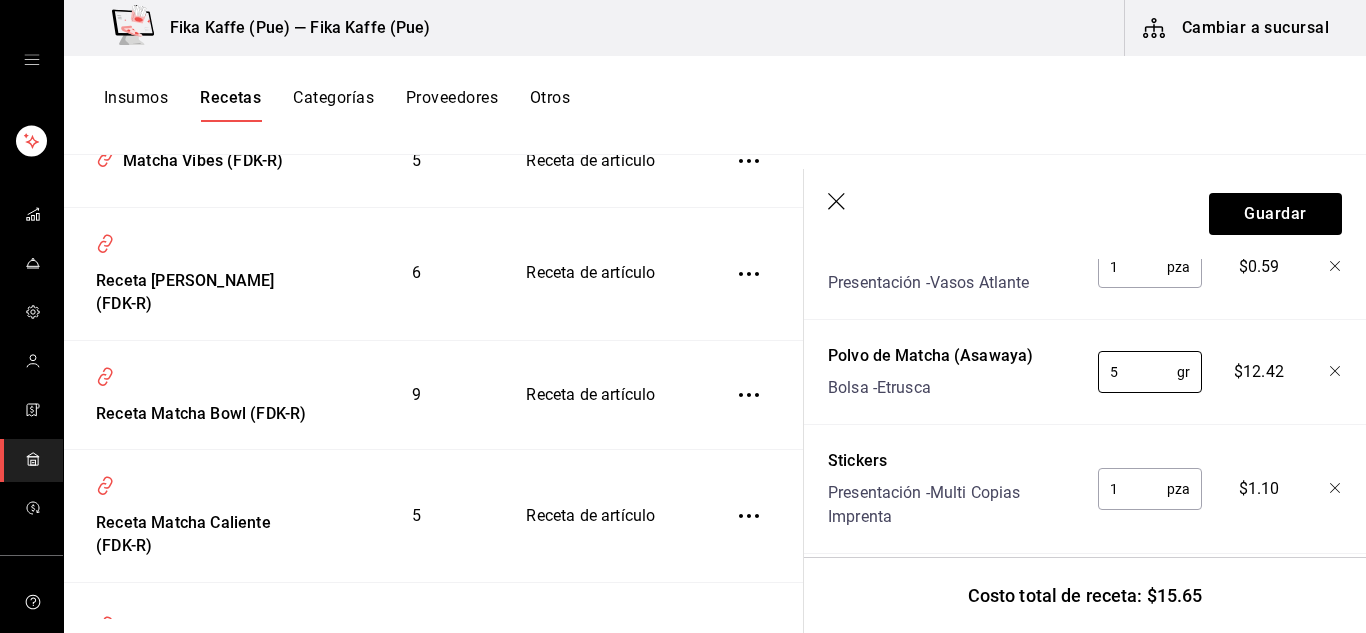 type on "5" 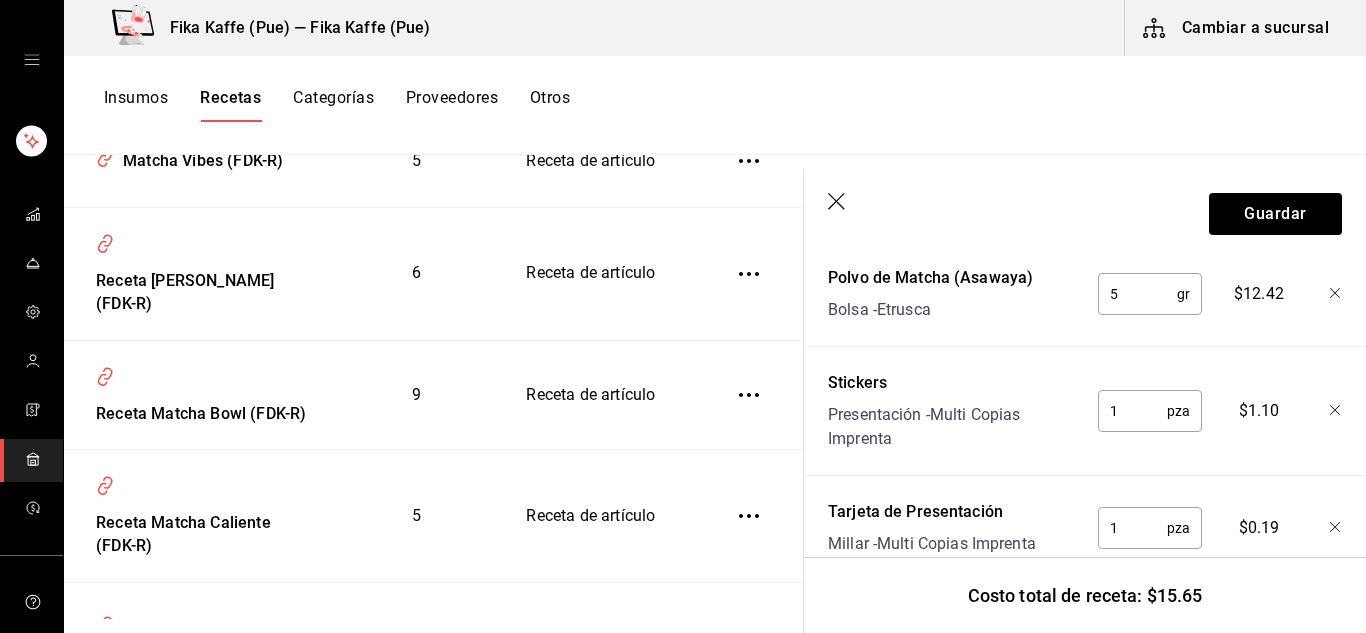 scroll, scrollTop: 850, scrollLeft: 0, axis: vertical 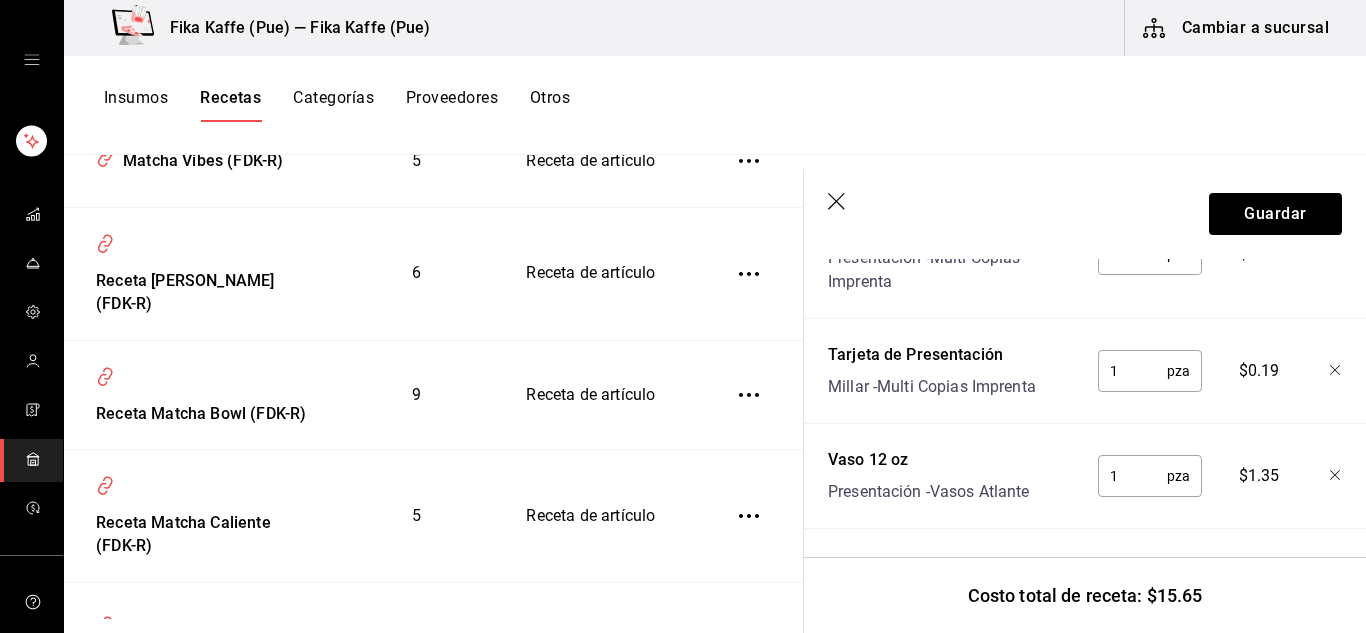 click on "Costo total de receta: $15.65" at bounding box center [1085, 595] 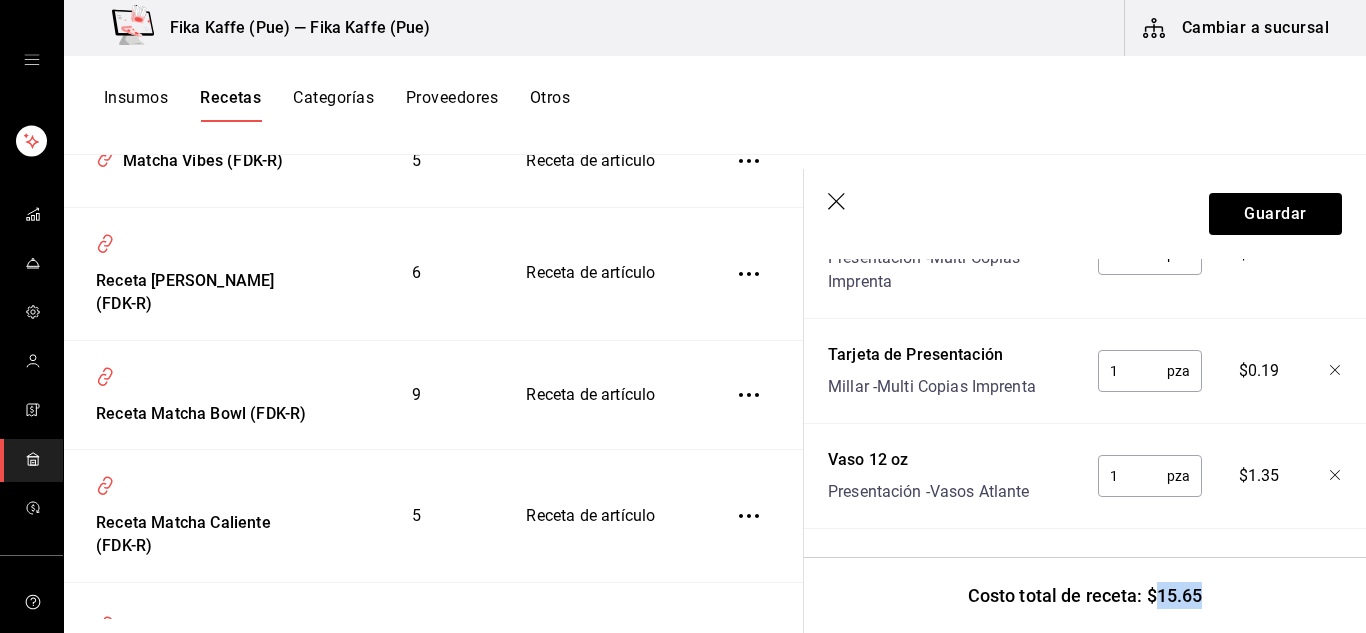click on "Costo total de receta: $15.65" at bounding box center [1085, 595] 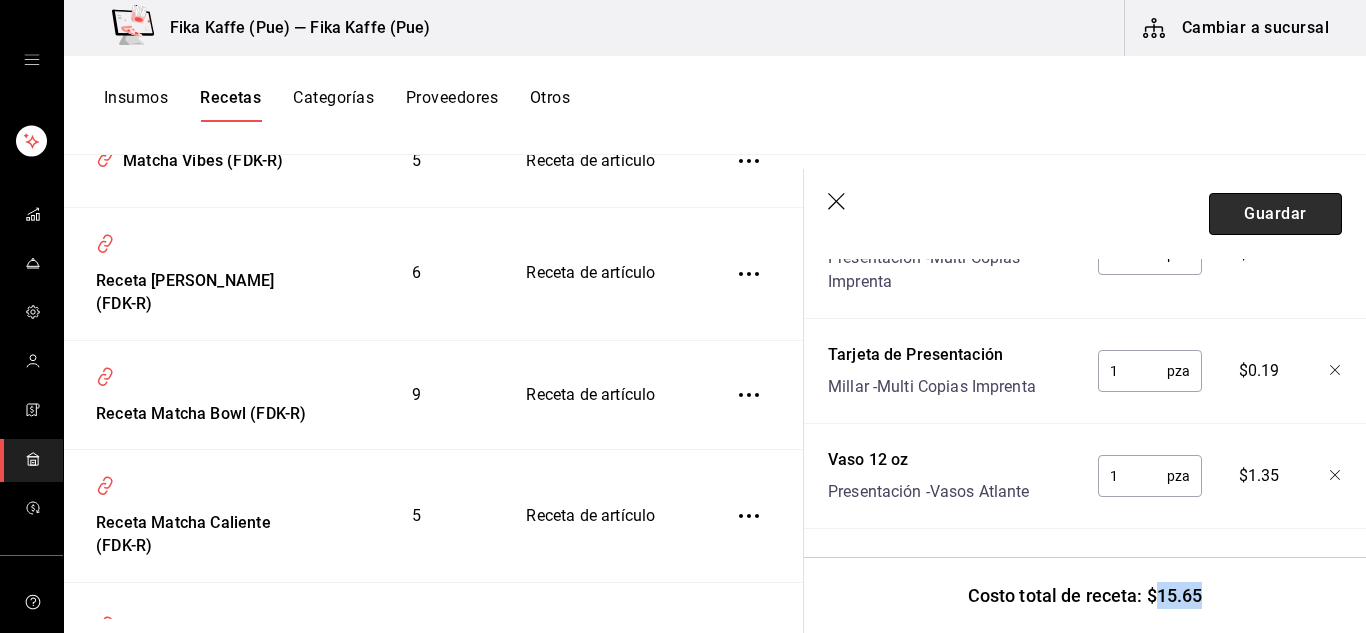 click on "Guardar" at bounding box center [1275, 214] 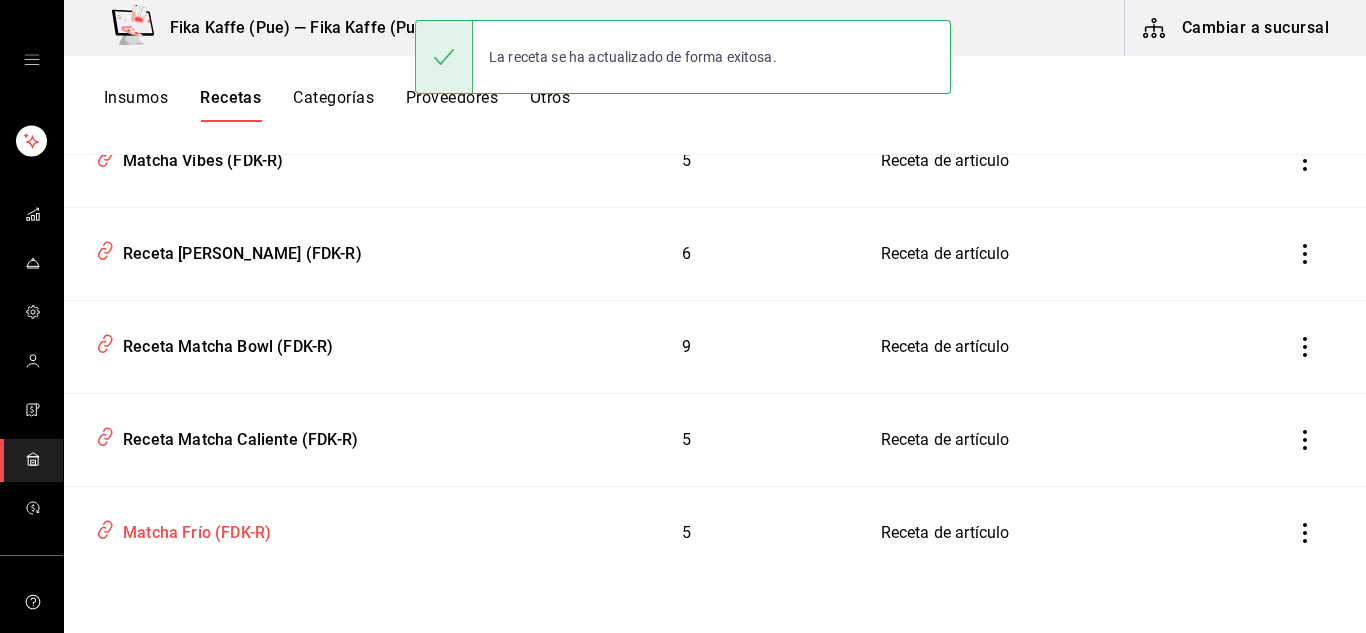 scroll, scrollTop: 0, scrollLeft: 0, axis: both 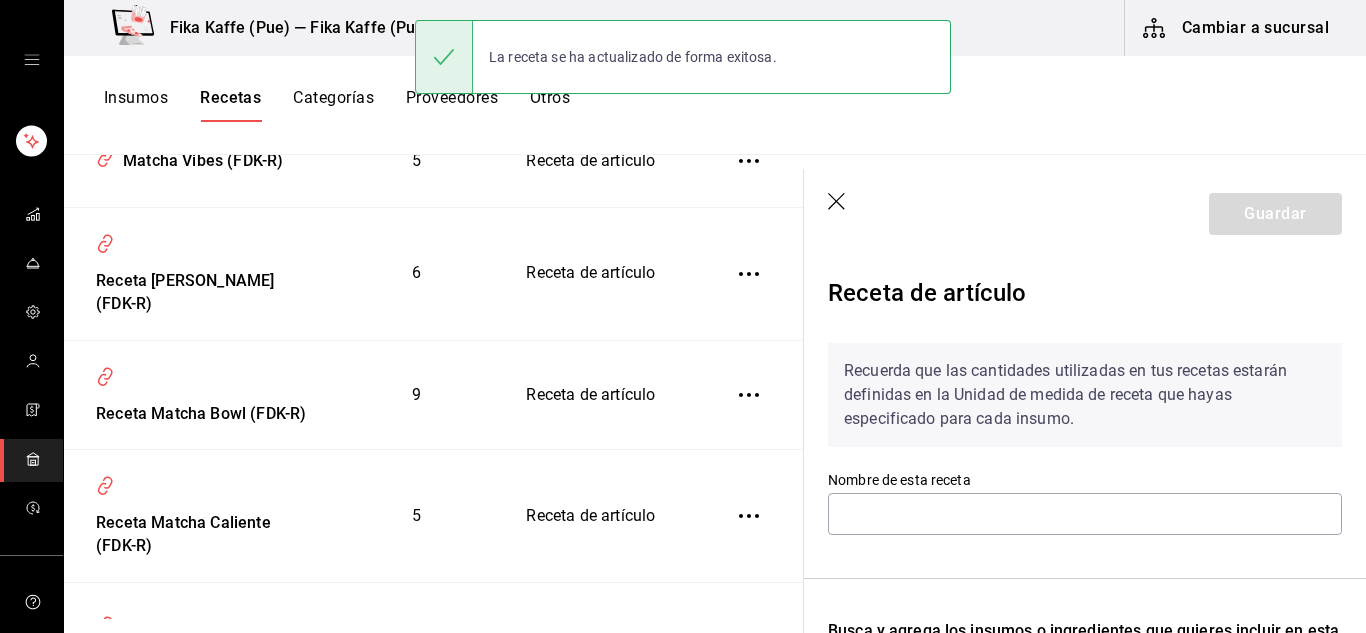 type on "Matcha Frío (FDK-R)" 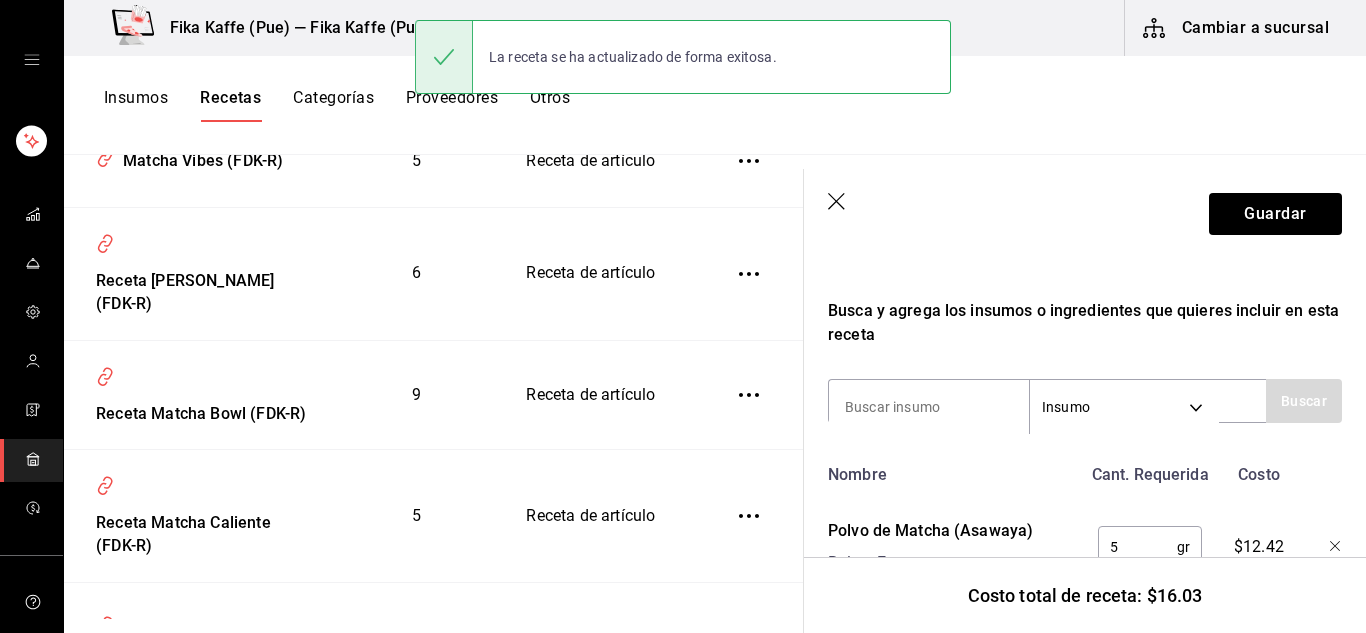 scroll, scrollTop: 400, scrollLeft: 0, axis: vertical 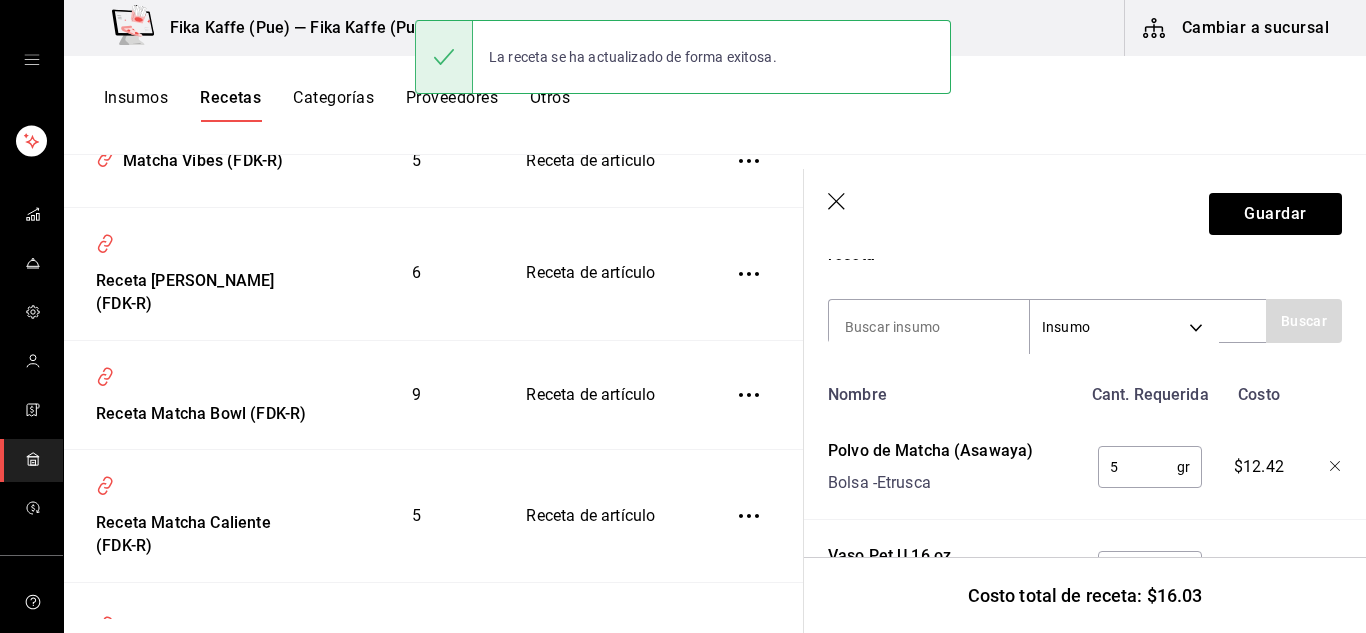 click on "Costo total de receta: $16.03" at bounding box center (1085, 595) 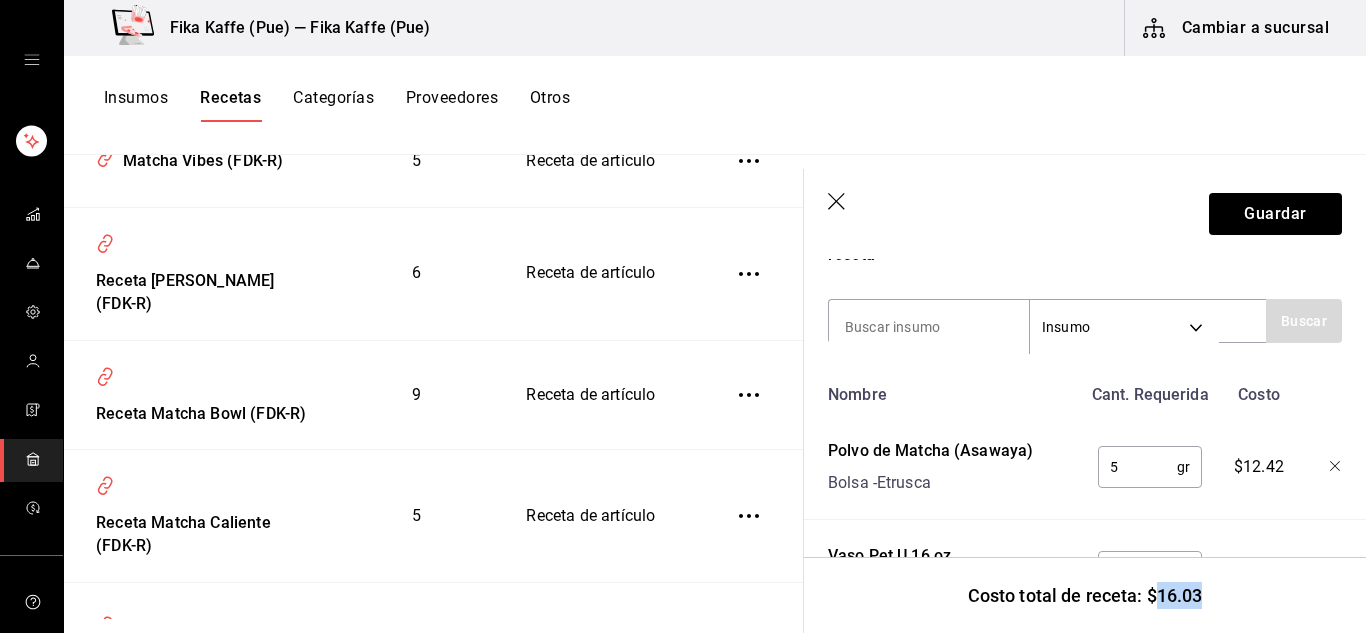 click on "Costo total de receta: $16.03" at bounding box center (1085, 595) 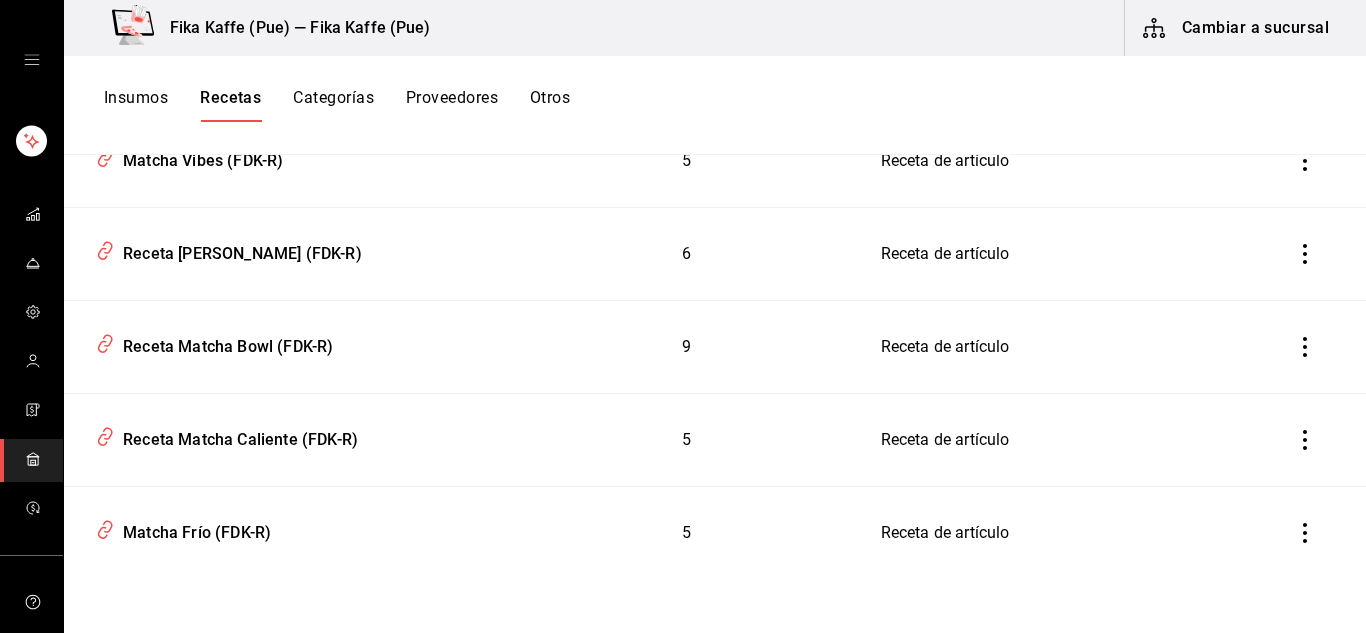 scroll, scrollTop: 0, scrollLeft: 0, axis: both 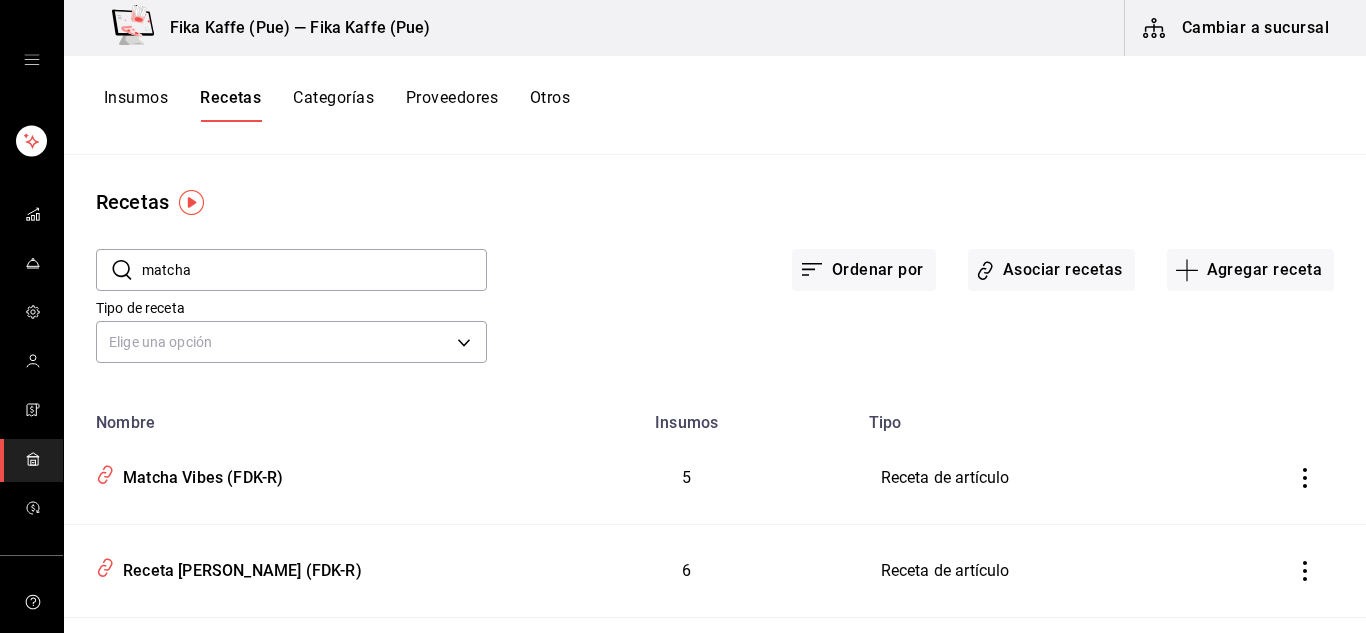 click on "matcha" at bounding box center (314, 270) 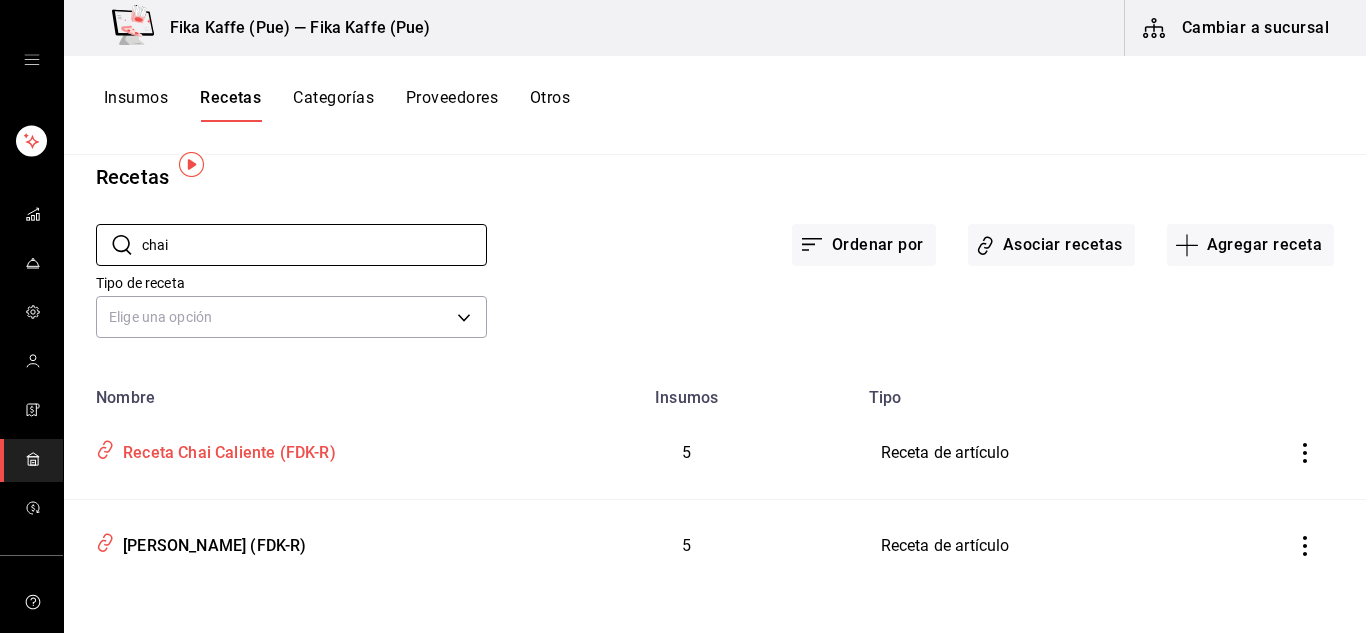 scroll, scrollTop: 38, scrollLeft: 0, axis: vertical 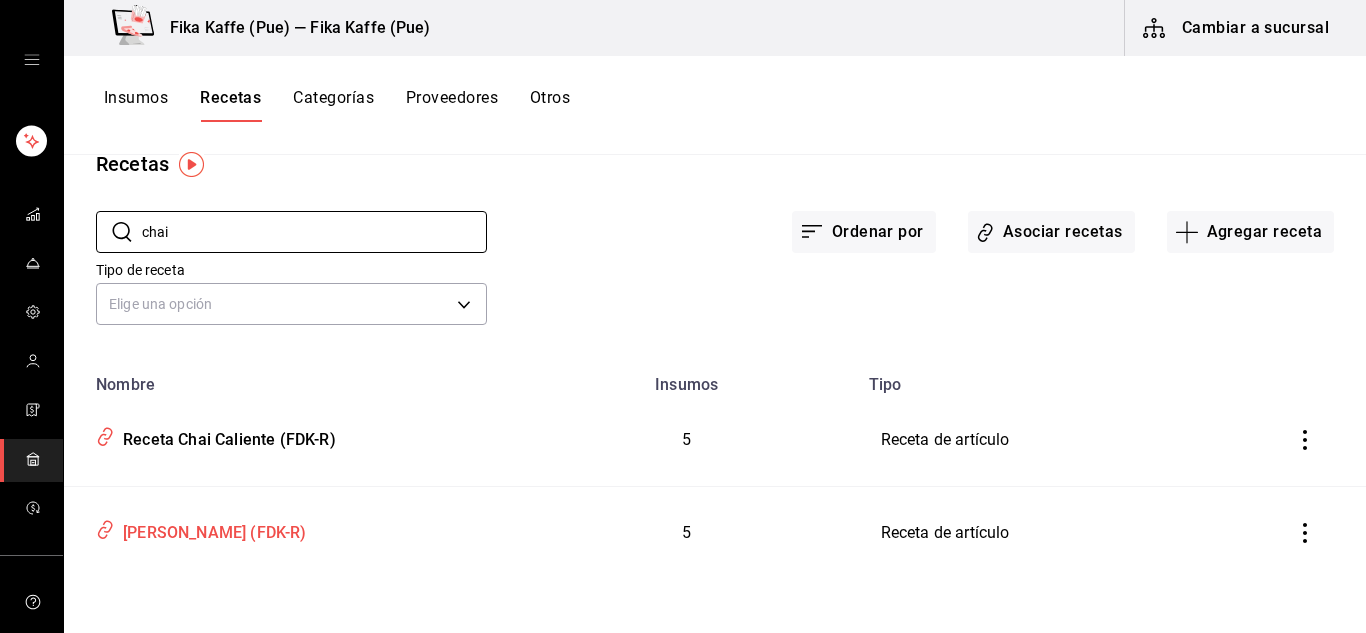 type on "chai" 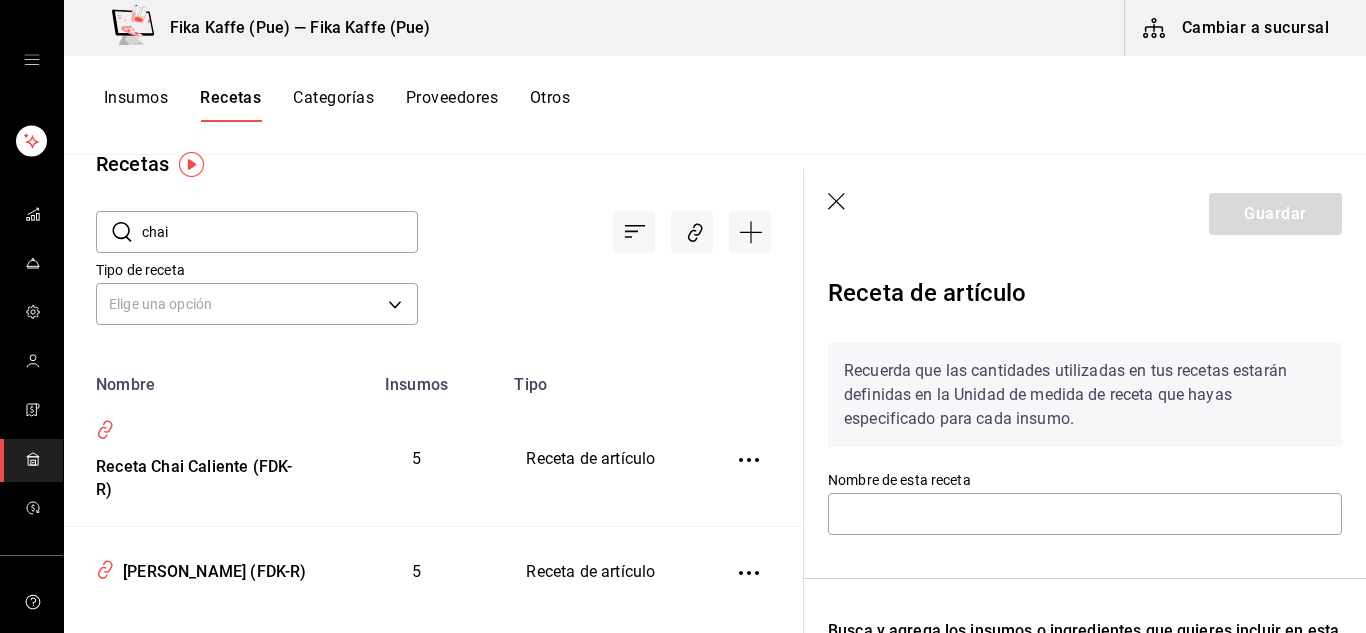 type on "Chai Frío (FDK-R)" 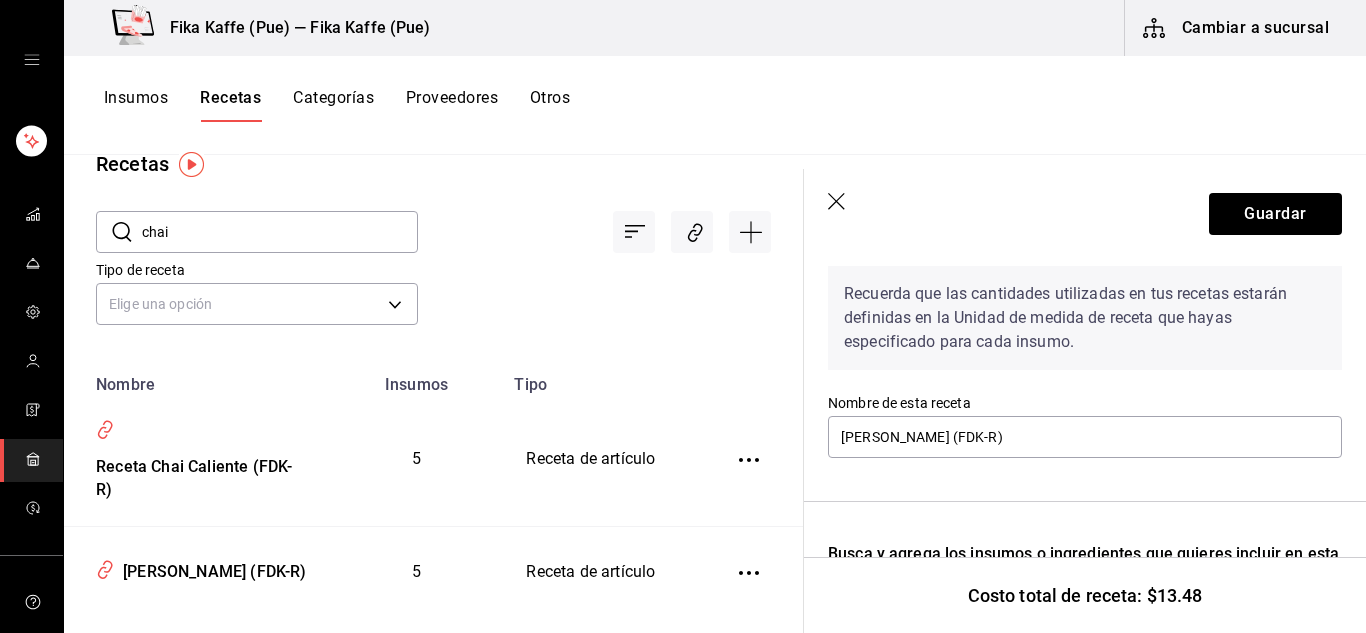 scroll, scrollTop: 100, scrollLeft: 0, axis: vertical 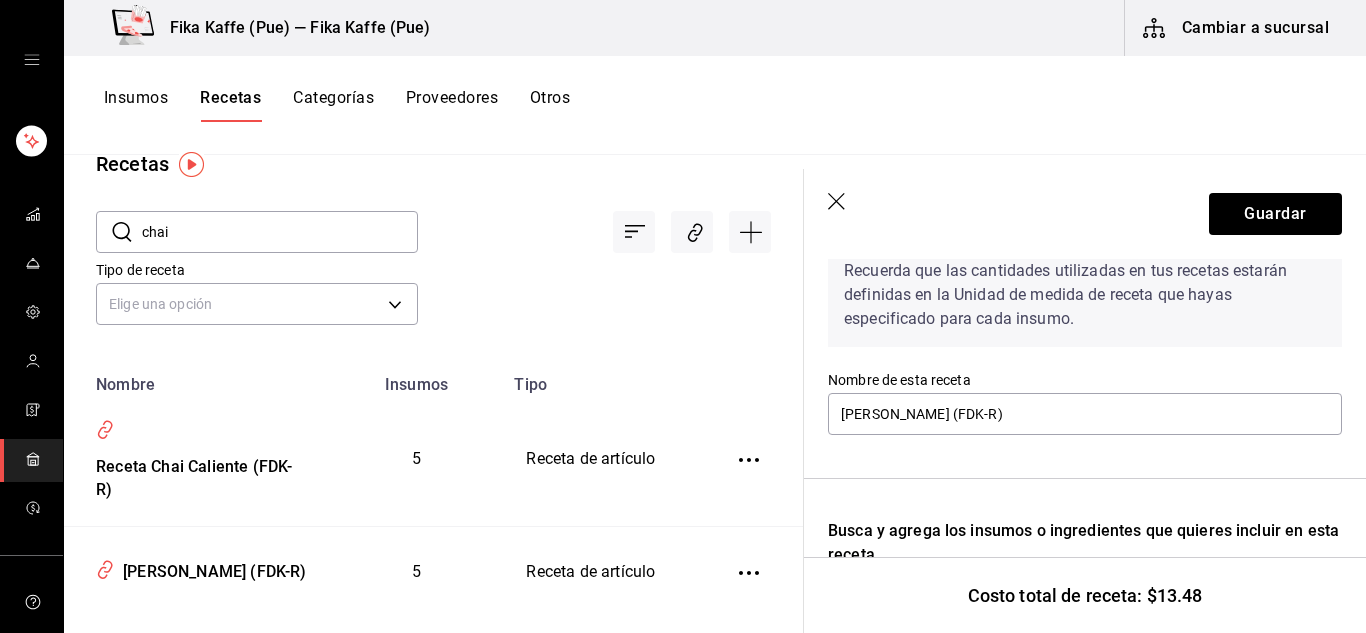 click on "Costo total de receta: $13.48" at bounding box center (1085, 595) 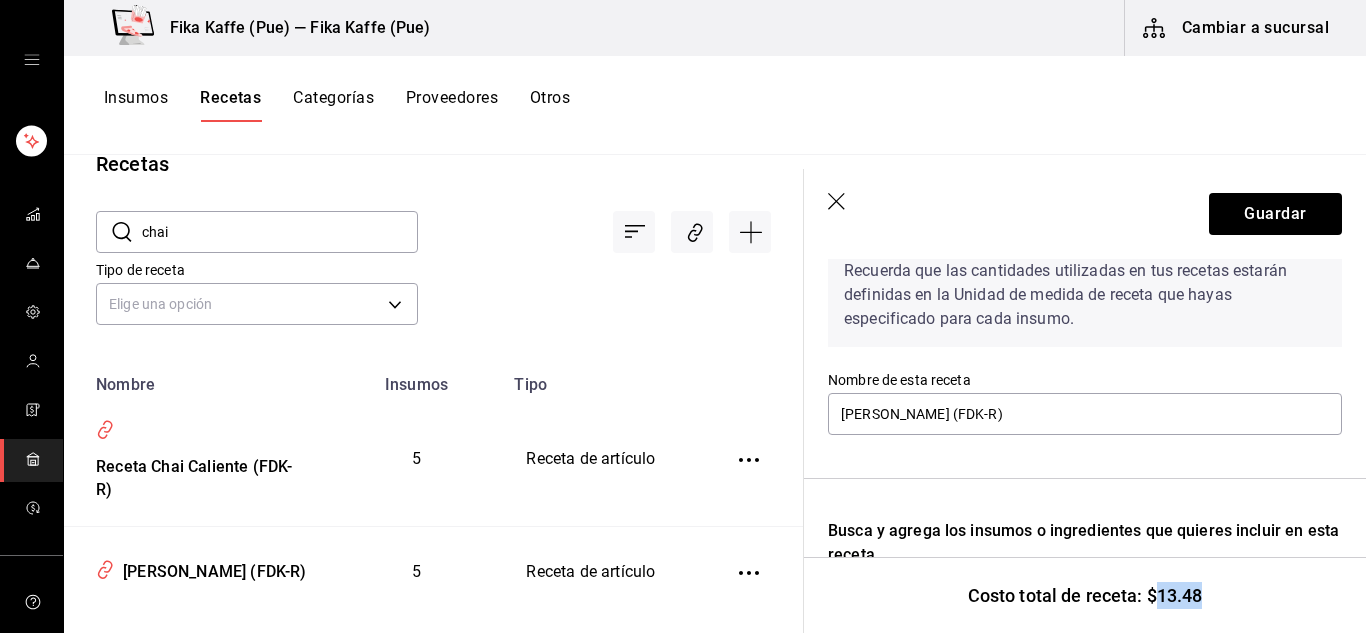 click on "Costo total de receta: $13.48" at bounding box center [1085, 595] 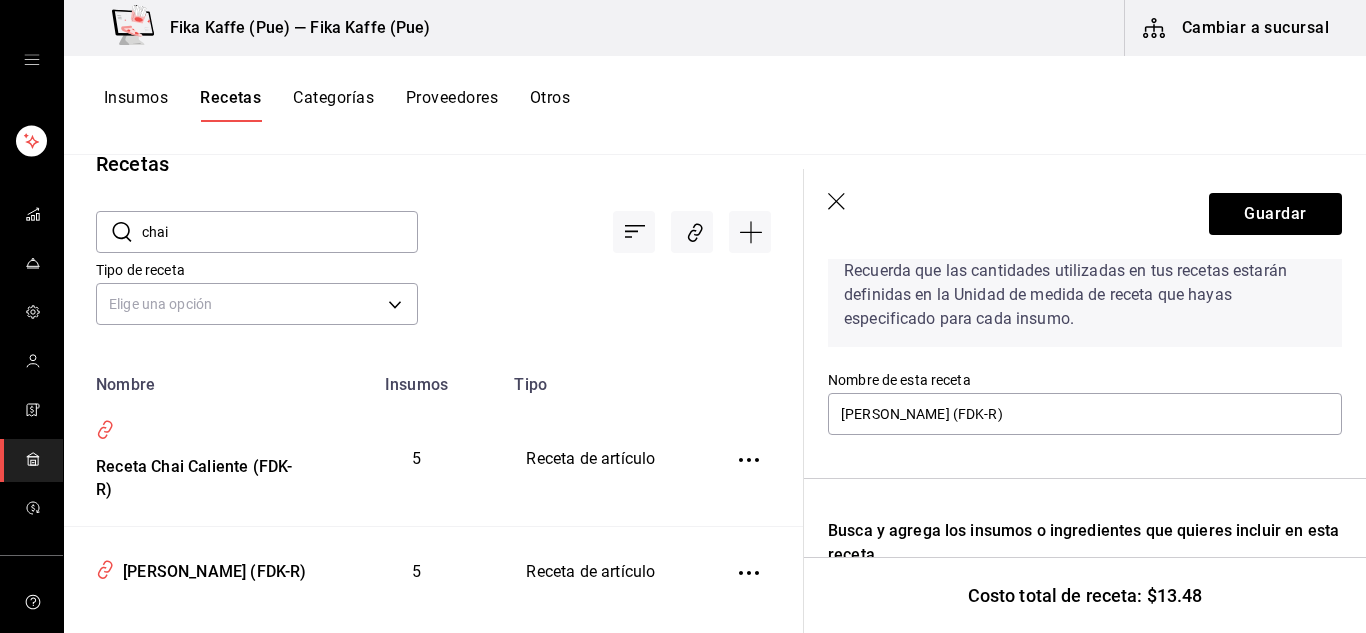 click on "Costo total de receta: $13.48" at bounding box center [1085, 595] 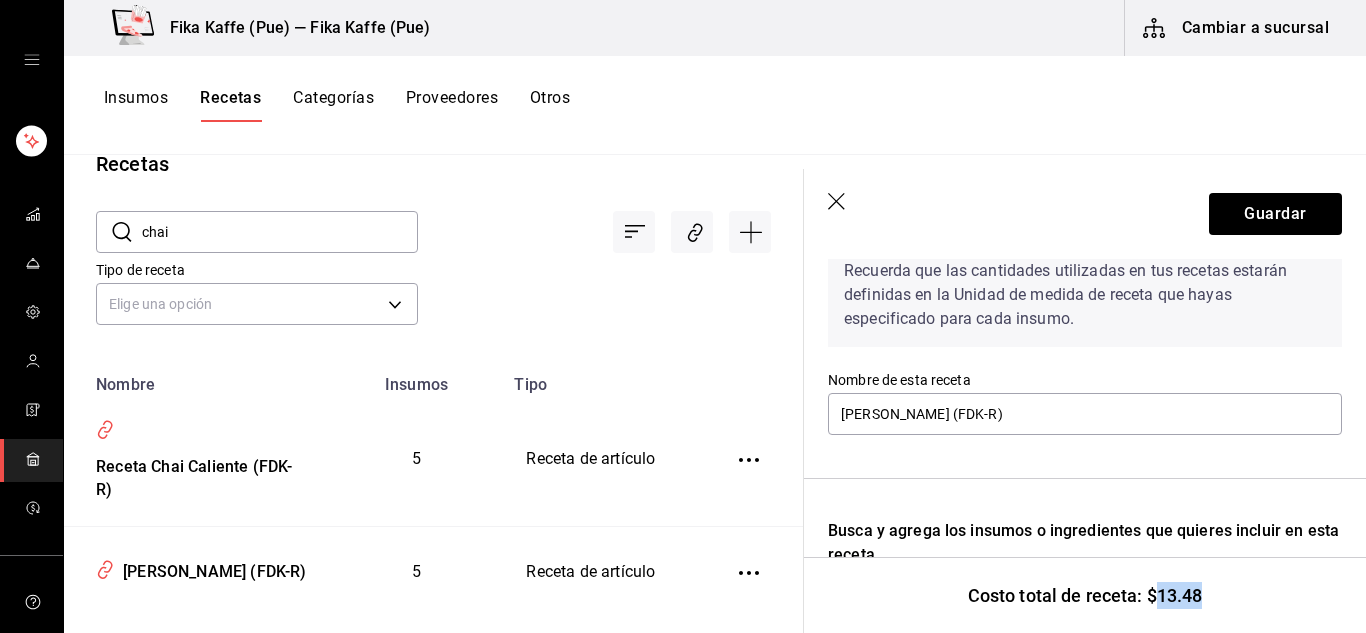 click on "Costo total de receta: $13.48" at bounding box center [1085, 595] 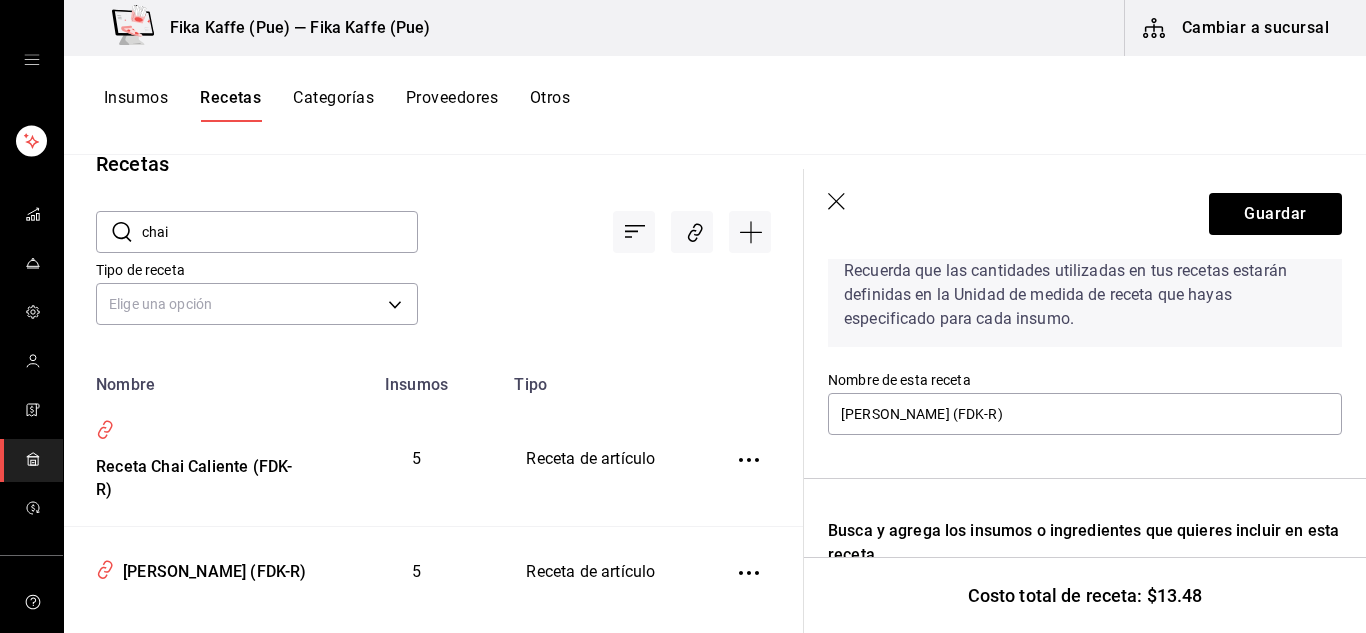 click on "chai" at bounding box center (280, 232) 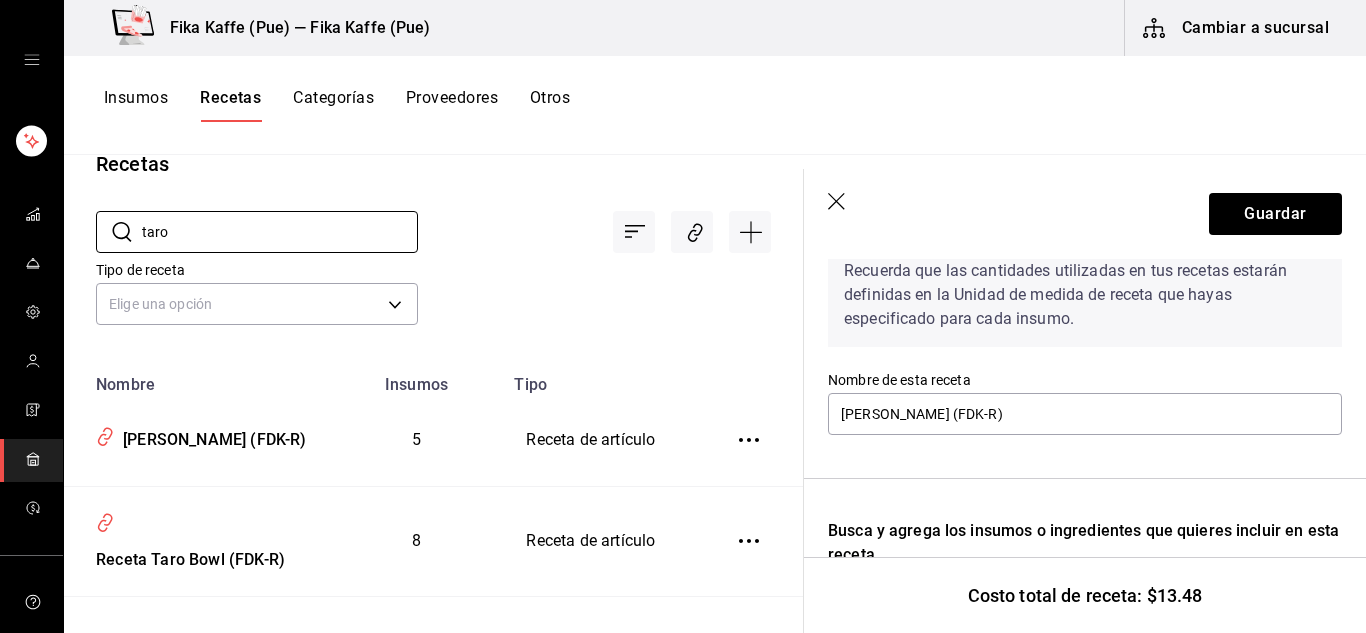 type on "taro" 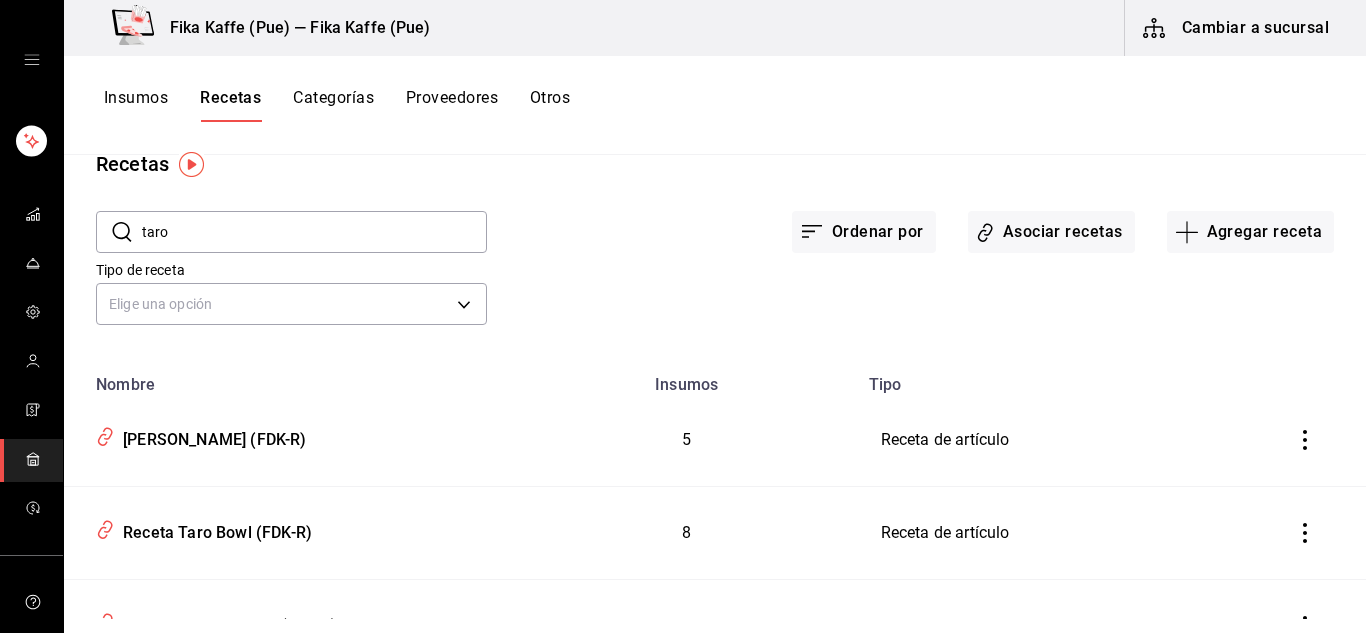 scroll, scrollTop: 0, scrollLeft: 0, axis: both 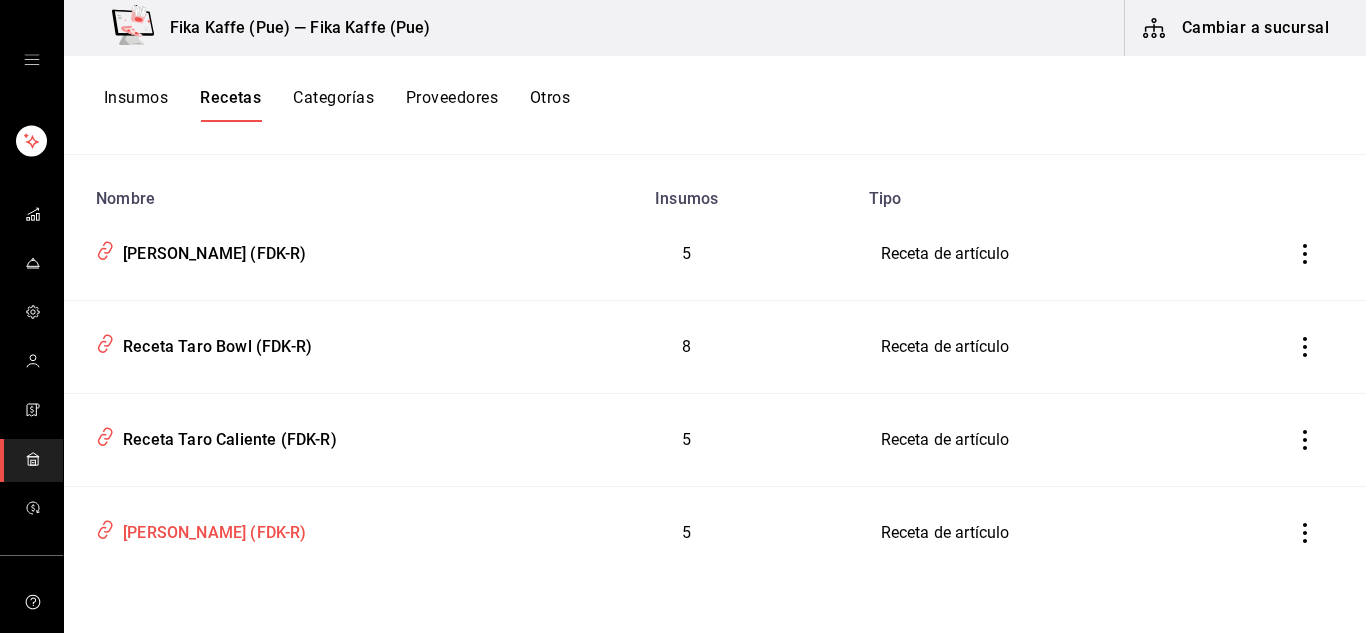click on "Taro Frío (FDK-R)" at bounding box center (211, 529) 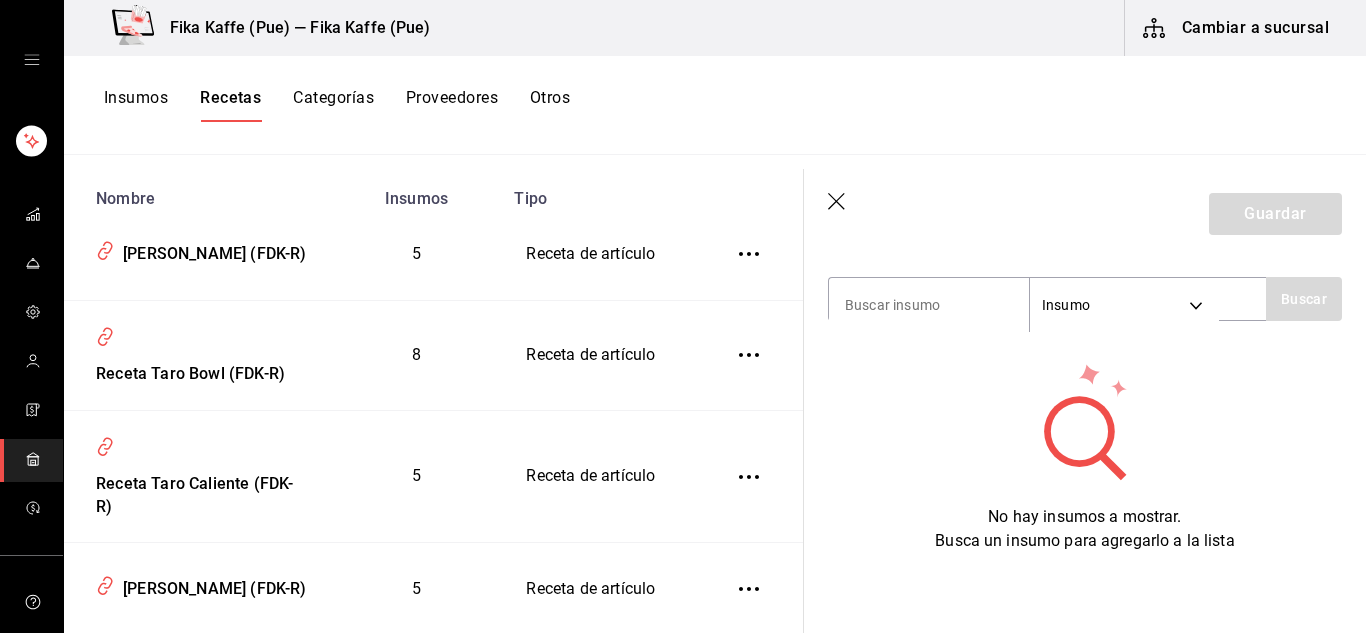 type on "Taro Frío (FDK-R)" 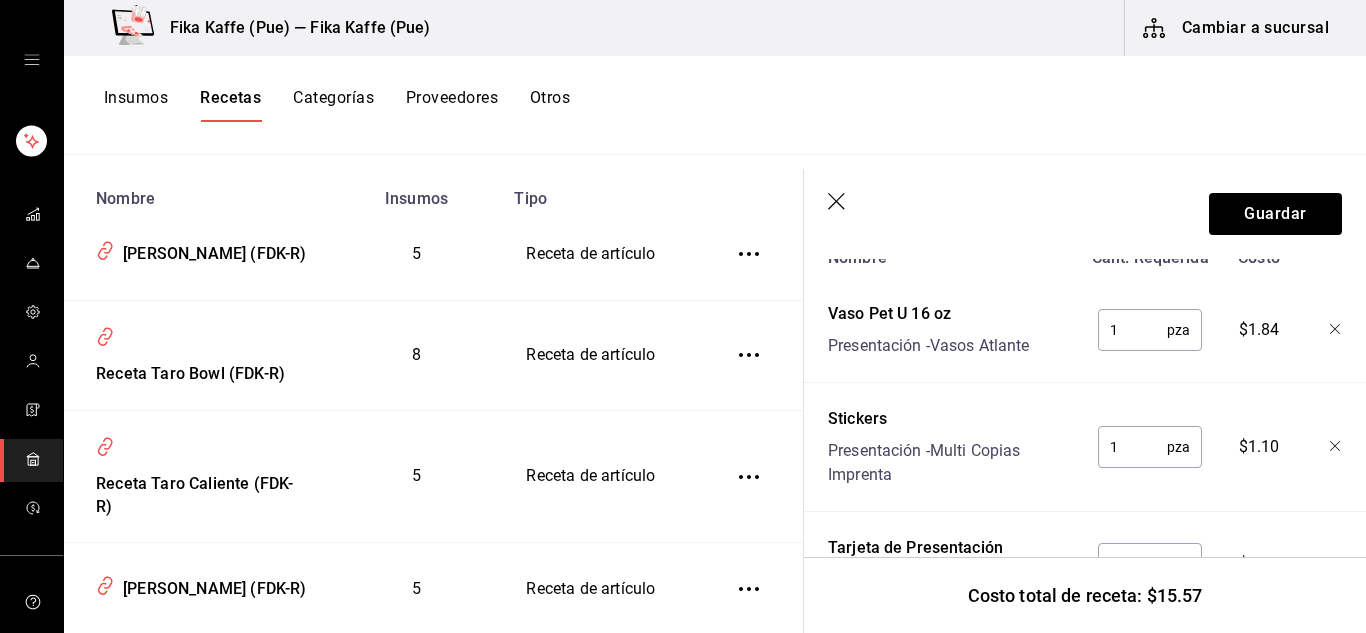 scroll, scrollTop: 850, scrollLeft: 0, axis: vertical 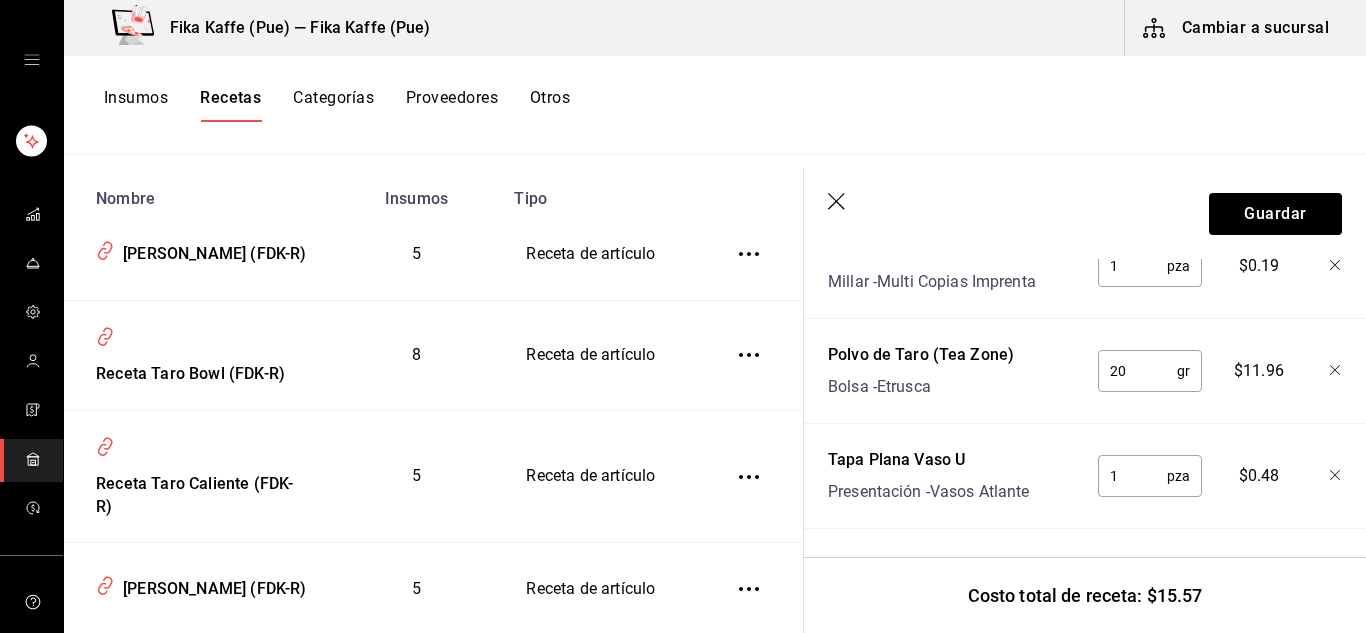 click on "Costo total de receta: $15.57" at bounding box center [1085, 595] 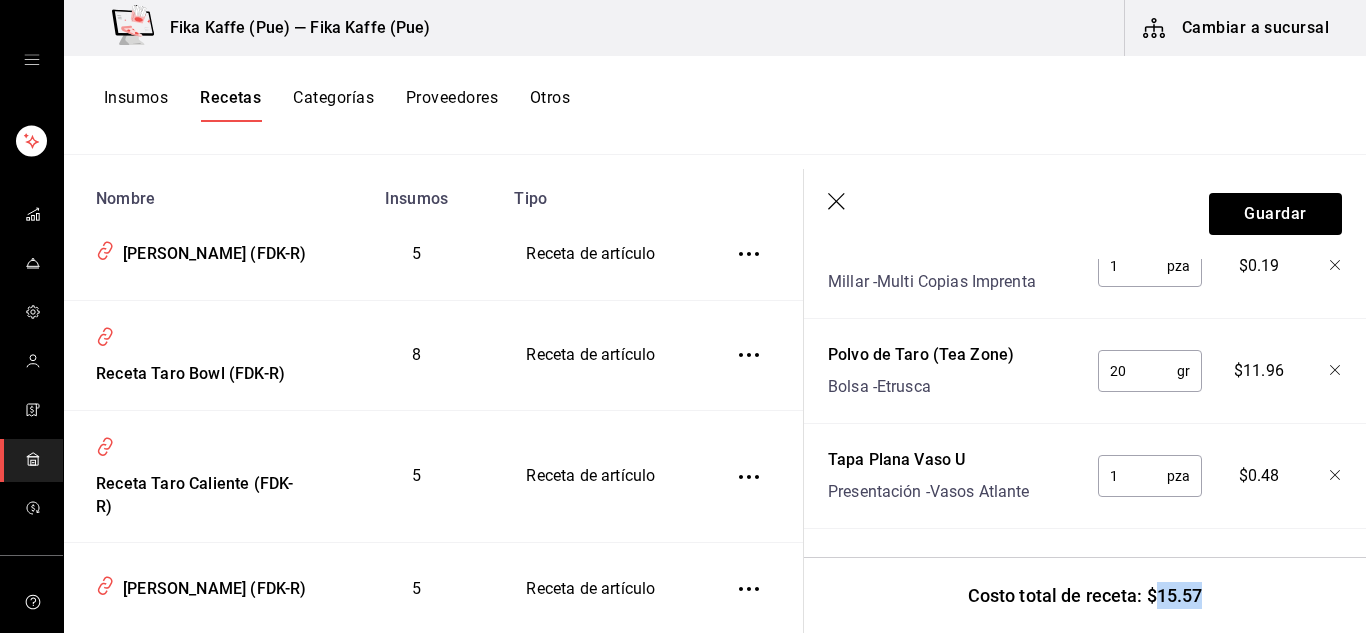 click on "Costo total de receta: $15.57" at bounding box center [1085, 595] 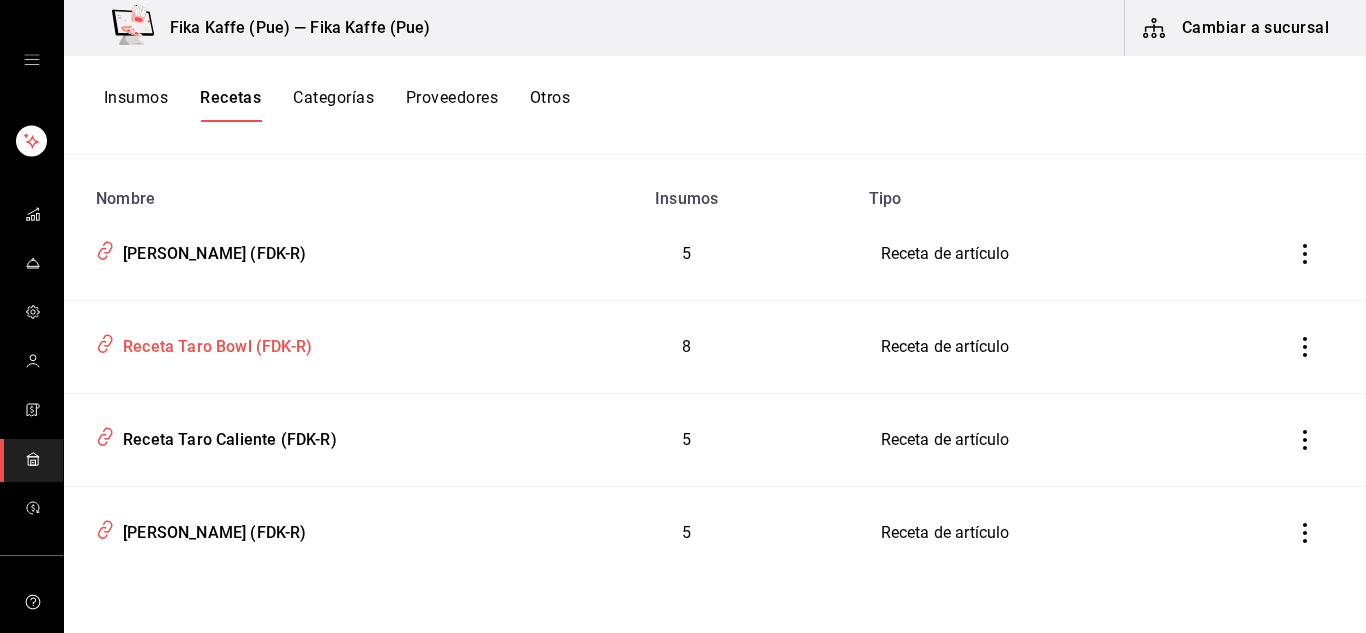 scroll, scrollTop: 0, scrollLeft: 0, axis: both 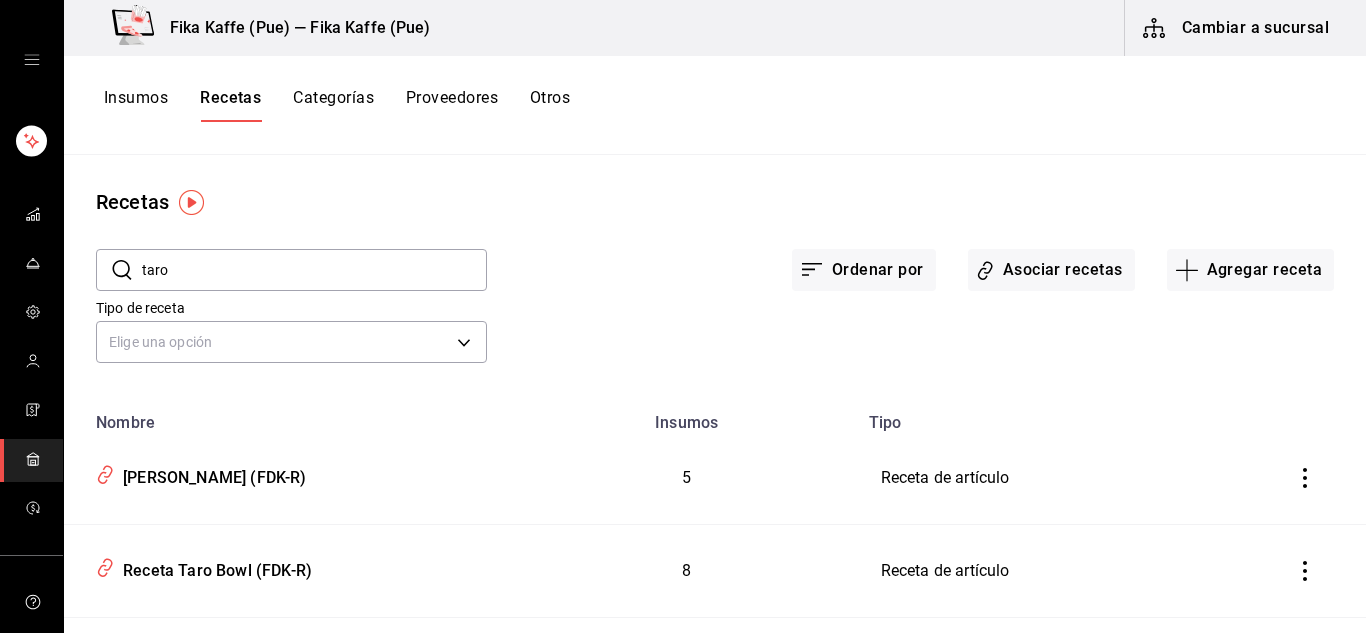 click on "taro" at bounding box center (314, 270) 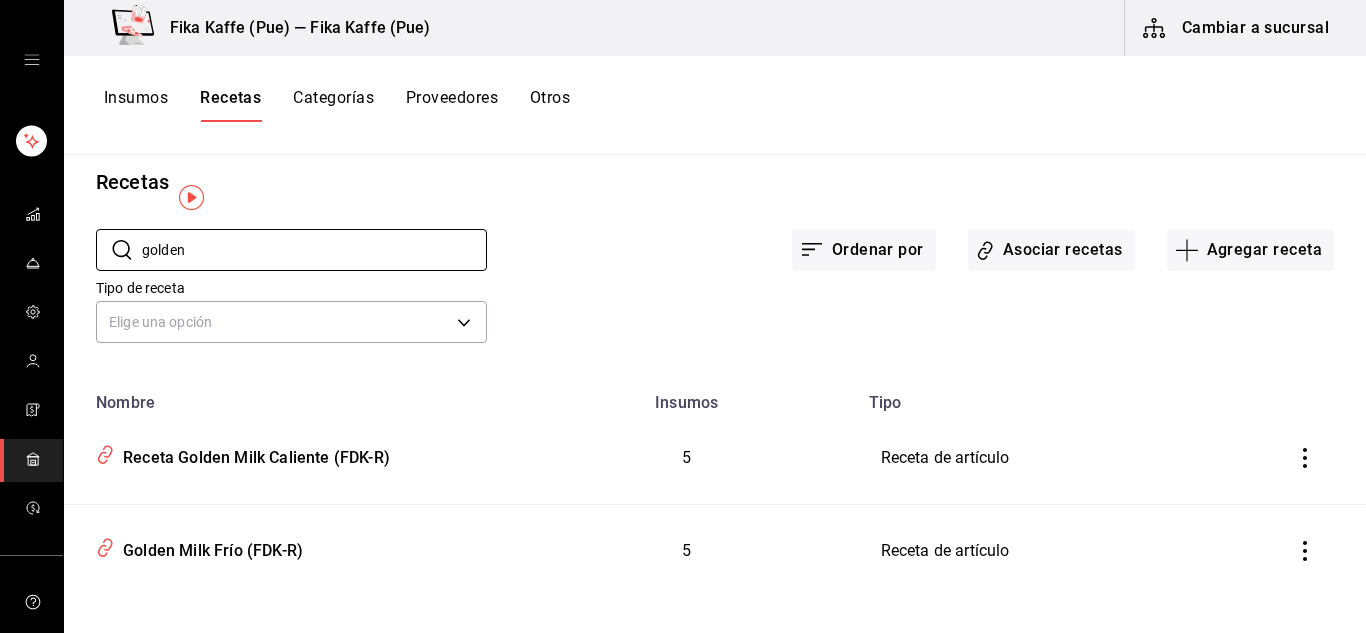 scroll, scrollTop: 38, scrollLeft: 0, axis: vertical 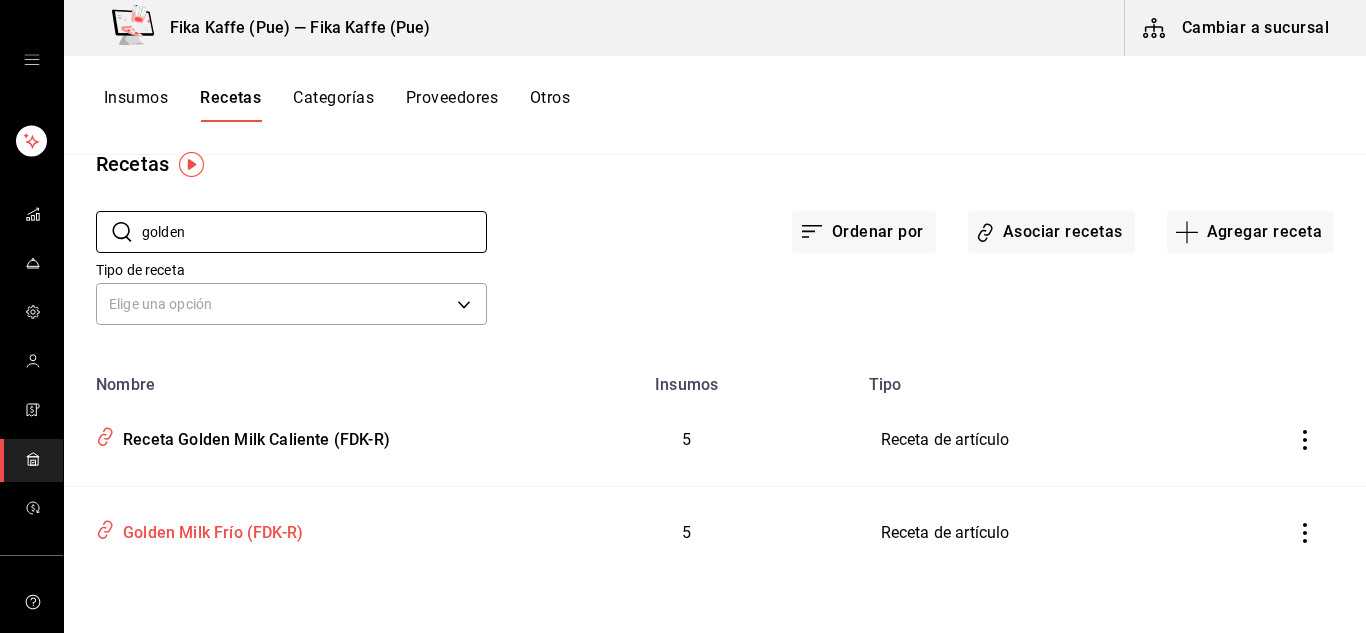 type on "golden" 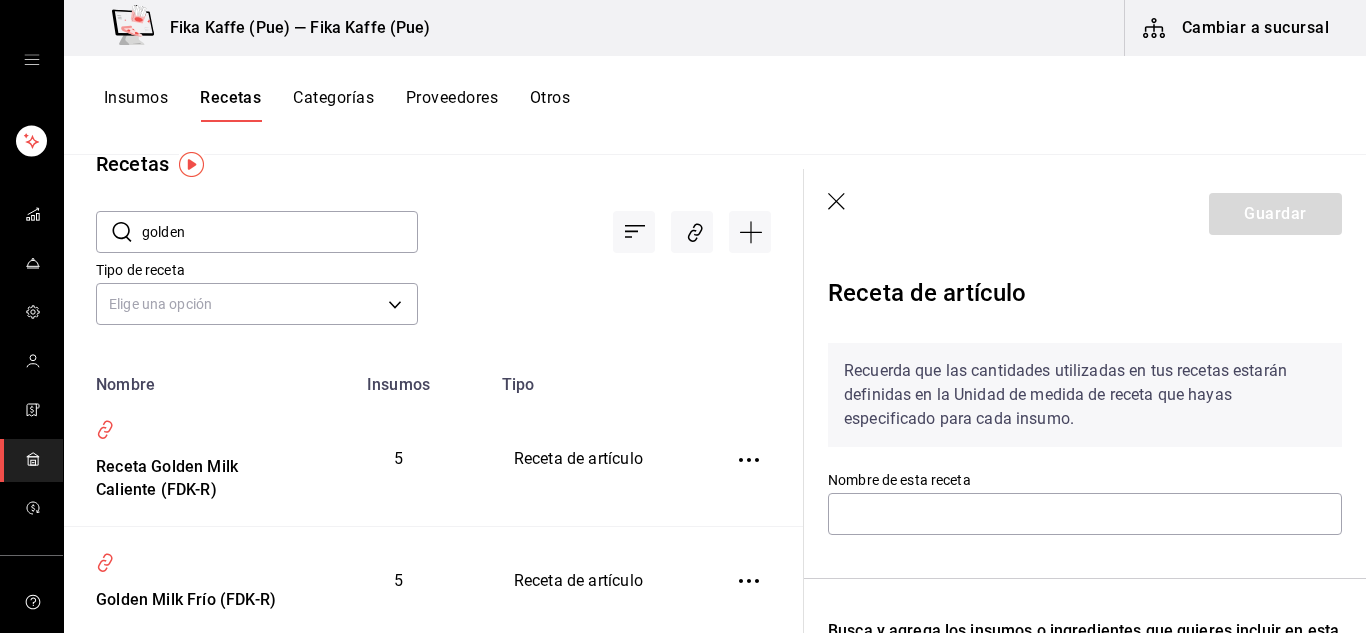 type on "Golden Milk Frío (FDK-R)" 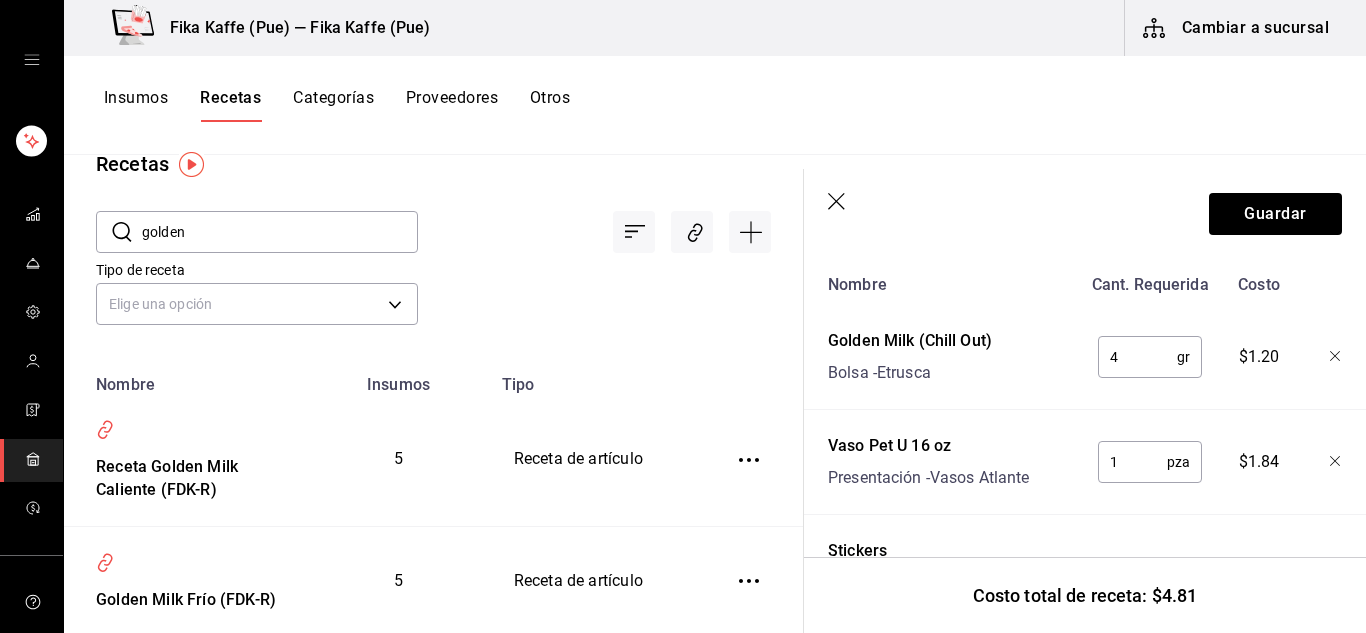 scroll, scrollTop: 450, scrollLeft: 0, axis: vertical 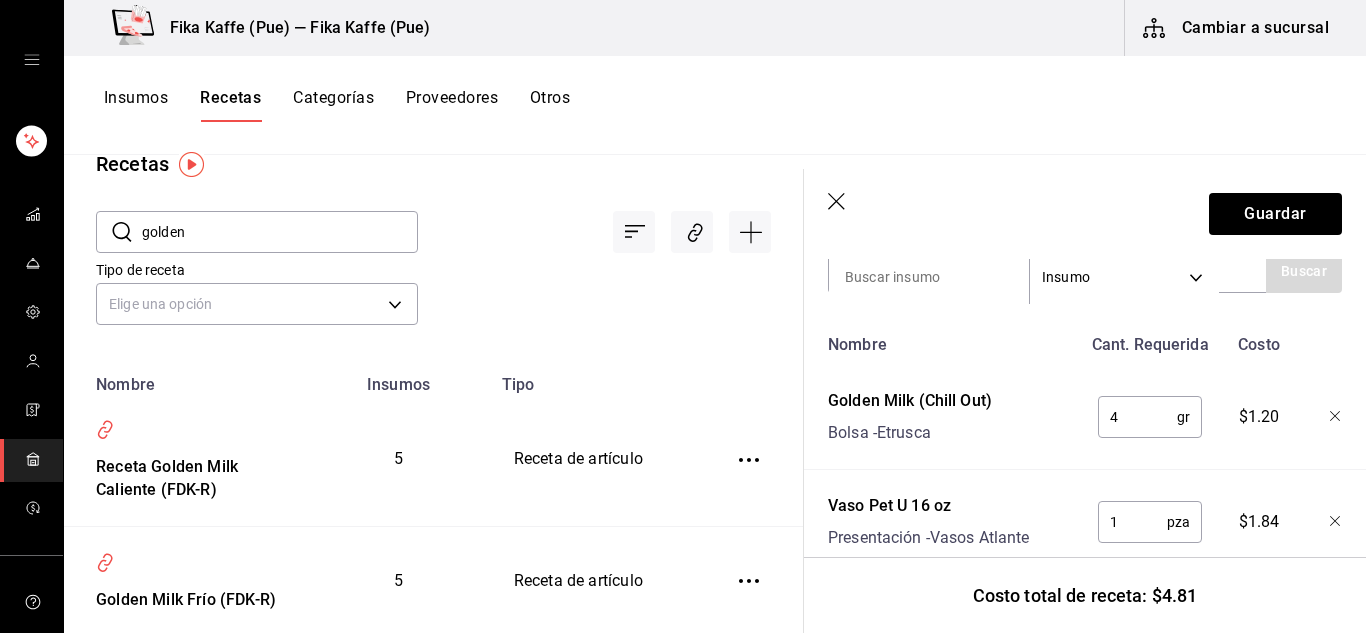 click on "Costo total de receta: $4.81" at bounding box center [1085, 595] 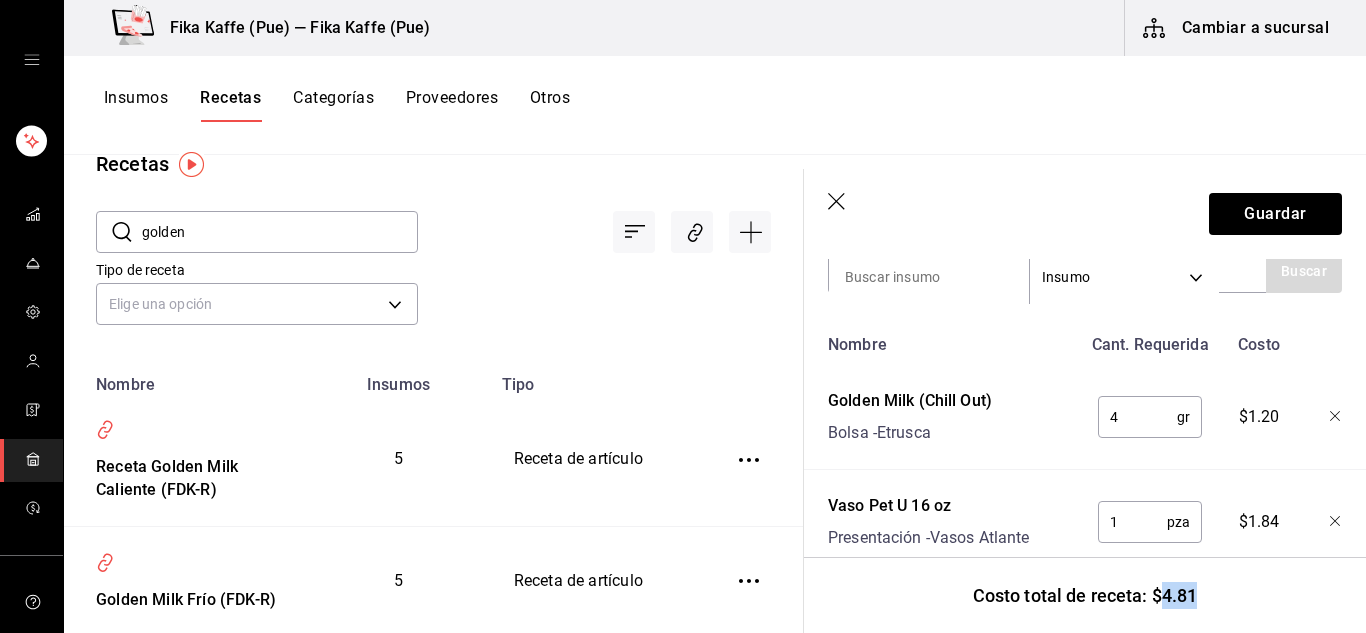 click on "Costo total de receta: $4.81" at bounding box center (1085, 595) 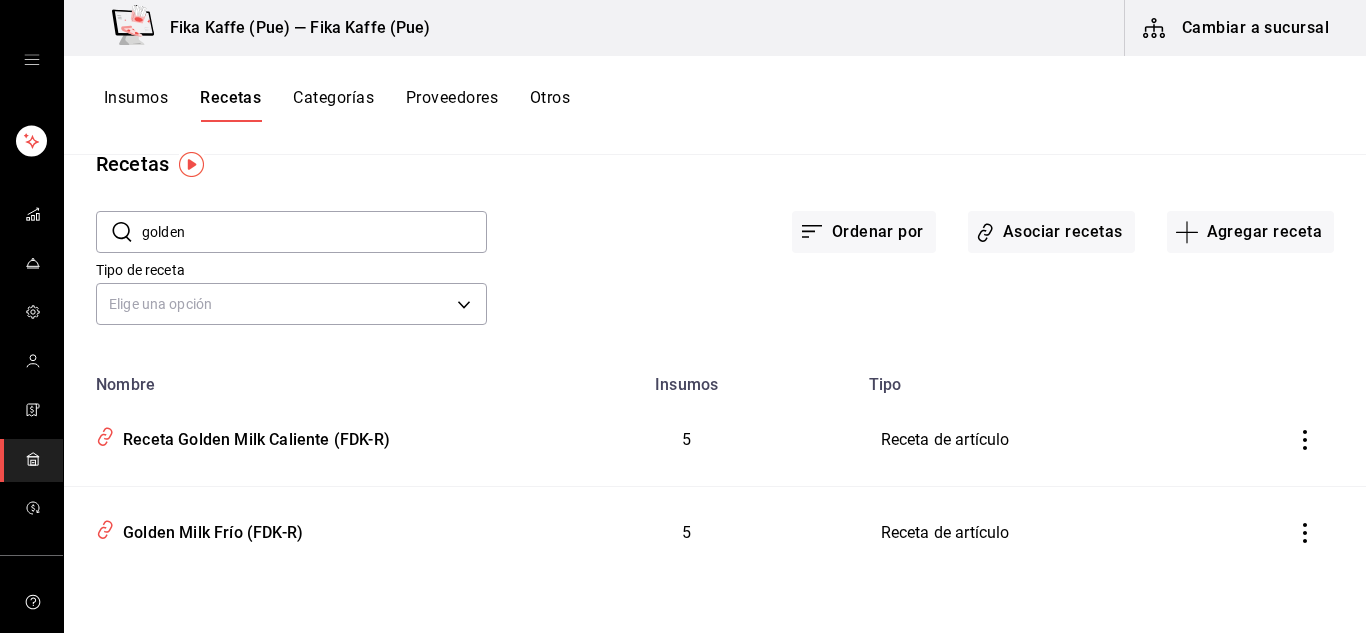 scroll, scrollTop: 0, scrollLeft: 0, axis: both 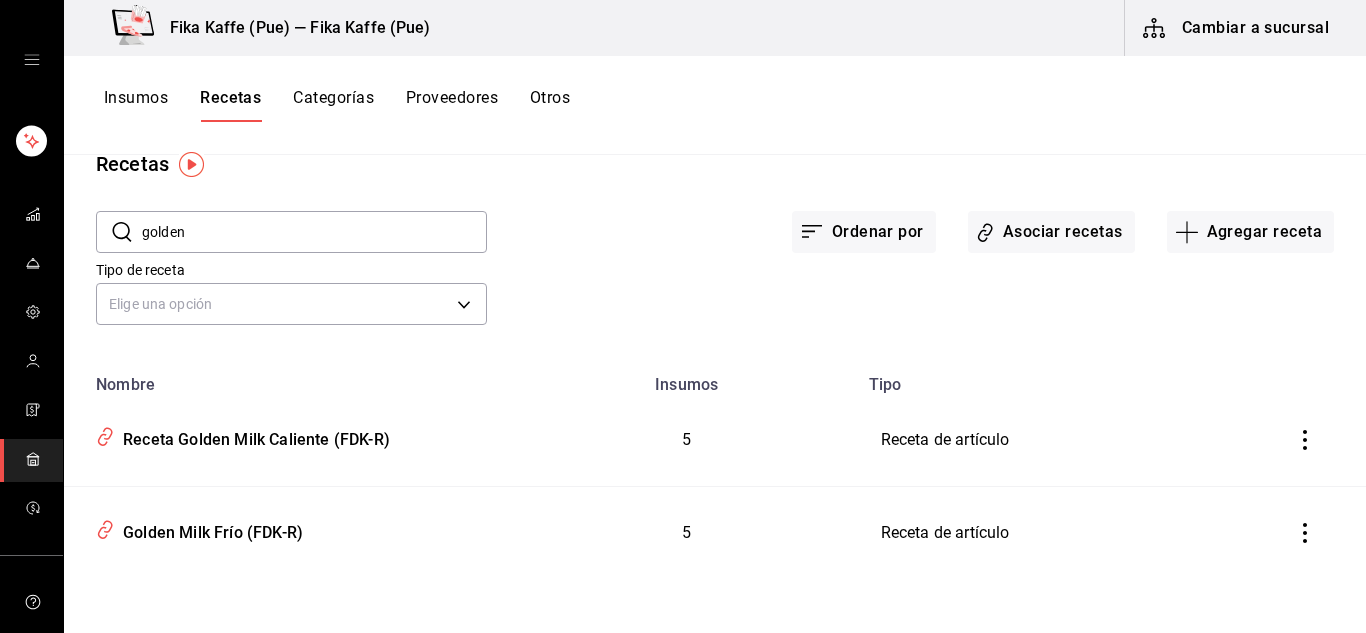 click on "golden" at bounding box center (314, 232) 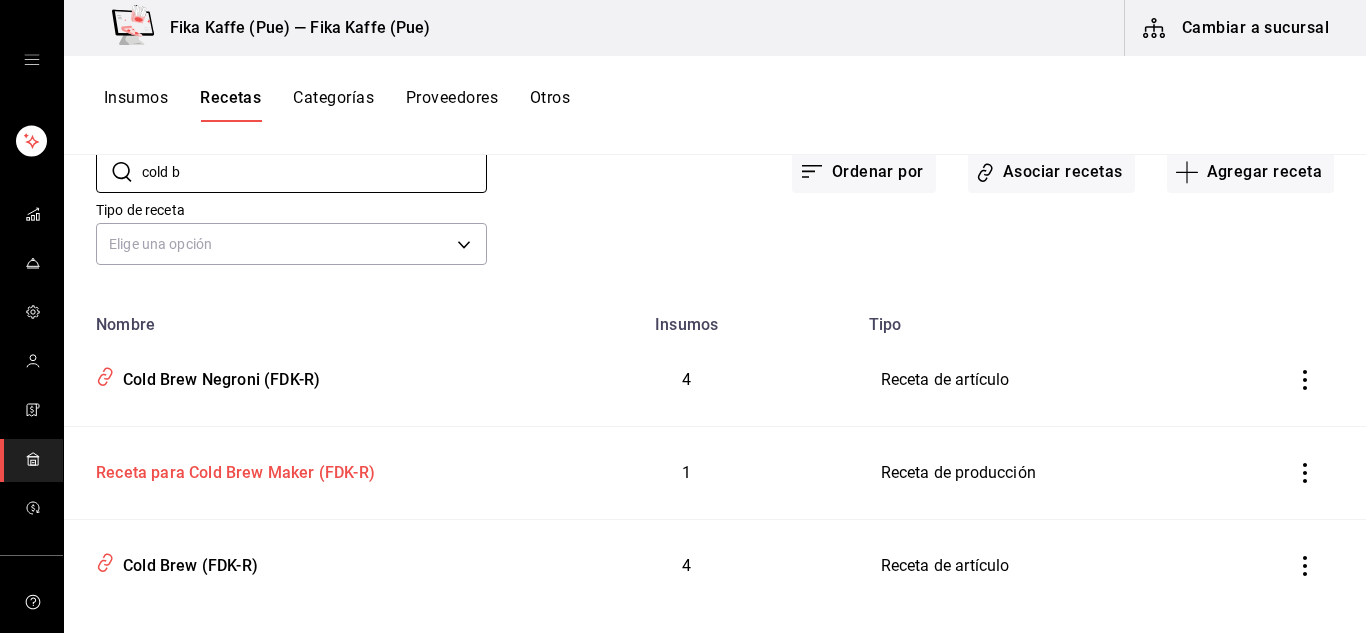 scroll, scrollTop: 131, scrollLeft: 0, axis: vertical 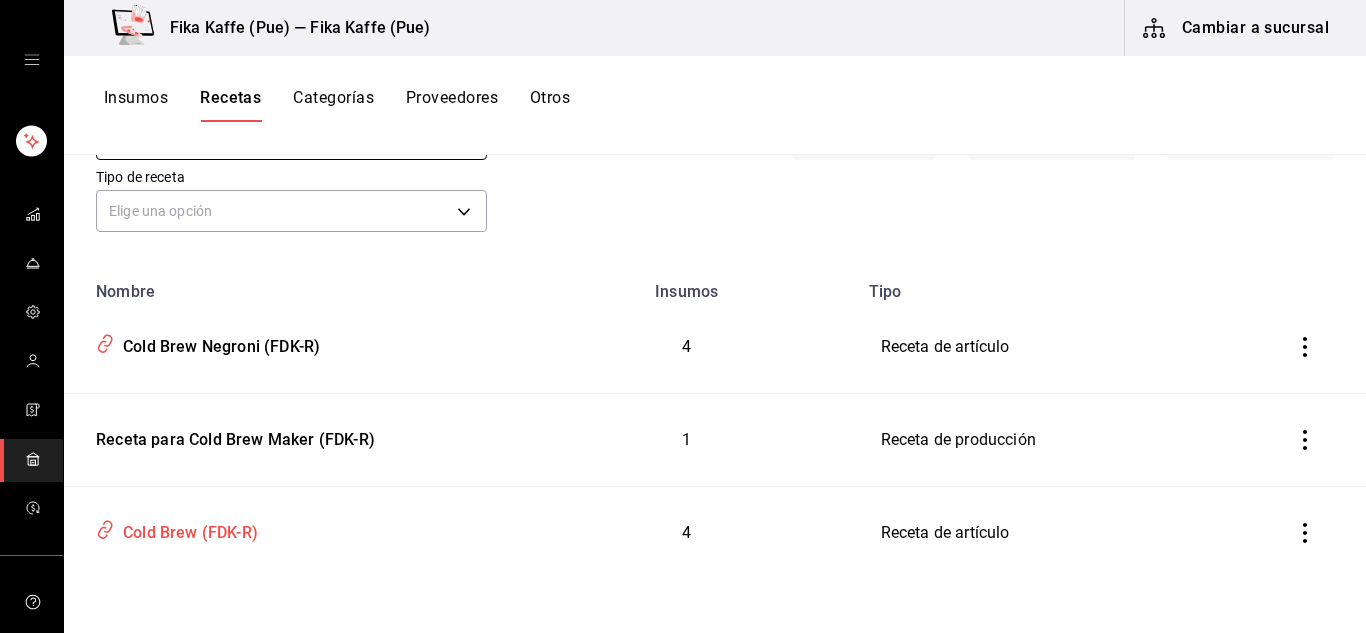 type on "cold b" 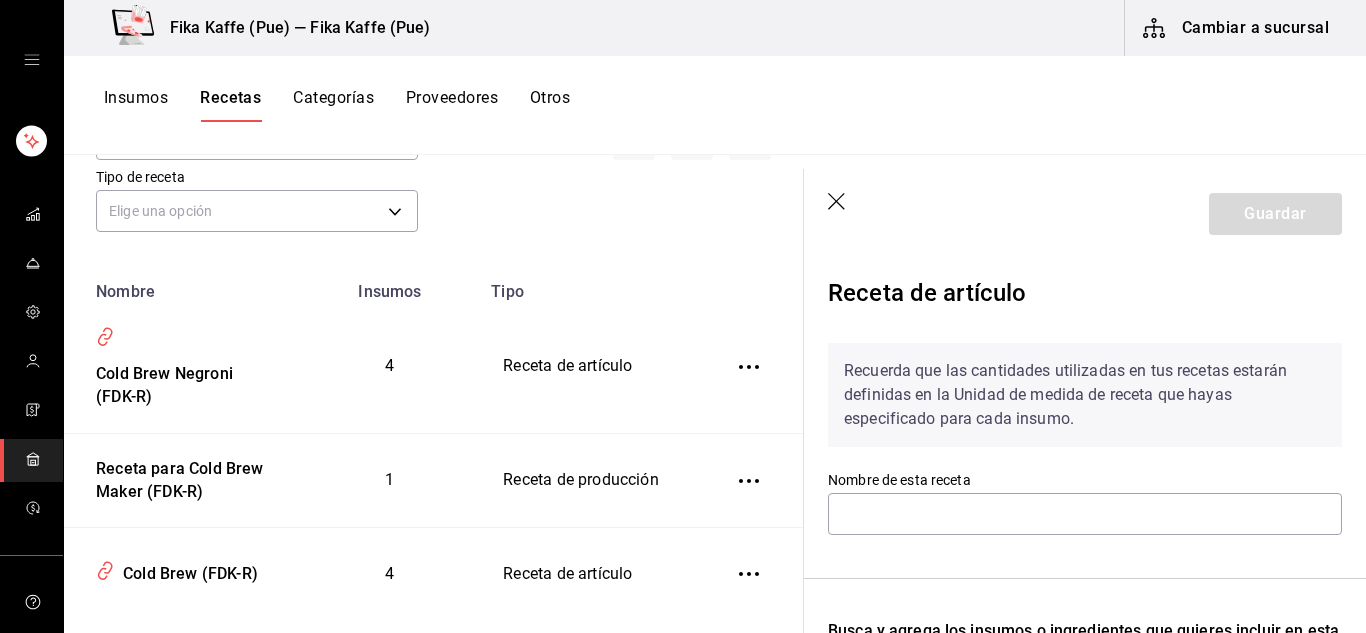 type on "Cold Brew (FDK-R)" 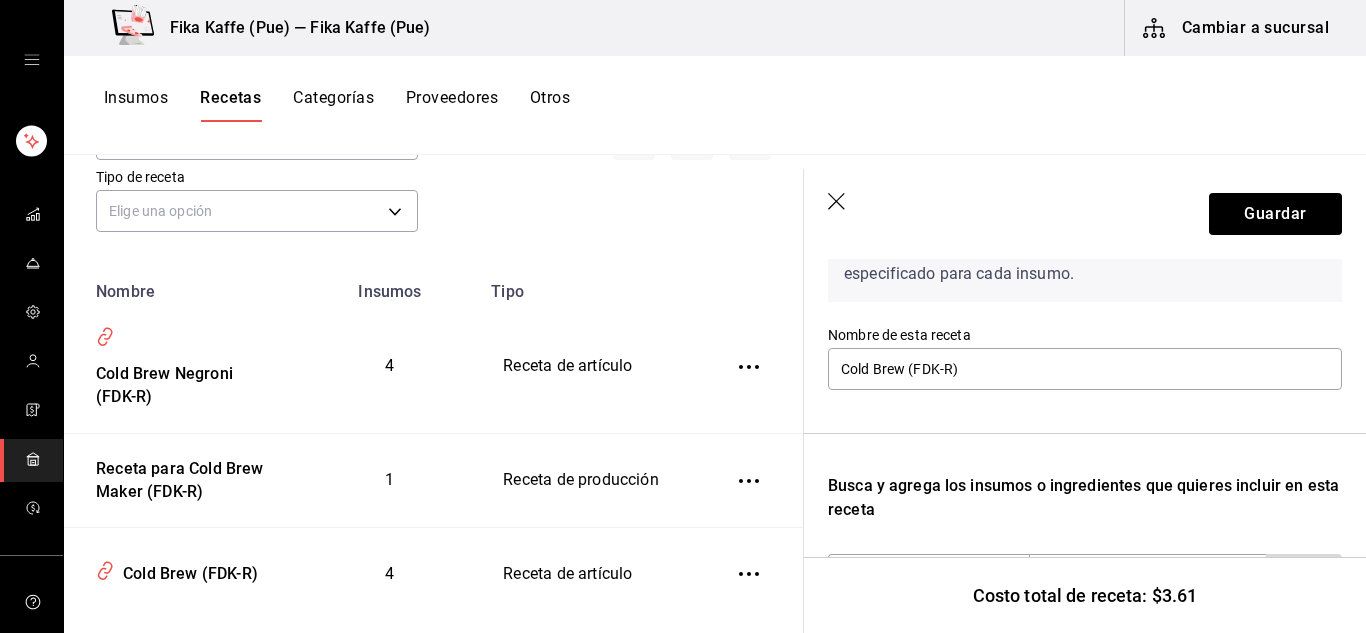 scroll, scrollTop: 345, scrollLeft: 0, axis: vertical 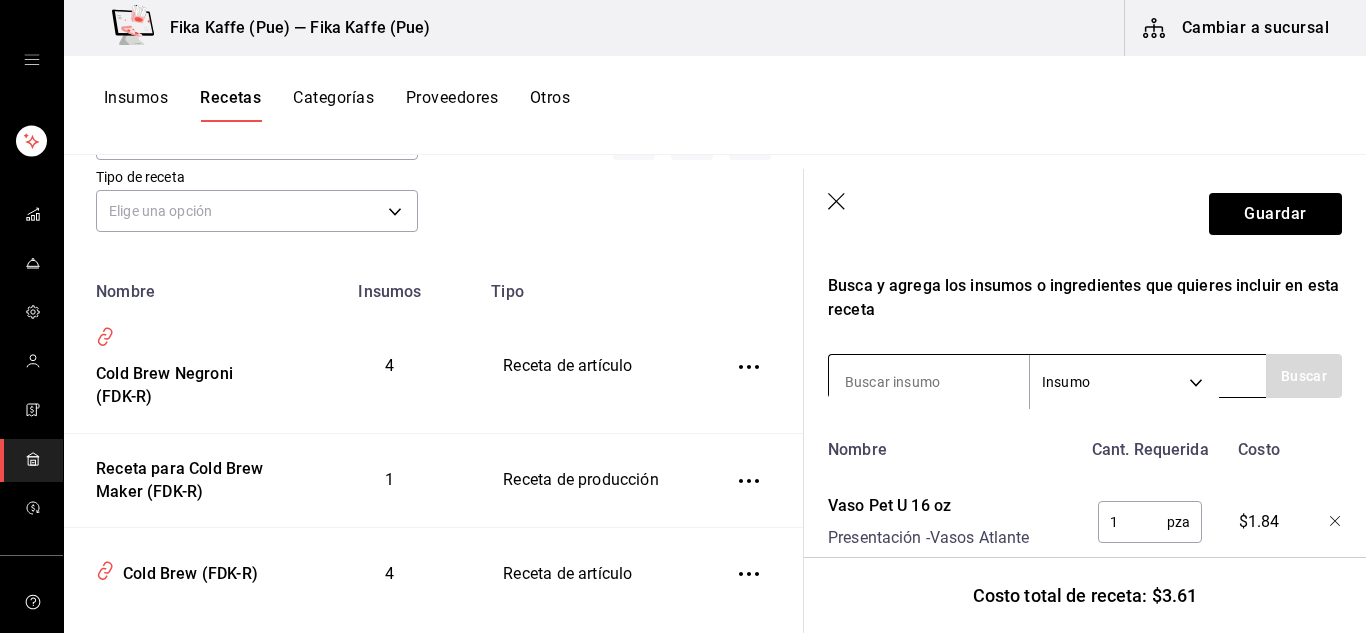 click at bounding box center [929, 382] 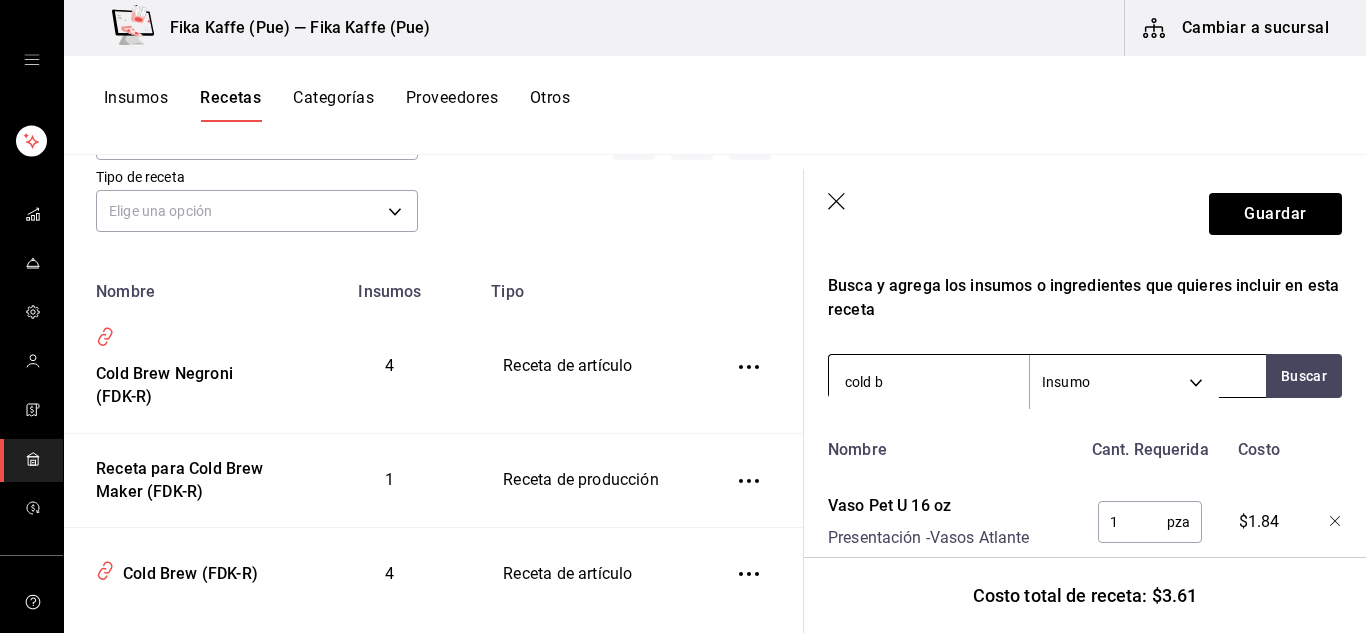 type on "cold br" 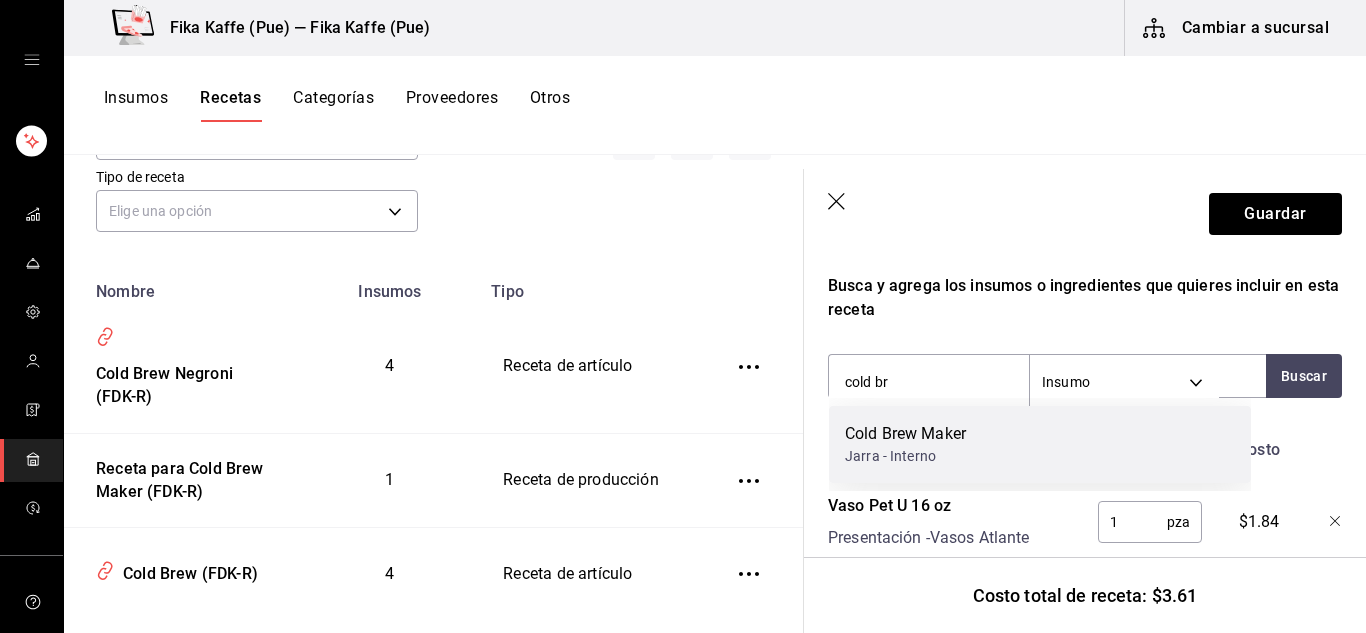 click on "Cold Brew Maker" at bounding box center [905, 434] 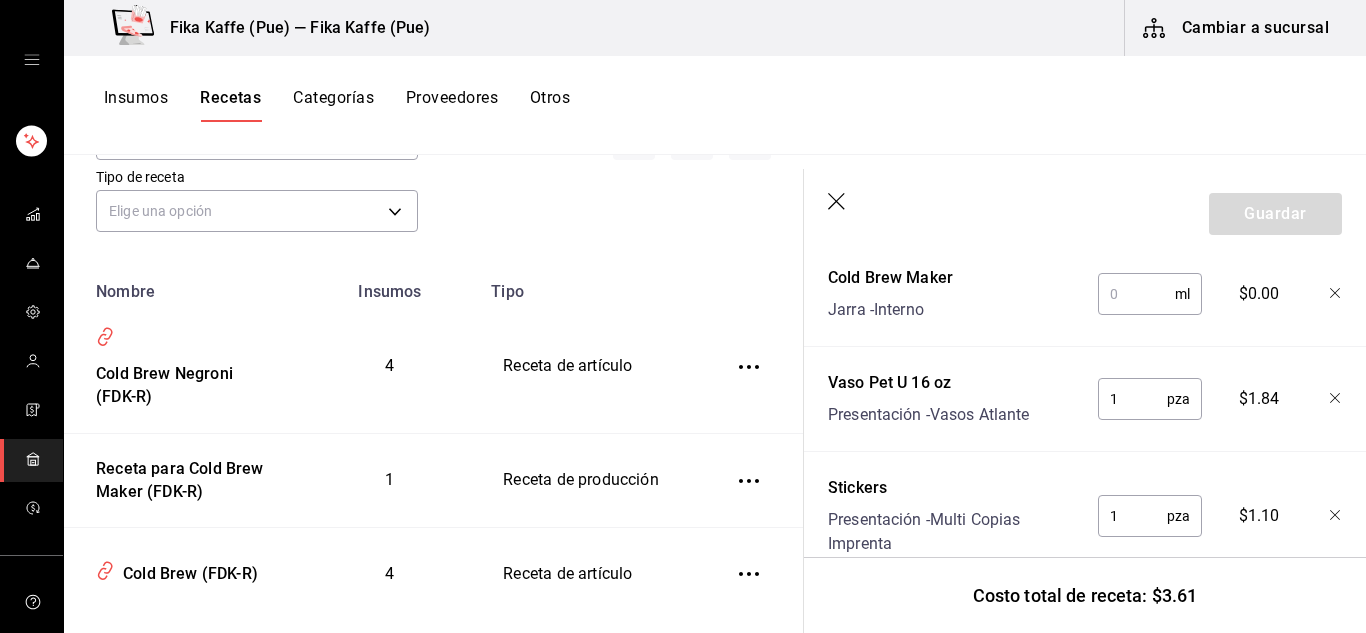 scroll, scrollTop: 550, scrollLeft: 0, axis: vertical 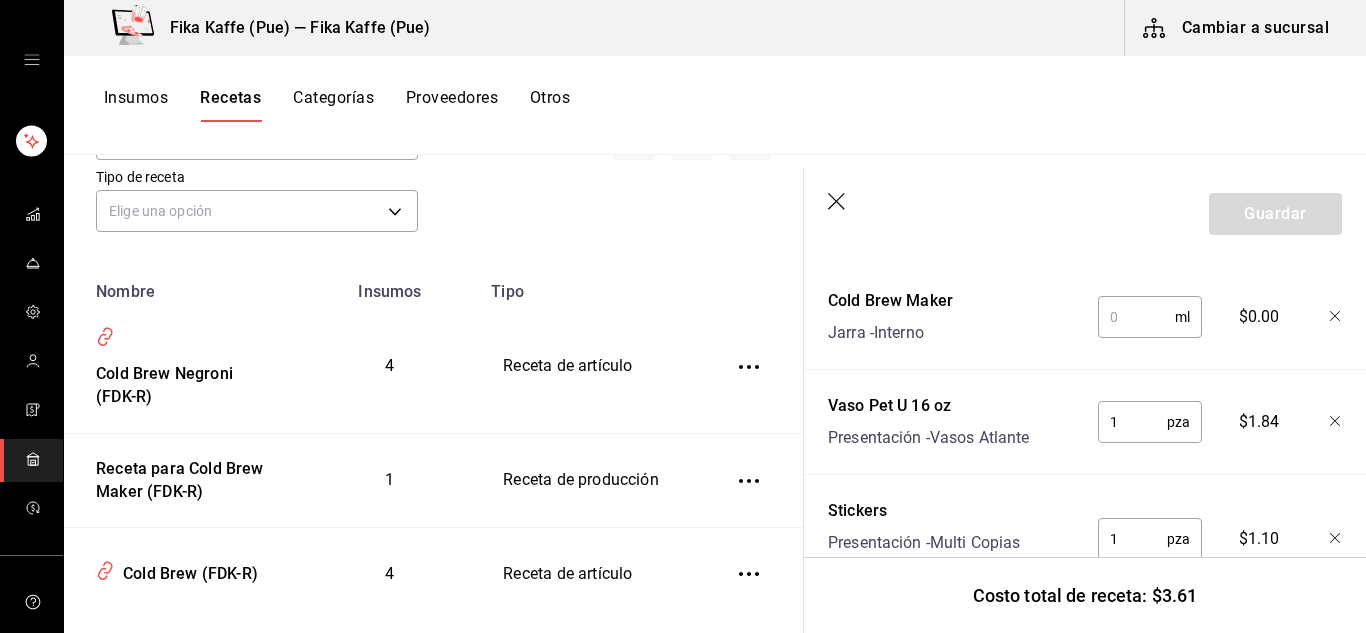 click at bounding box center (1136, 317) 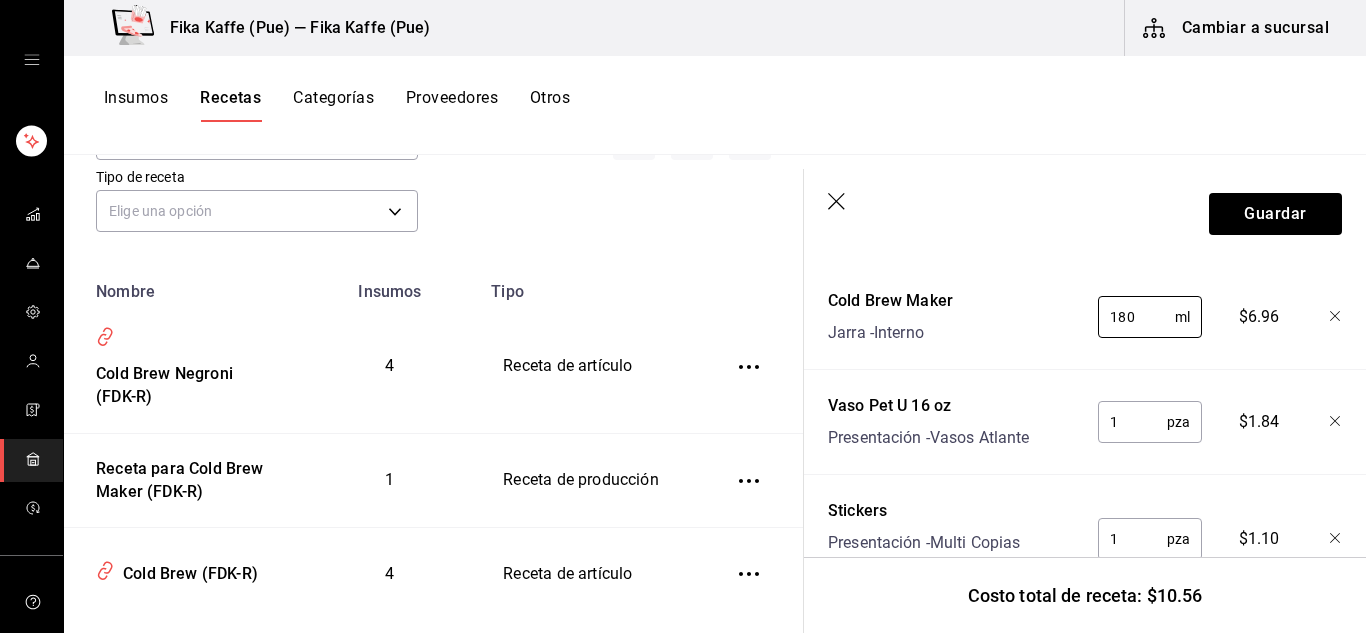 type on "180" 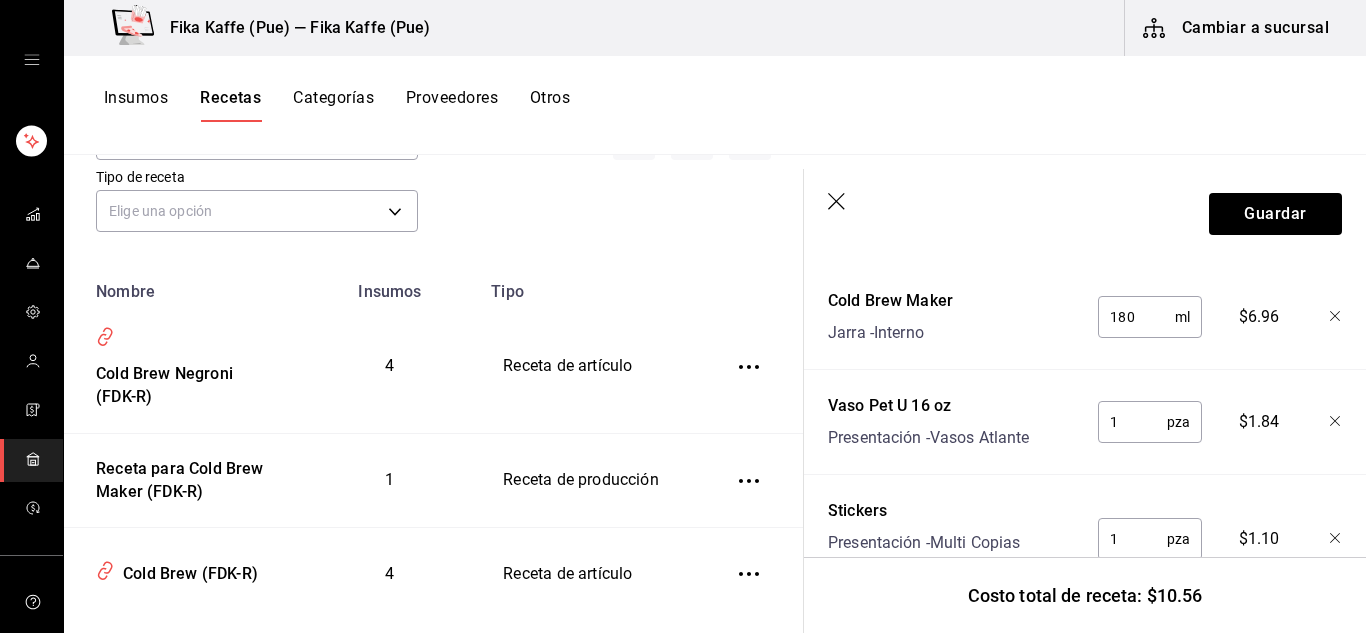 click on "Costo total de receta: $10.56" at bounding box center (1085, 595) 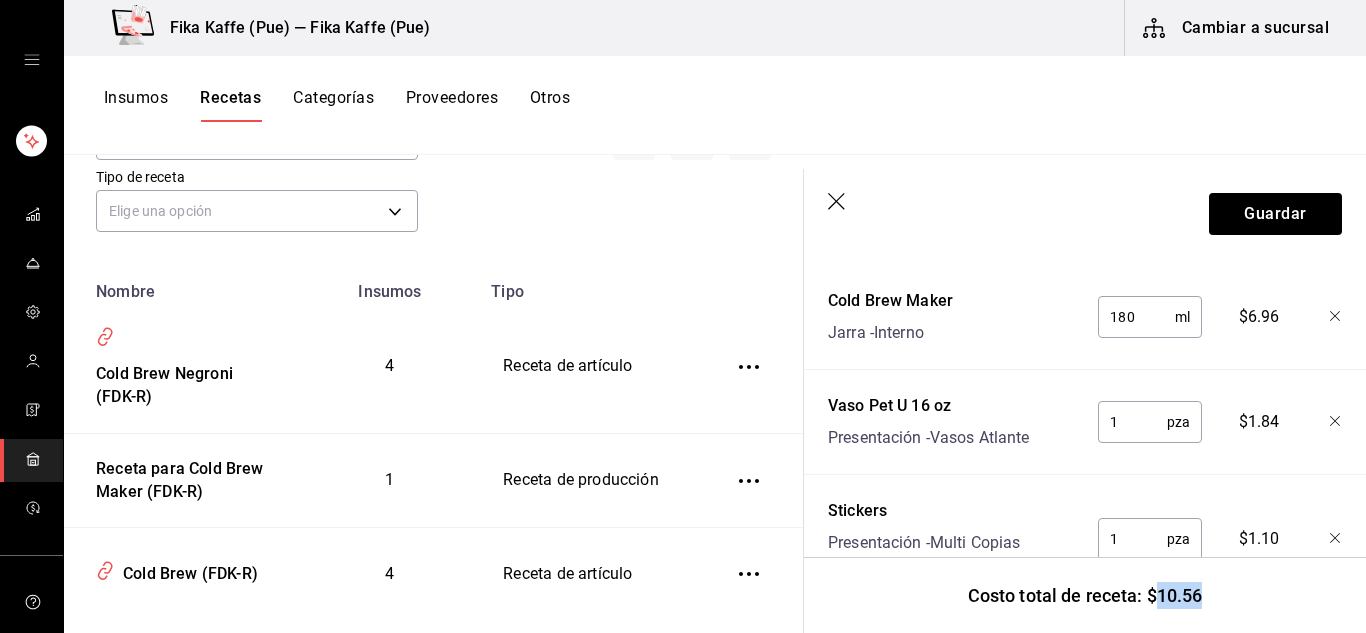 click on "Costo total de receta: $10.56" at bounding box center [1085, 595] 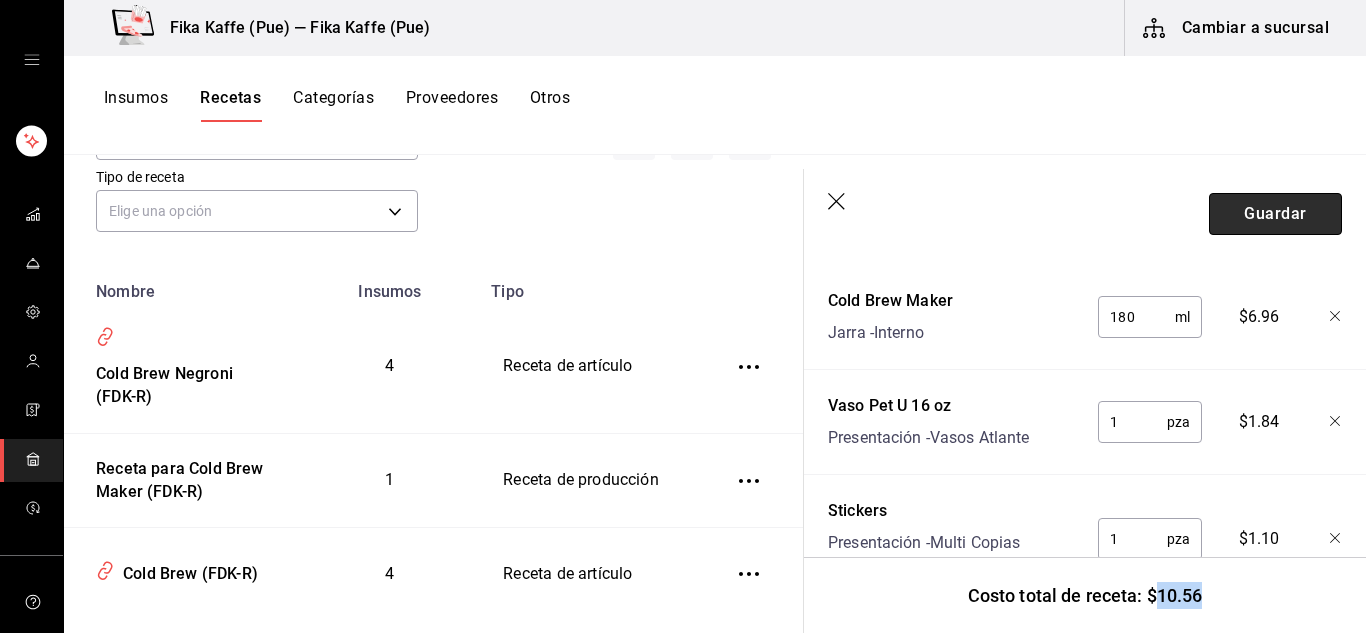 click on "Guardar" at bounding box center (1275, 214) 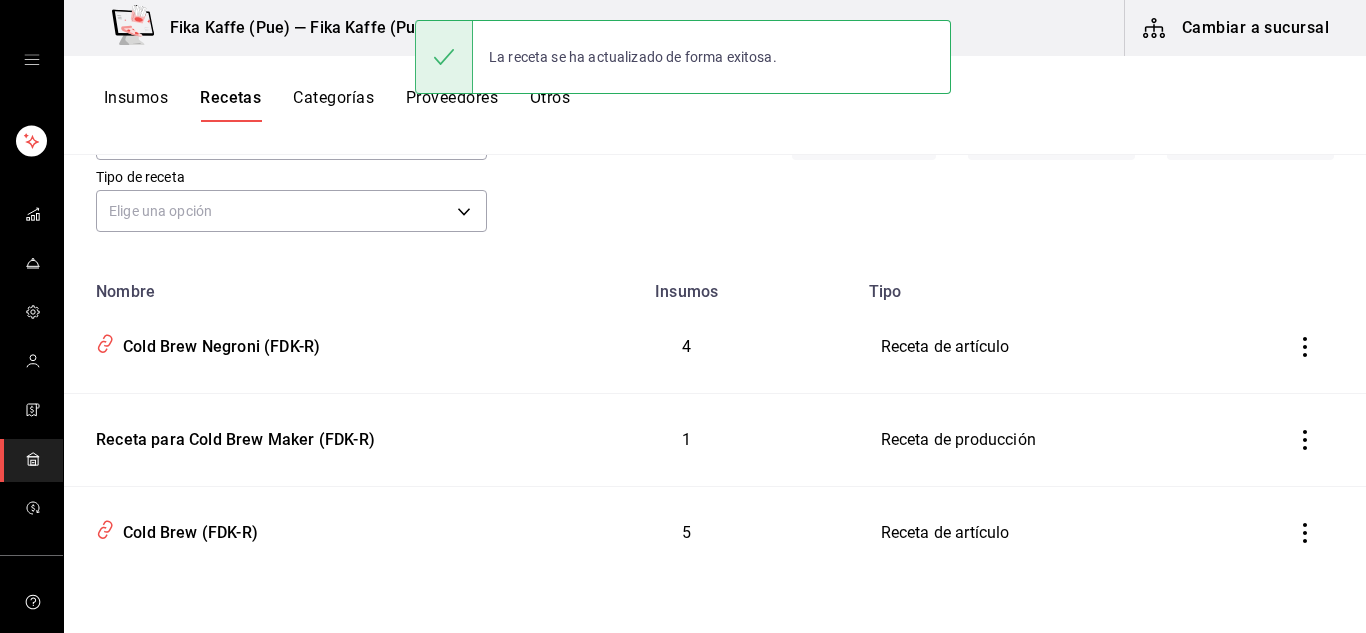 scroll, scrollTop: 0, scrollLeft: 0, axis: both 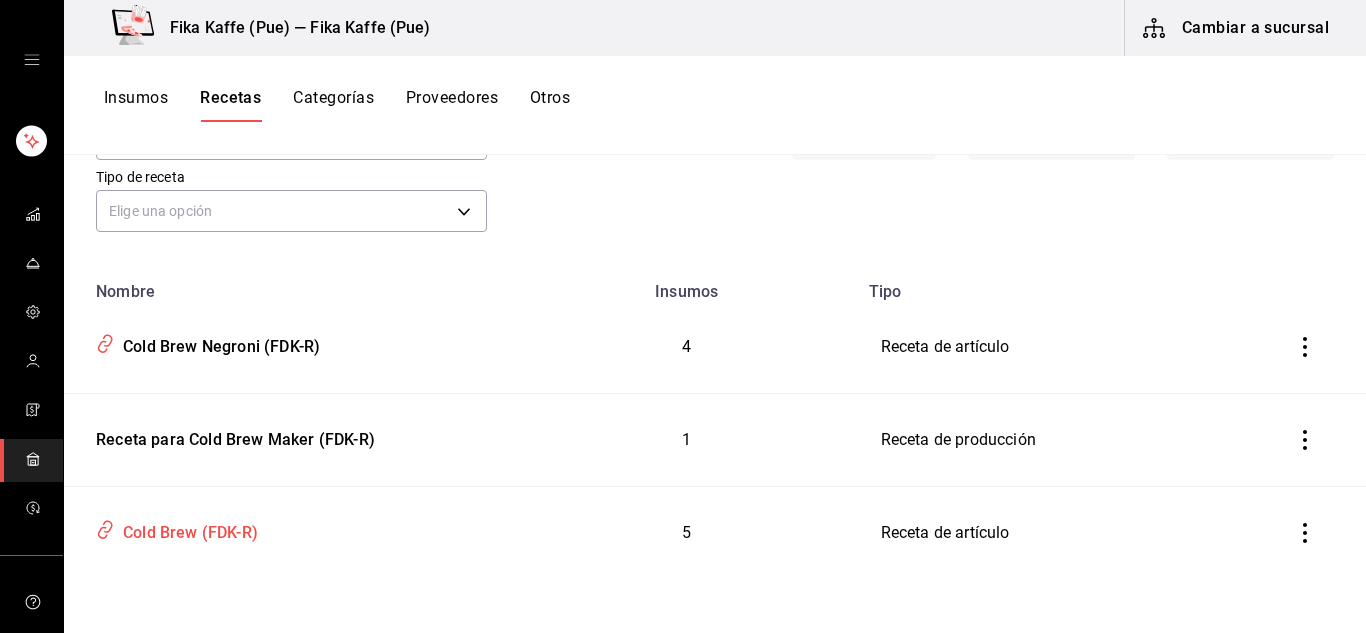 click on "Cold Brew (FDK-R)" at bounding box center [186, 529] 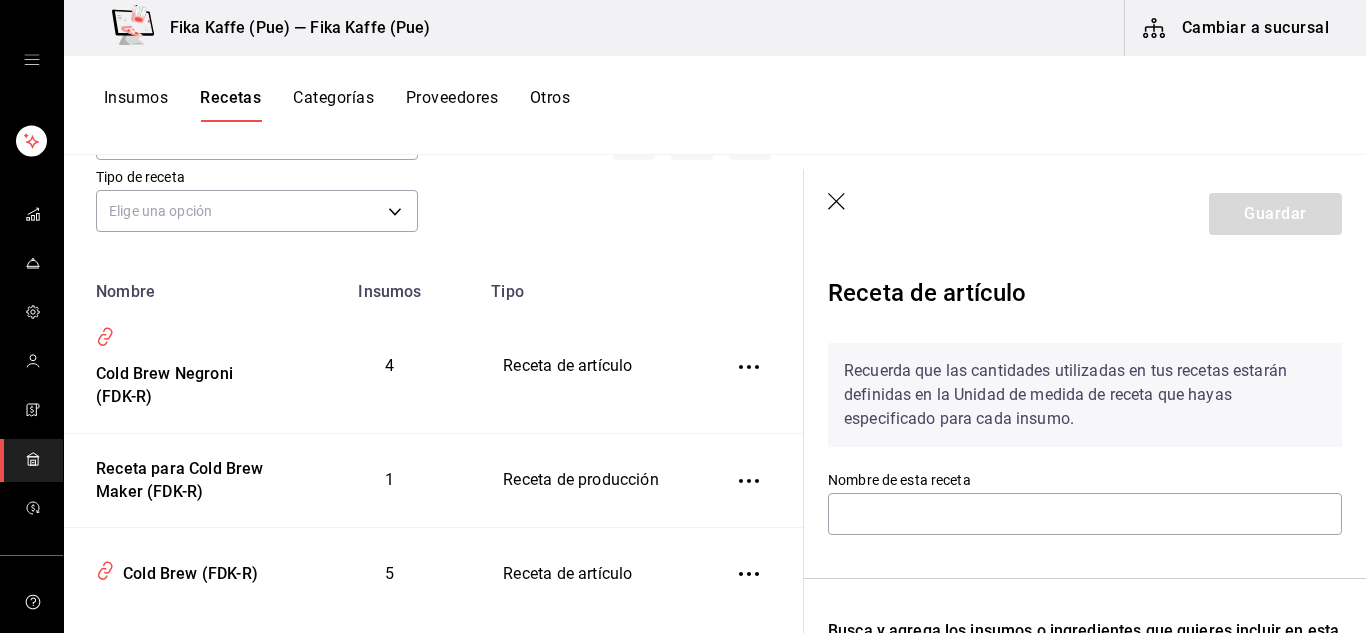 type on "Cold Brew (FDK-R)" 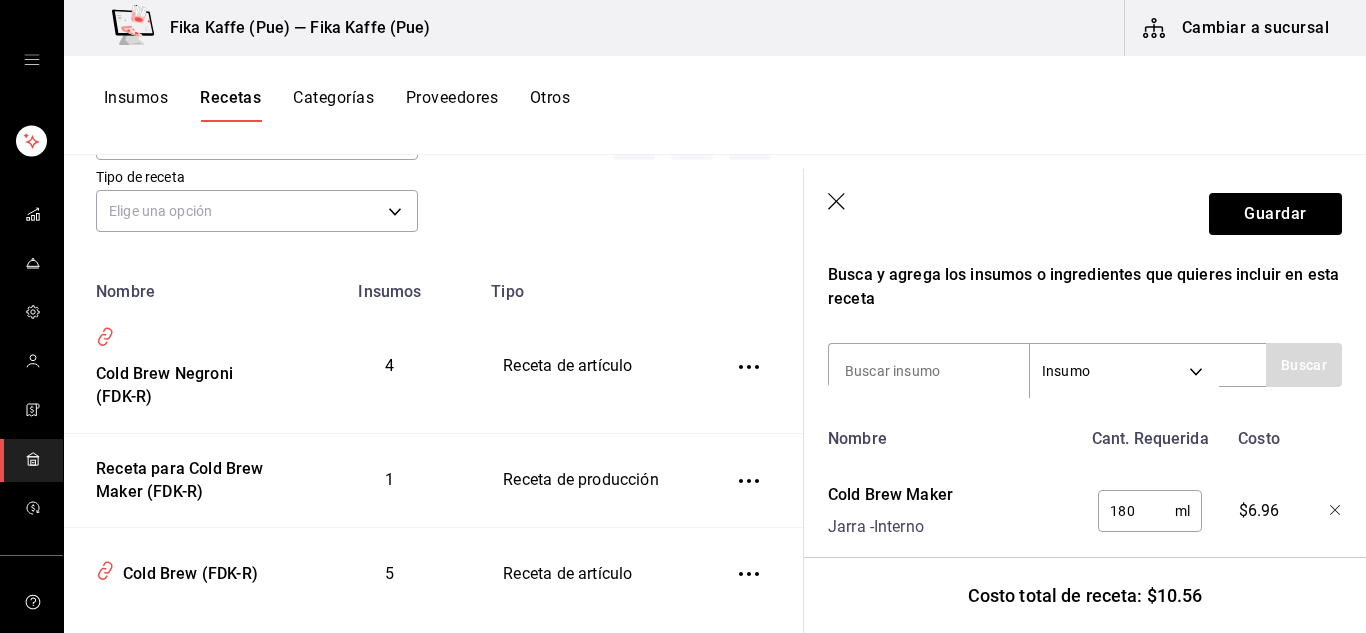 scroll, scrollTop: 350, scrollLeft: 0, axis: vertical 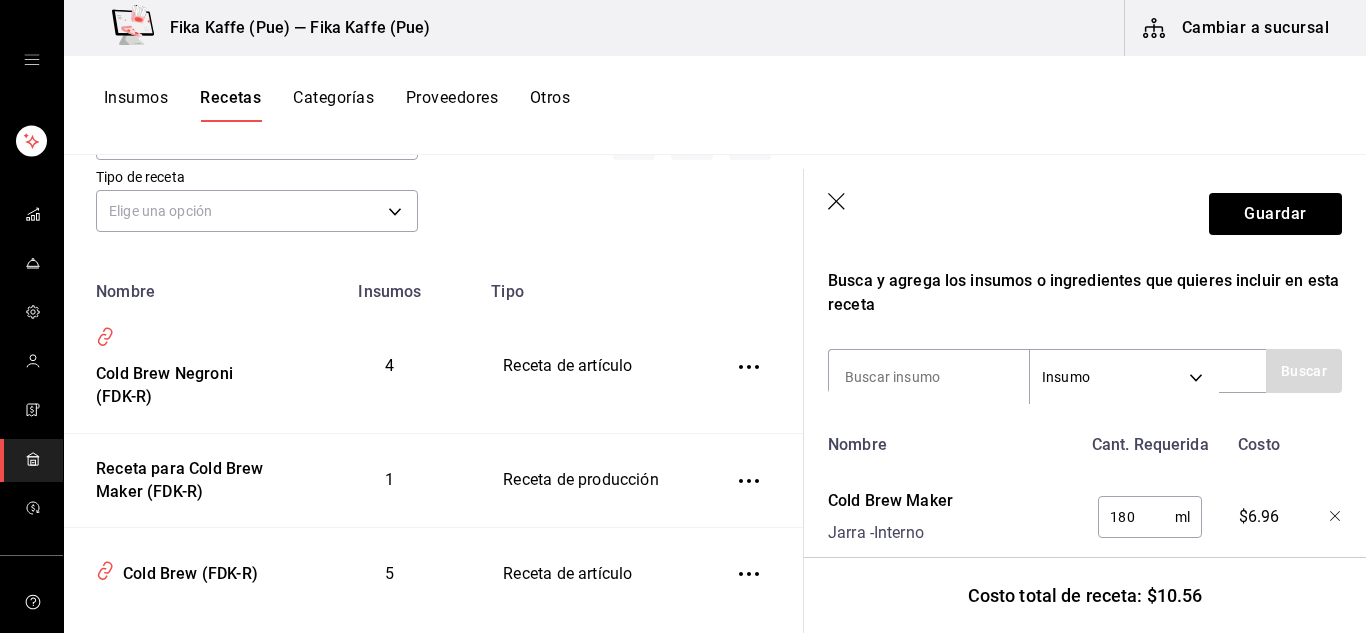 click 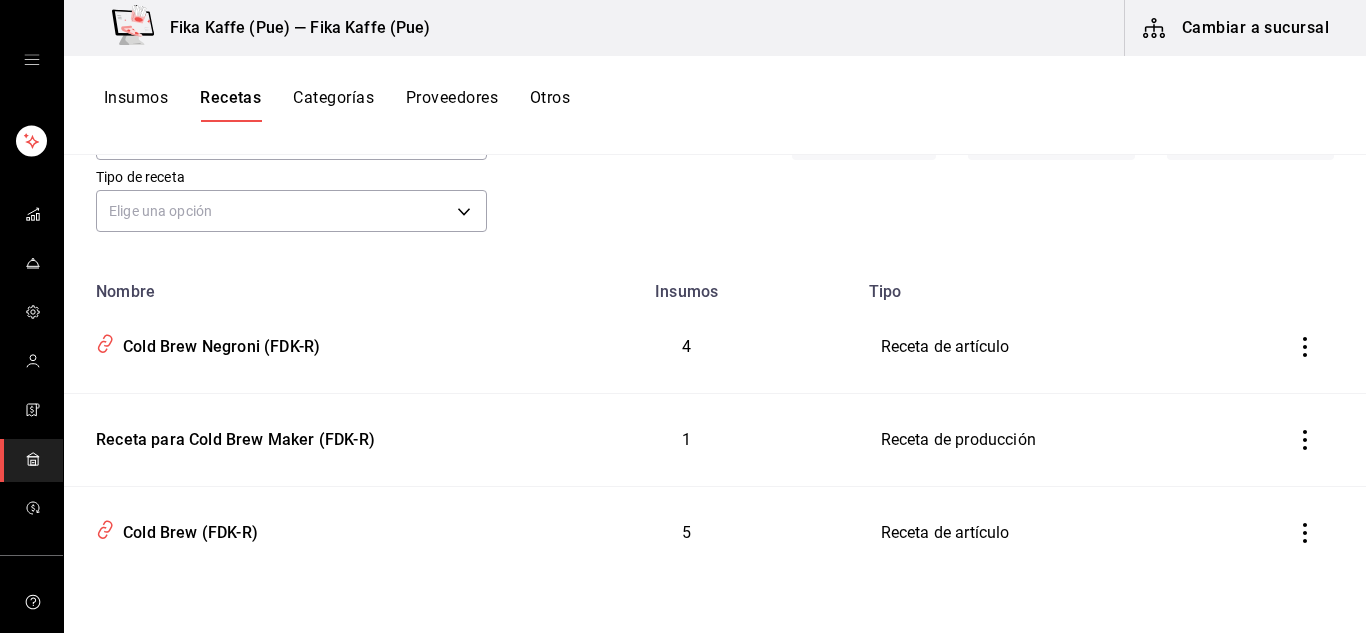 scroll, scrollTop: 0, scrollLeft: 0, axis: both 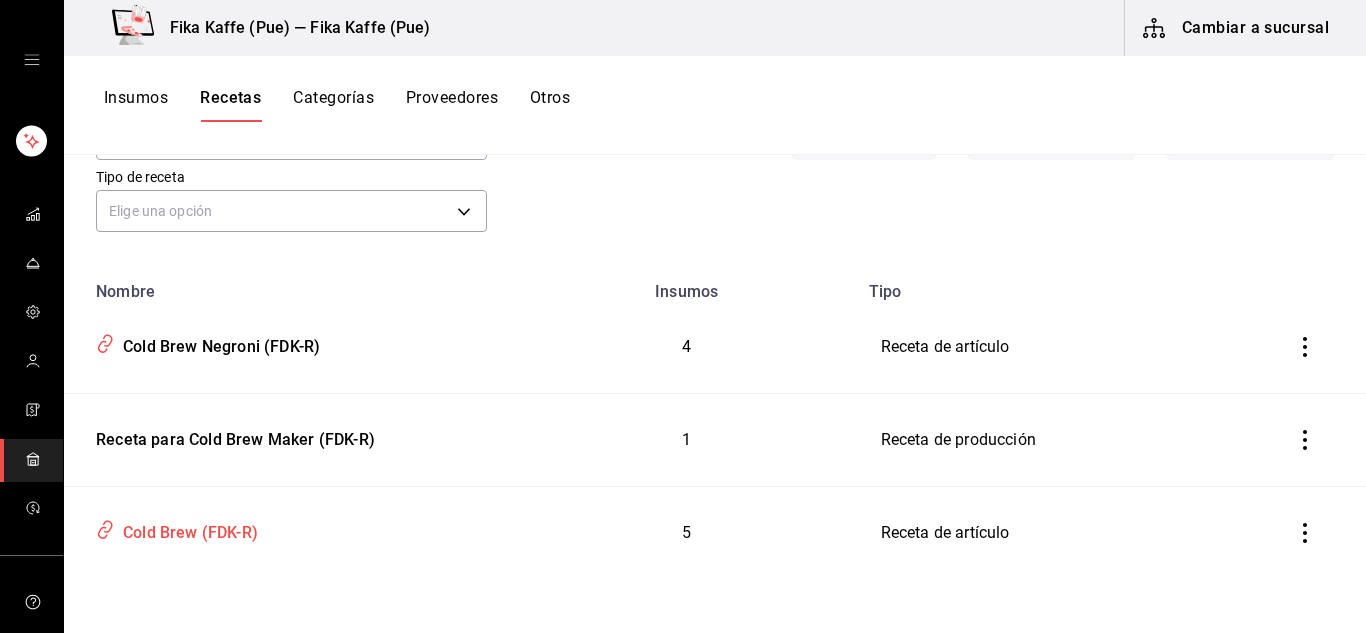 click on "Cold Brew (FDK-R)" at bounding box center [186, 529] 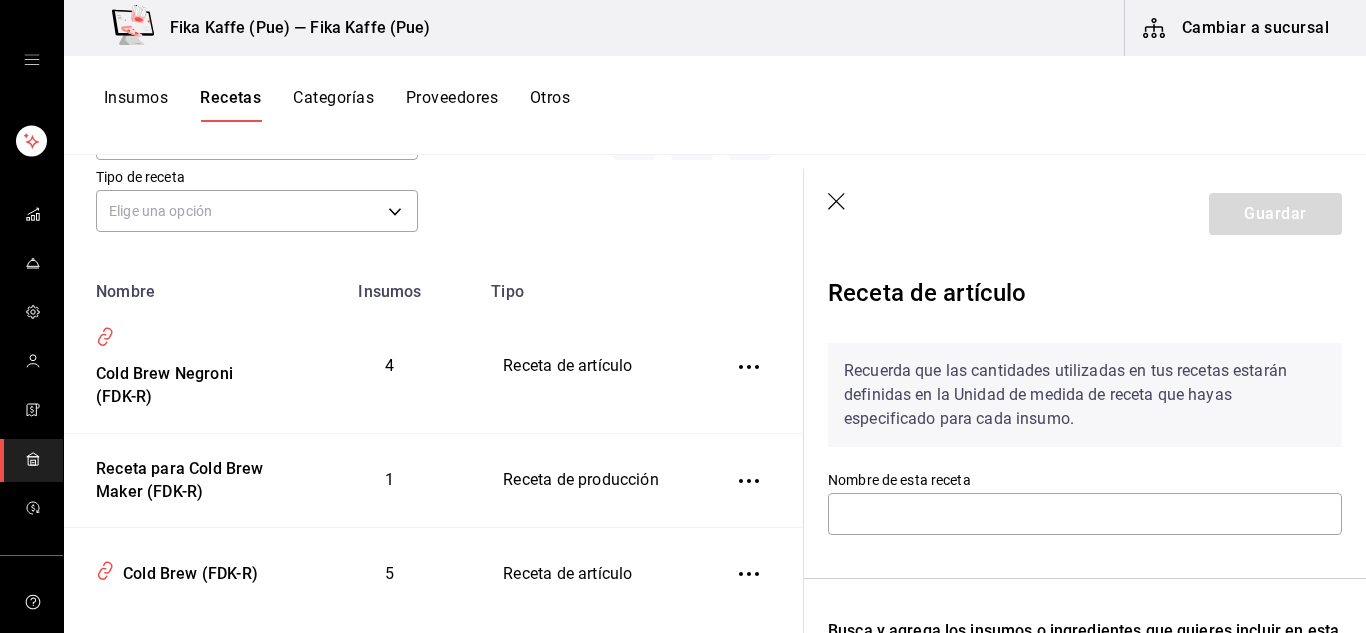 type on "Cold Brew (FDK-R)" 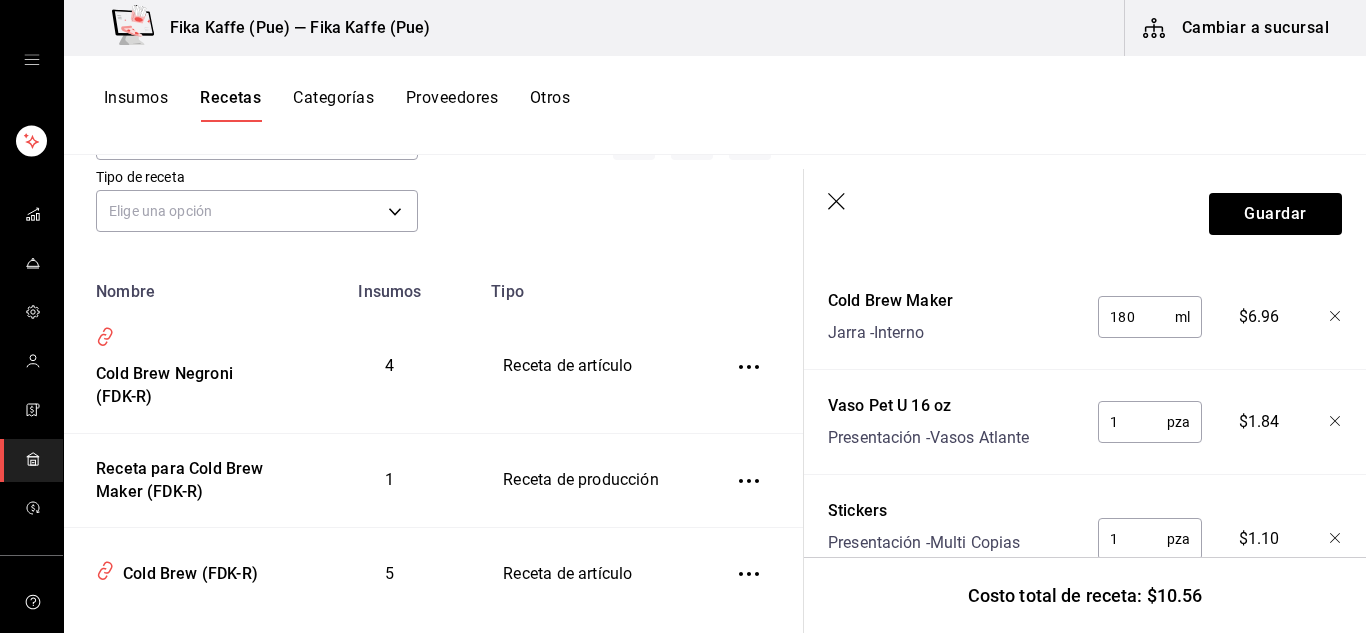 scroll, scrollTop: 350, scrollLeft: 0, axis: vertical 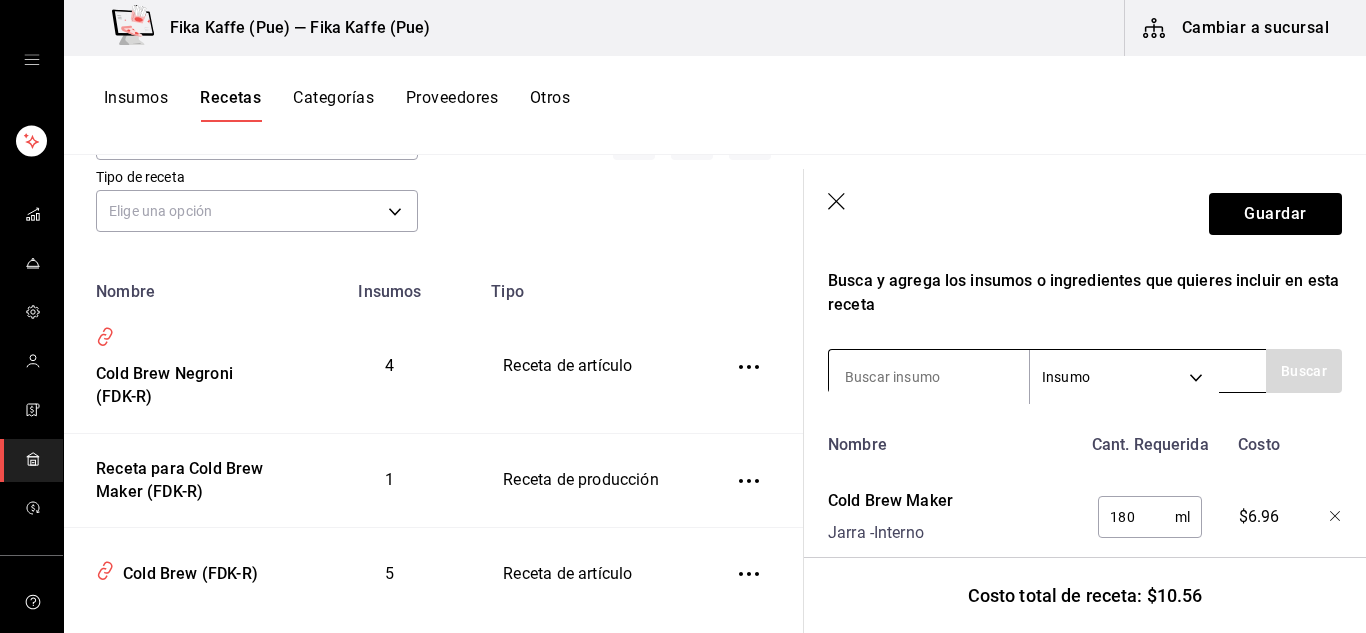 click at bounding box center [929, 377] 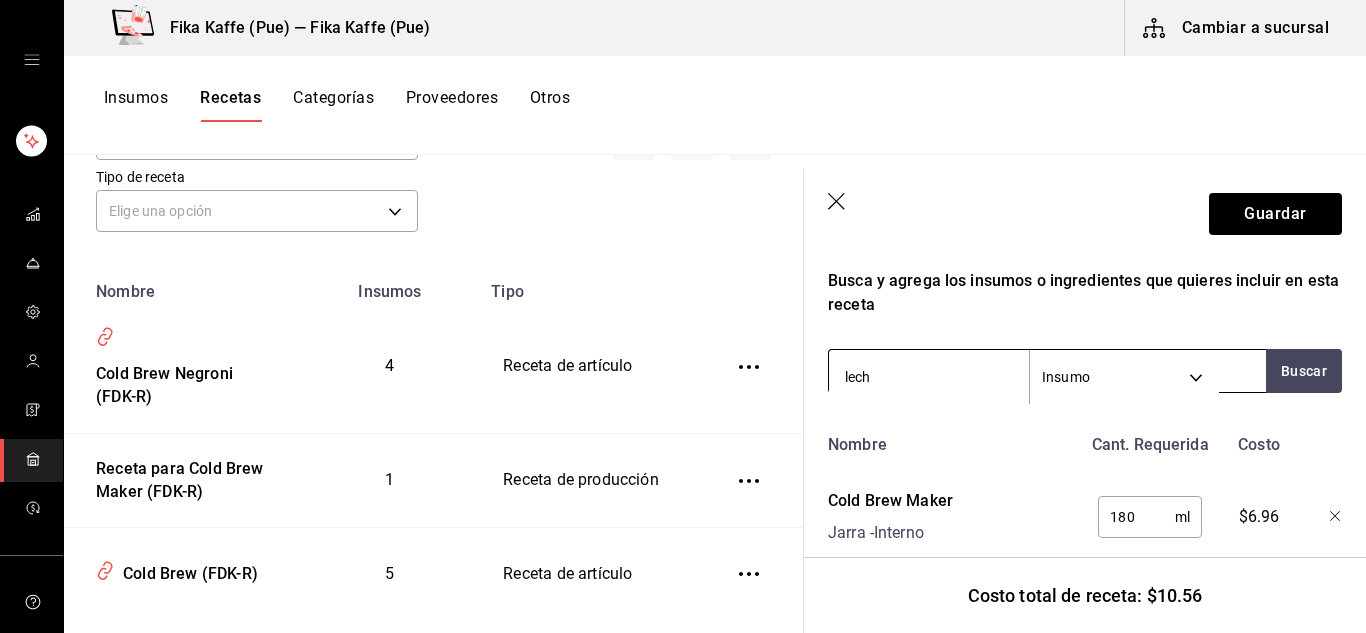 type on "leche" 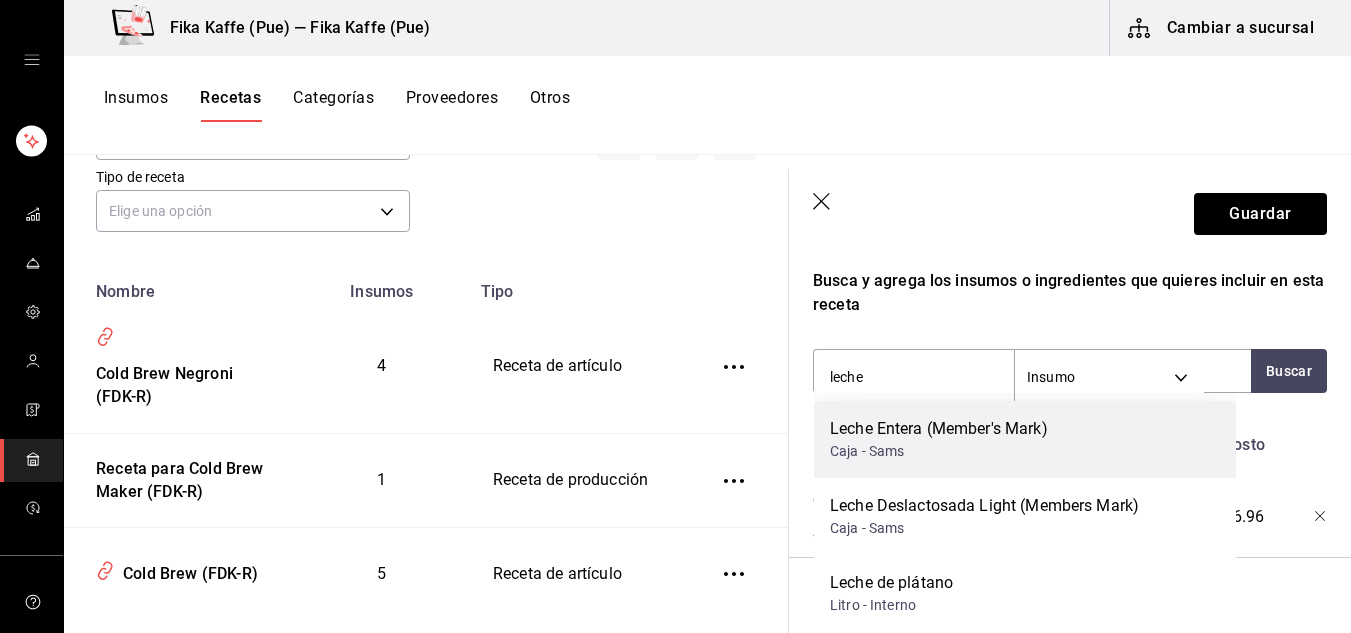 click on "Leche Entera (Member's Mark)" at bounding box center (939, 429) 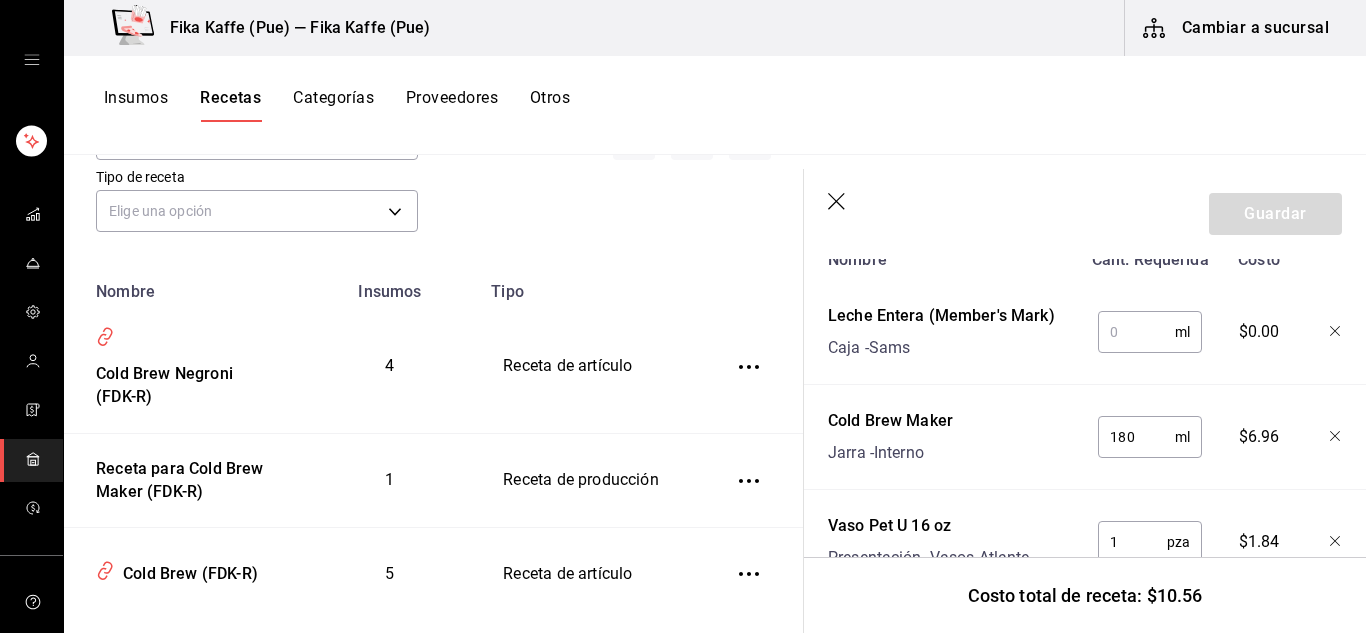 scroll, scrollTop: 550, scrollLeft: 0, axis: vertical 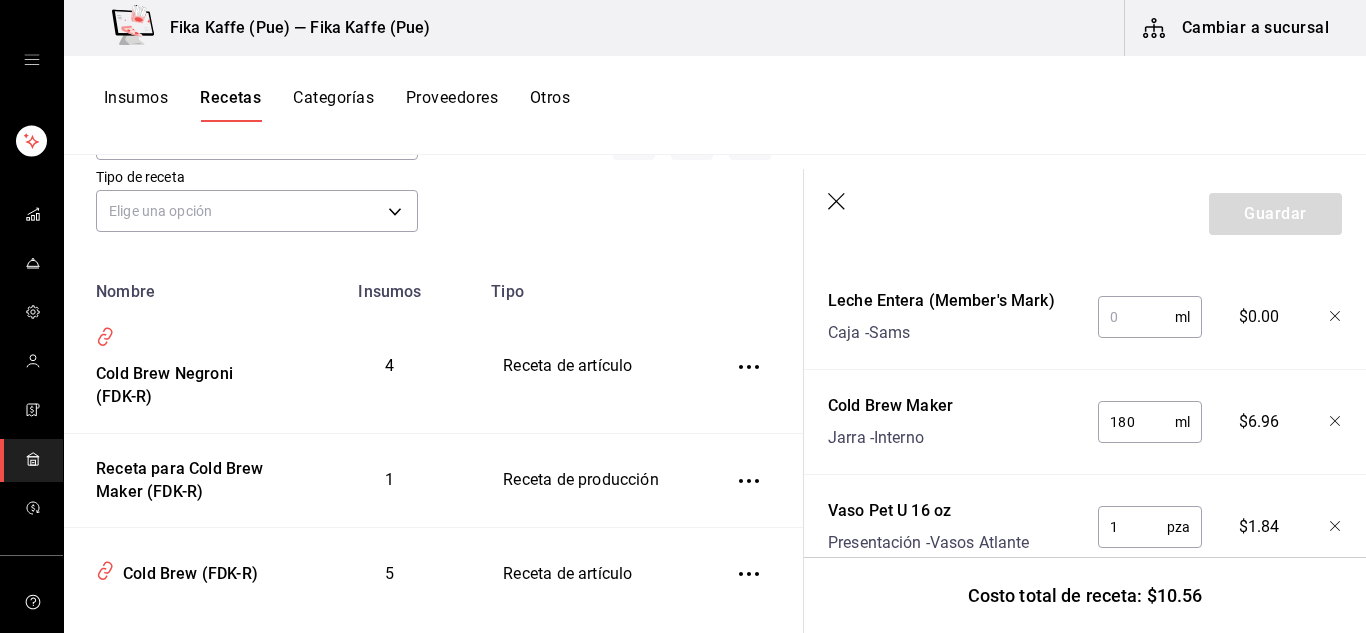click at bounding box center [1136, 317] 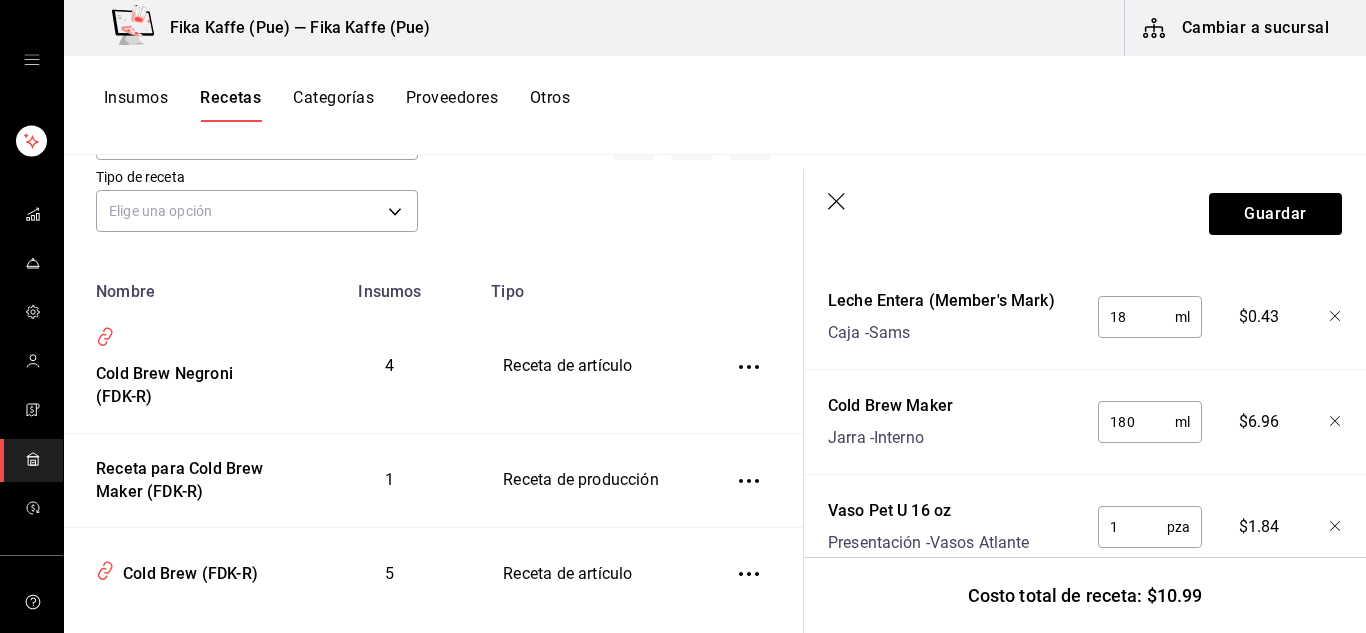 type on "180" 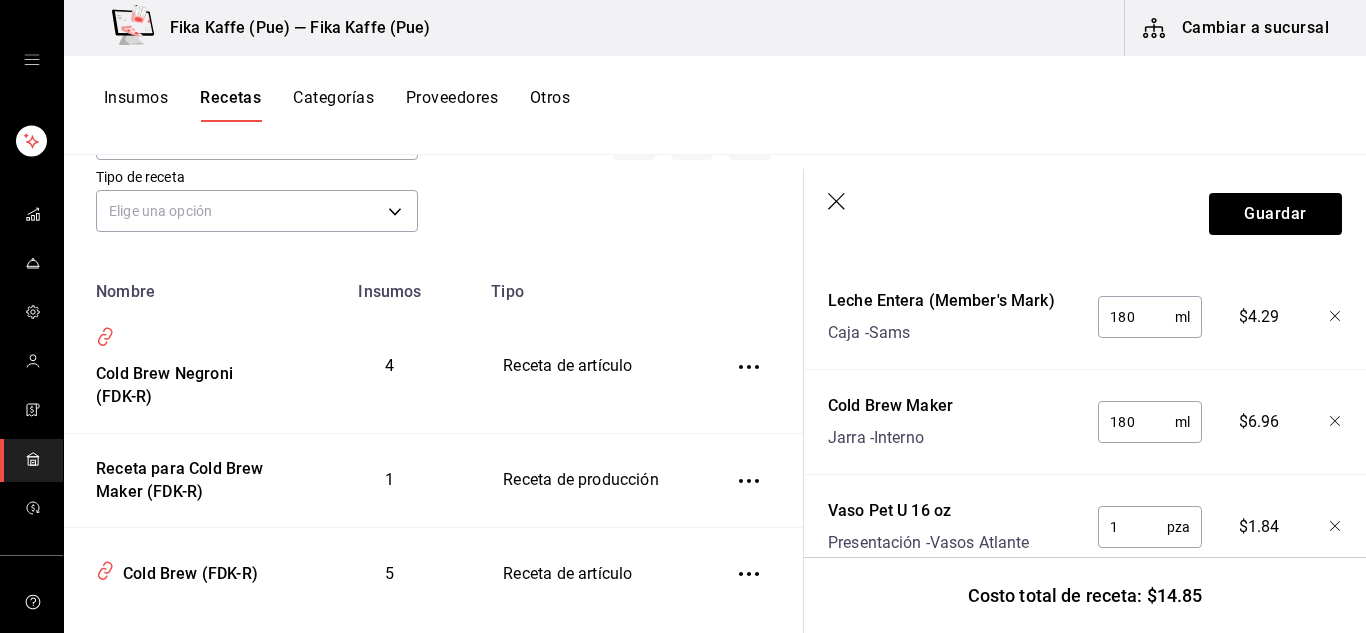 drag, startPoint x: 1127, startPoint y: 313, endPoint x: 1102, endPoint y: 321, distance: 26.24881 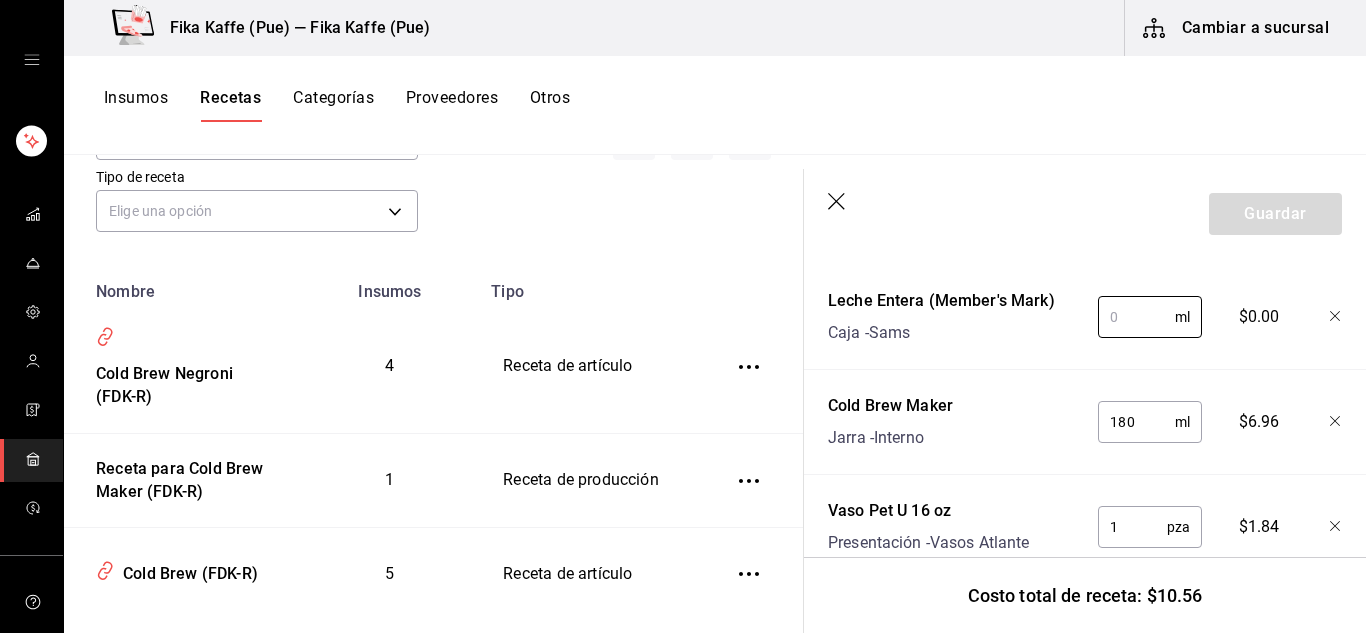 click 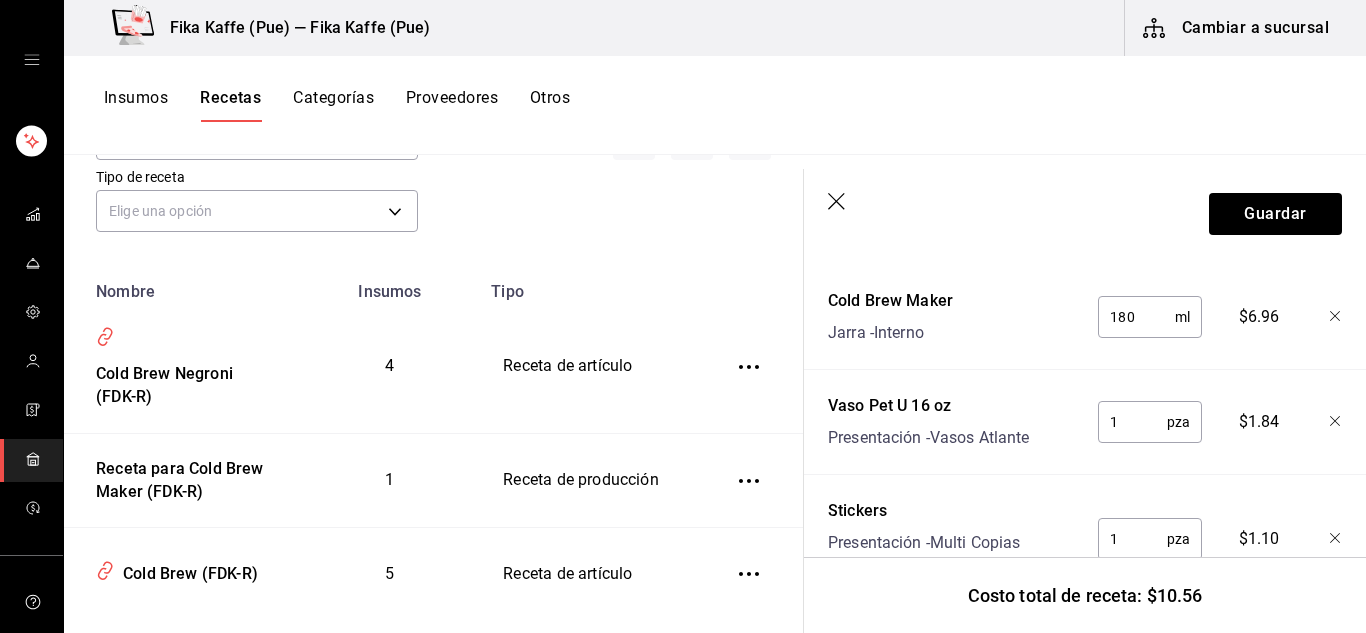 click 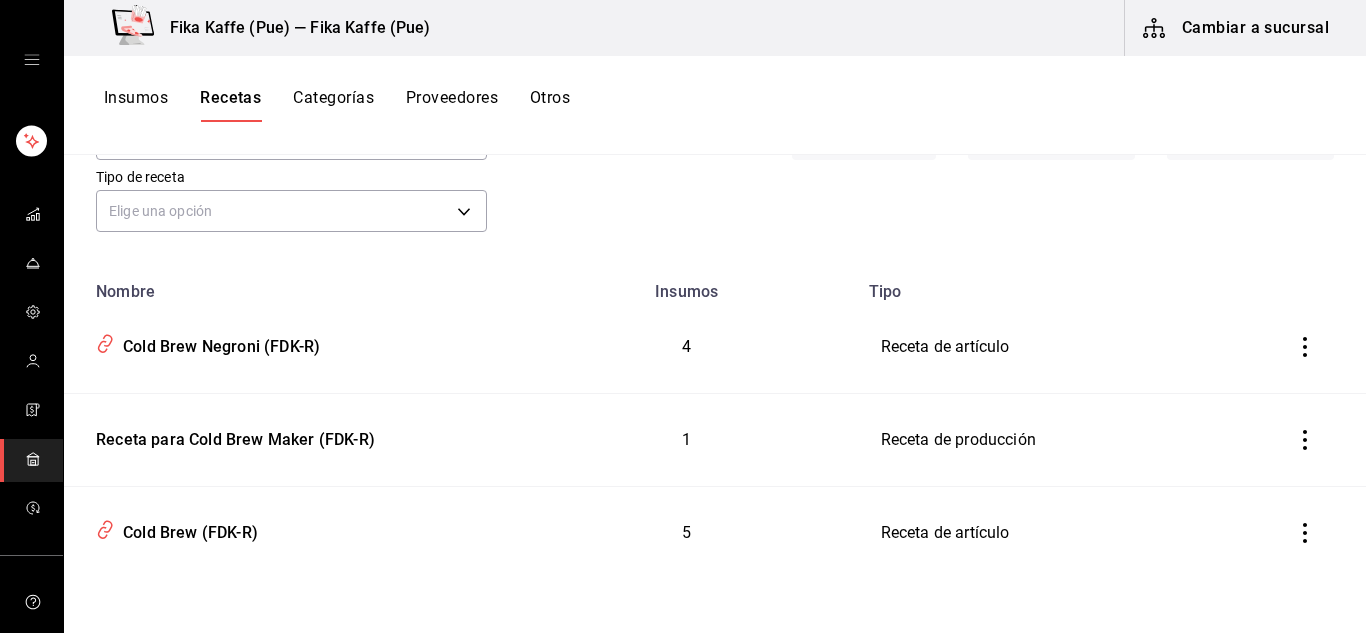 scroll, scrollTop: 0, scrollLeft: 0, axis: both 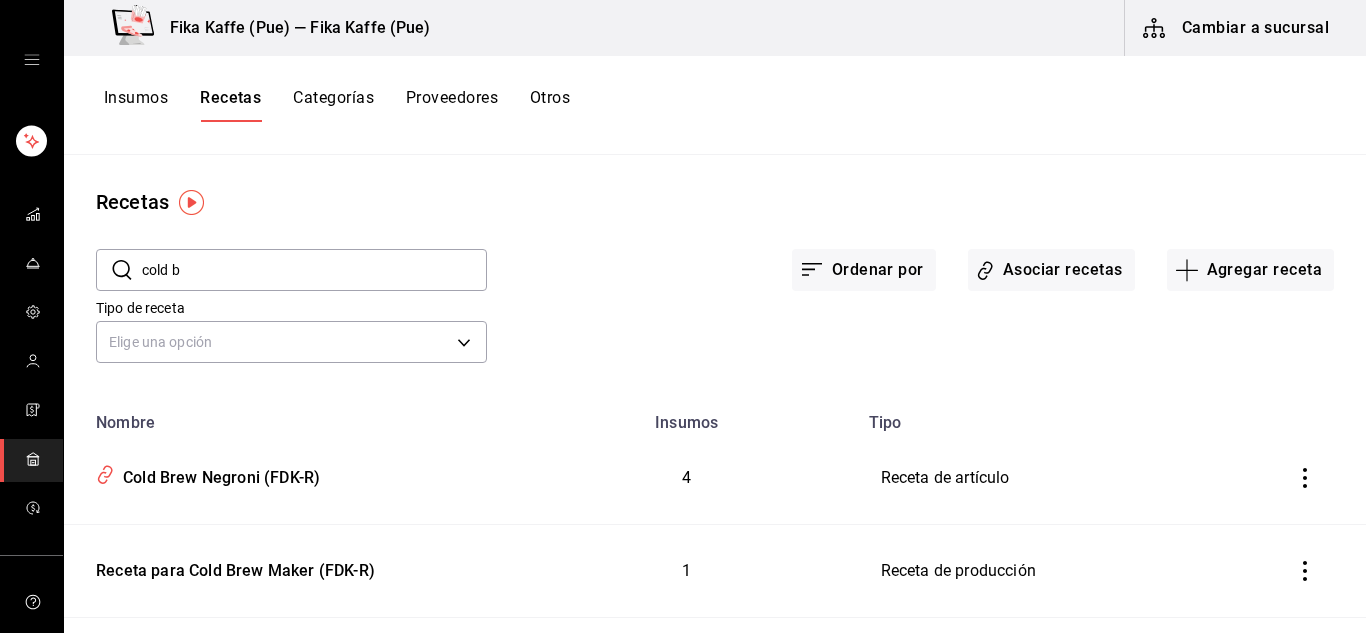 click on "cold b" at bounding box center [314, 270] 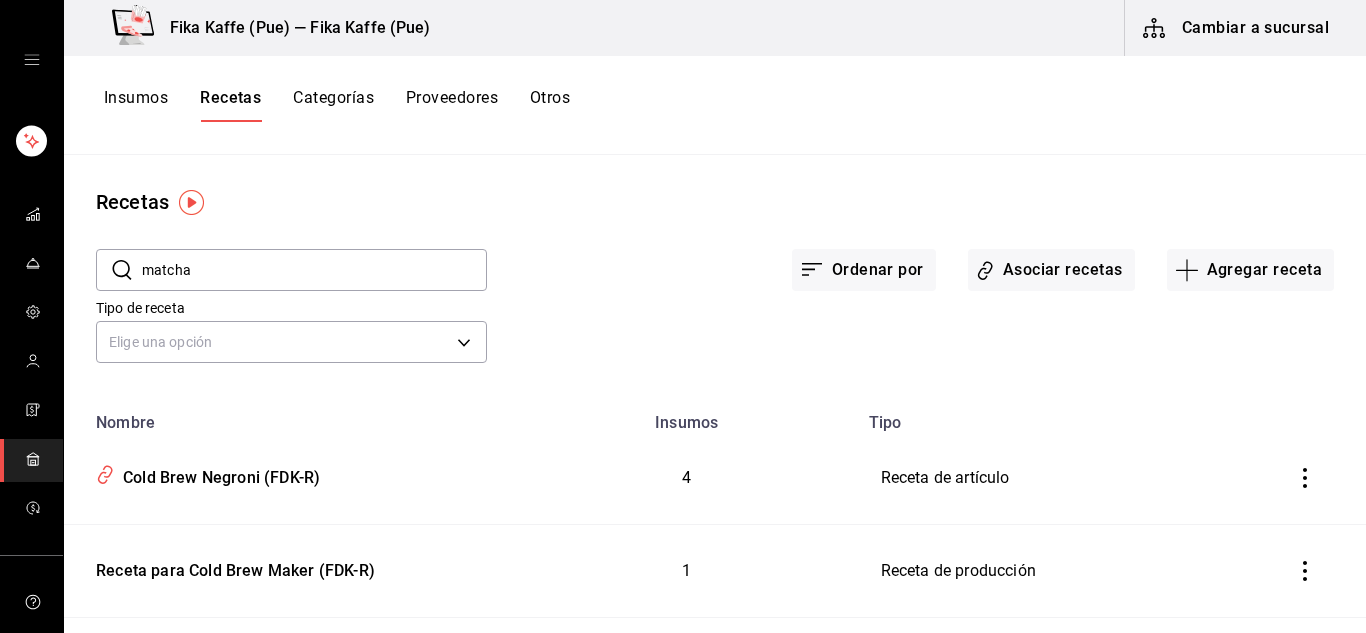 type on "matcha" 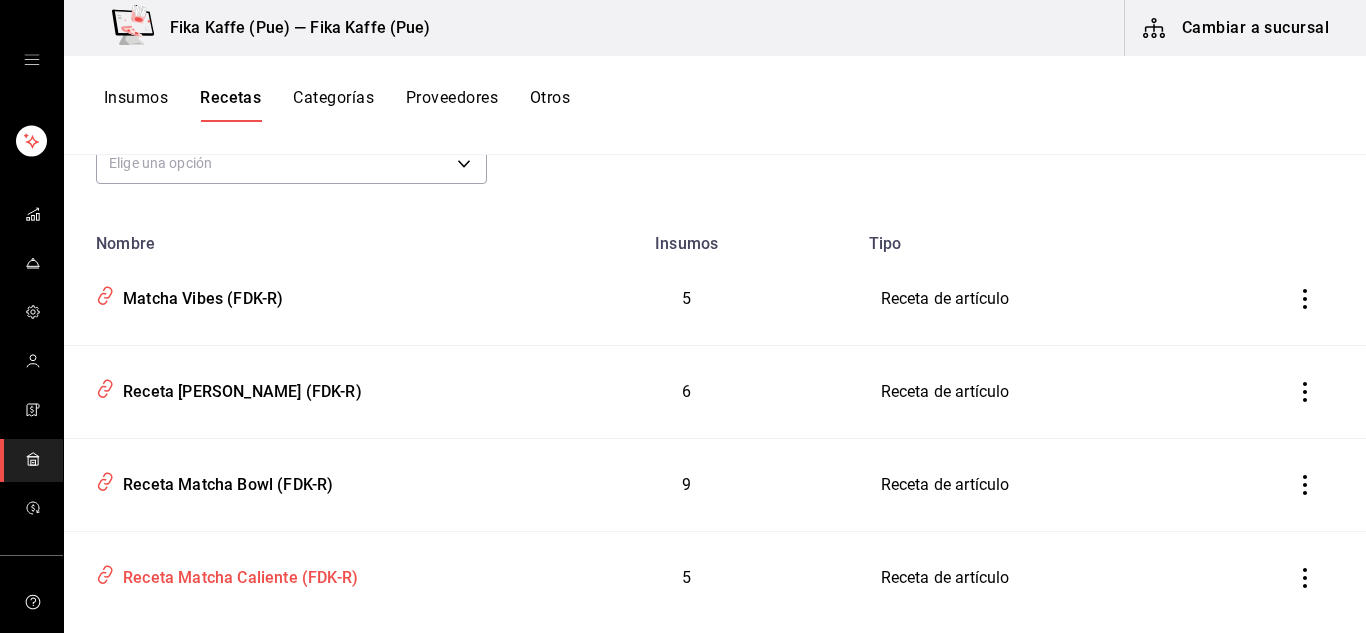 scroll, scrollTop: 317, scrollLeft: 0, axis: vertical 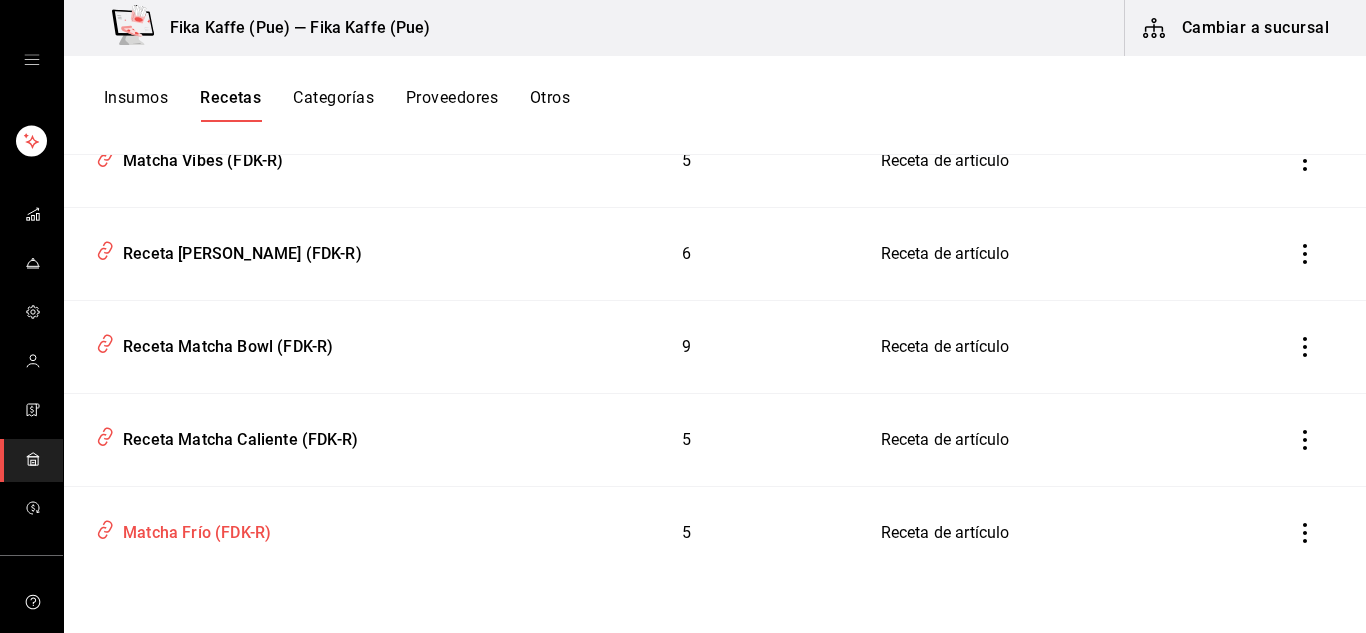 click on "Matcha Frío (FDK-R)" at bounding box center [193, 529] 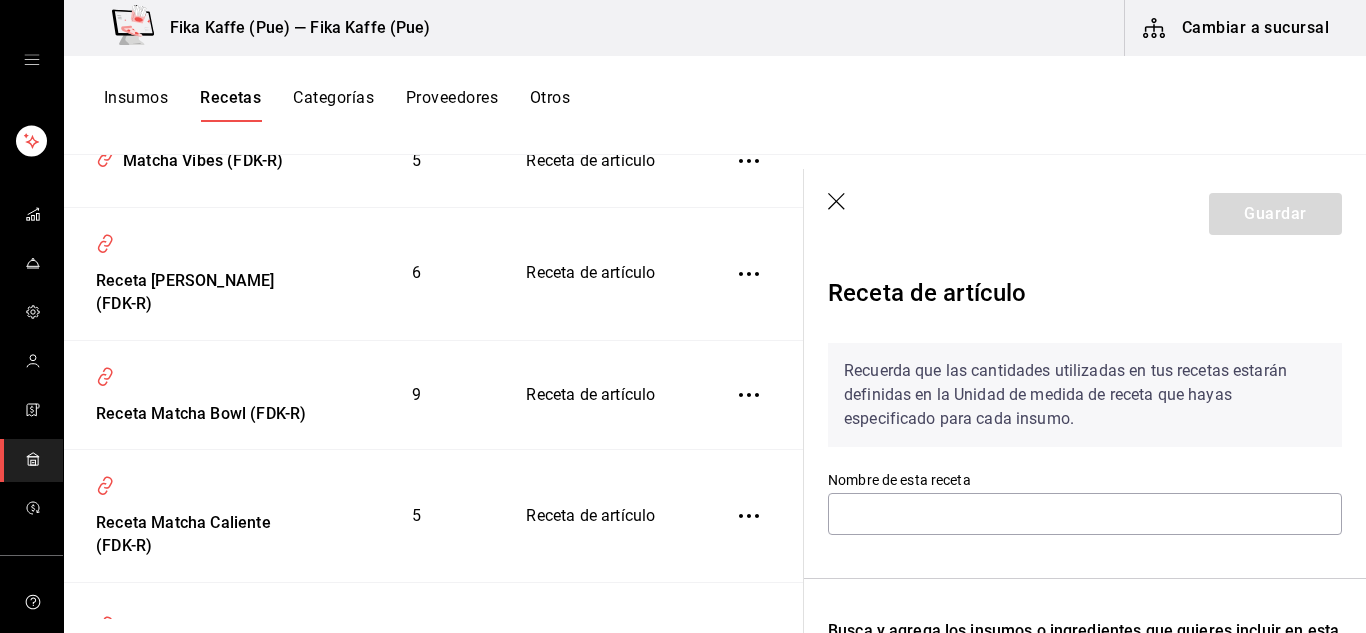 type on "Matcha Frío (FDK-R)" 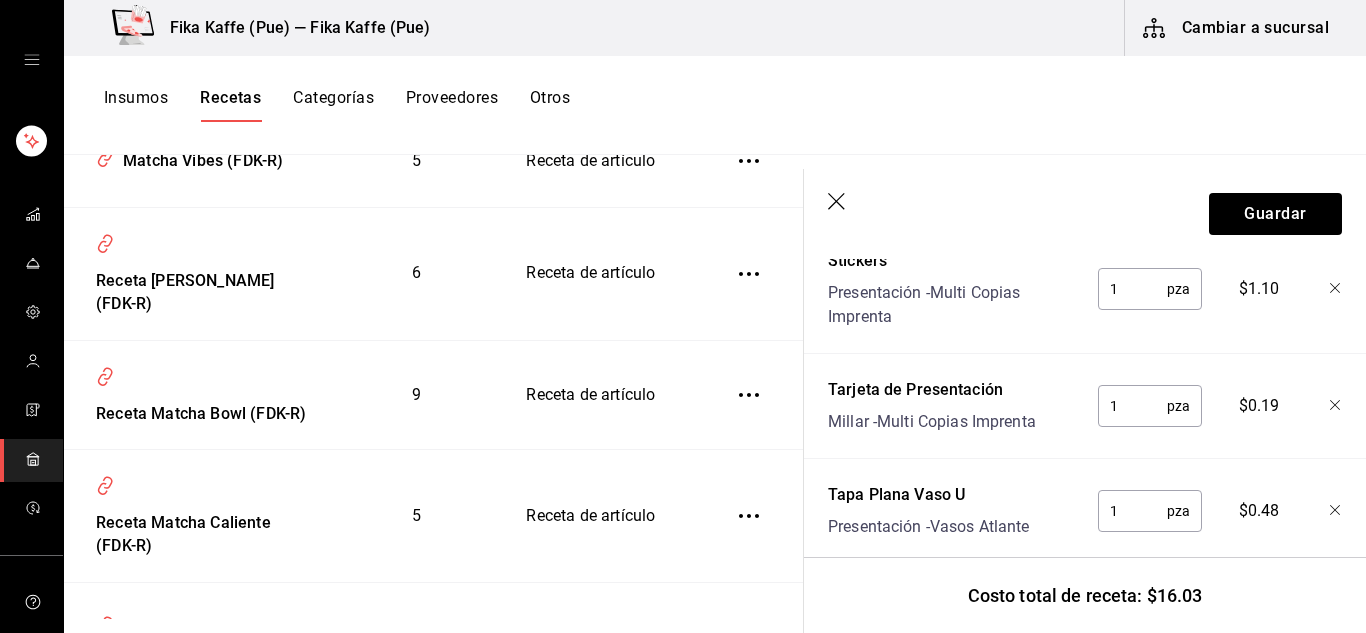 scroll, scrollTop: 850, scrollLeft: 0, axis: vertical 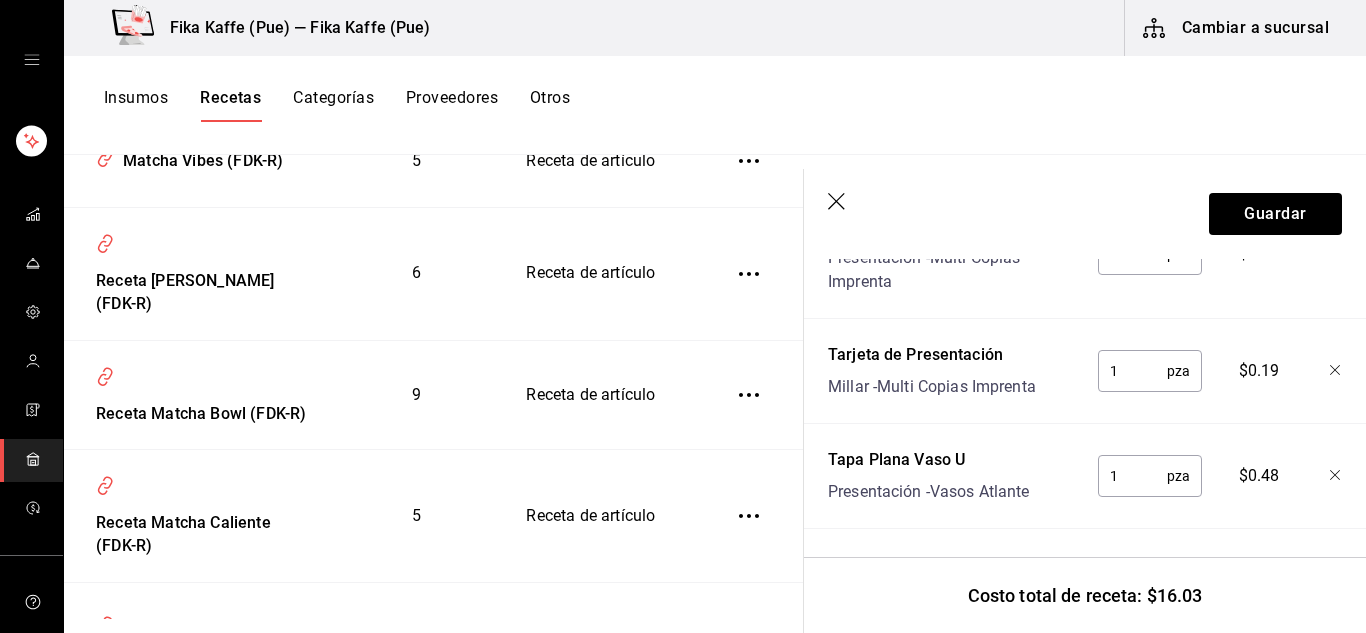 click 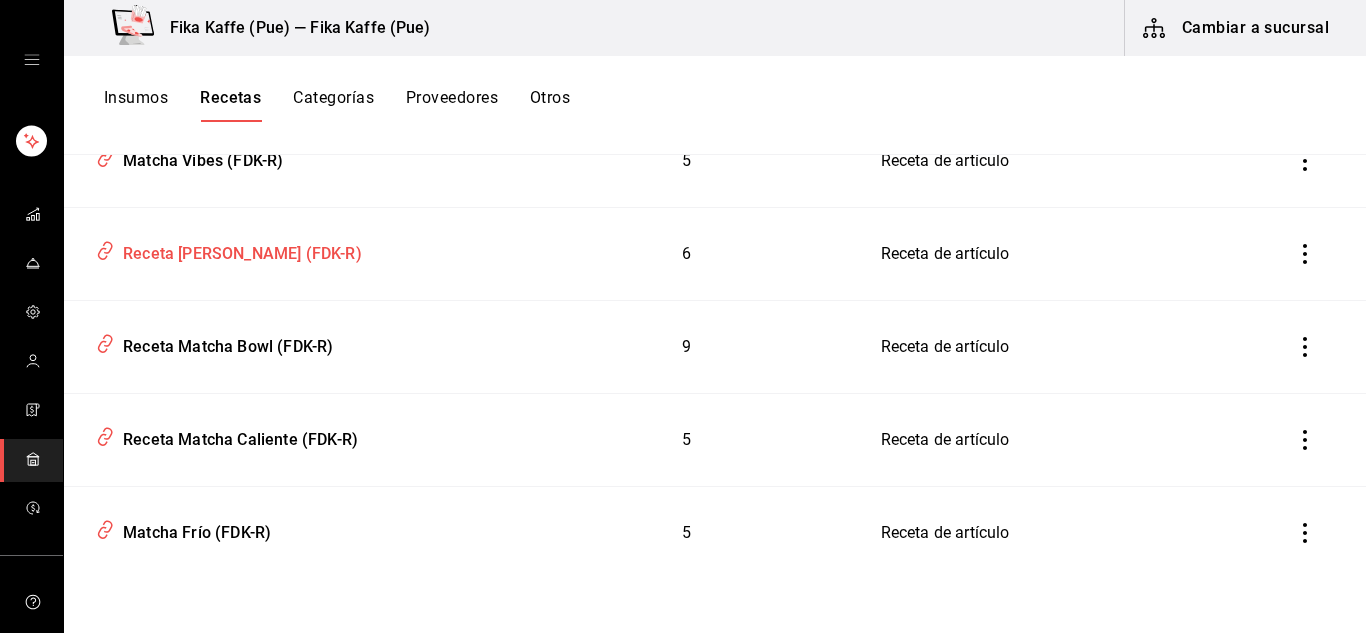 scroll, scrollTop: 0, scrollLeft: 0, axis: both 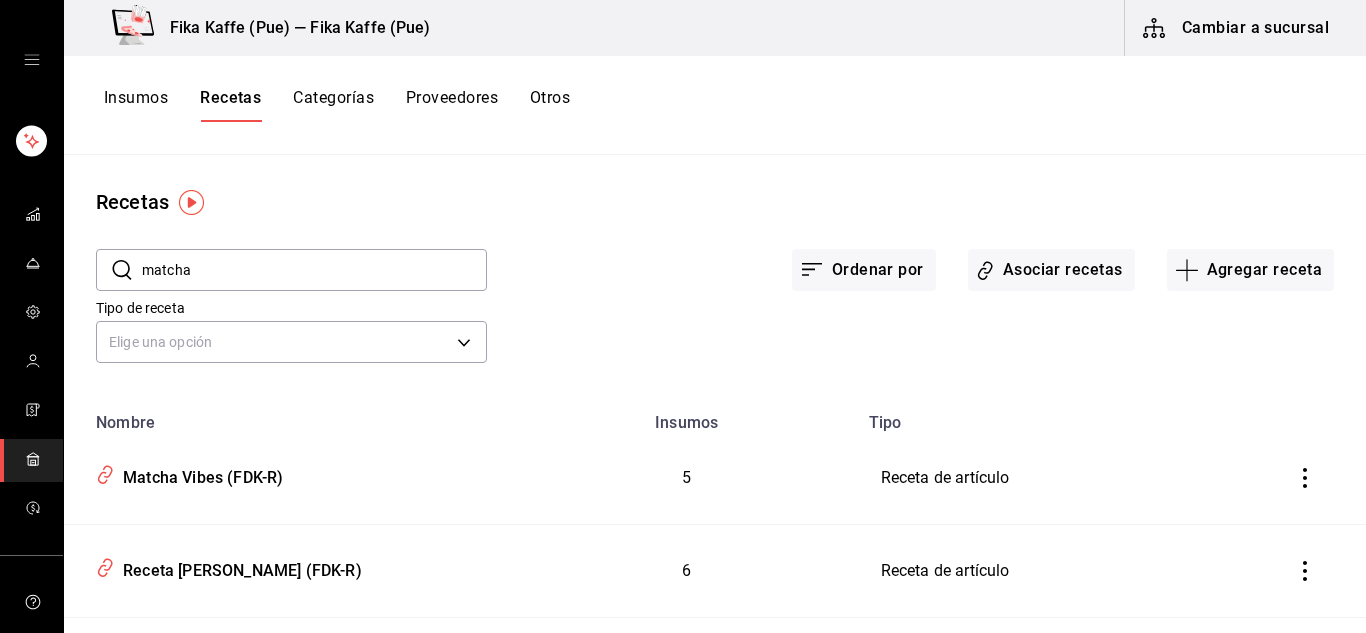 click on "matcha" at bounding box center [314, 270] 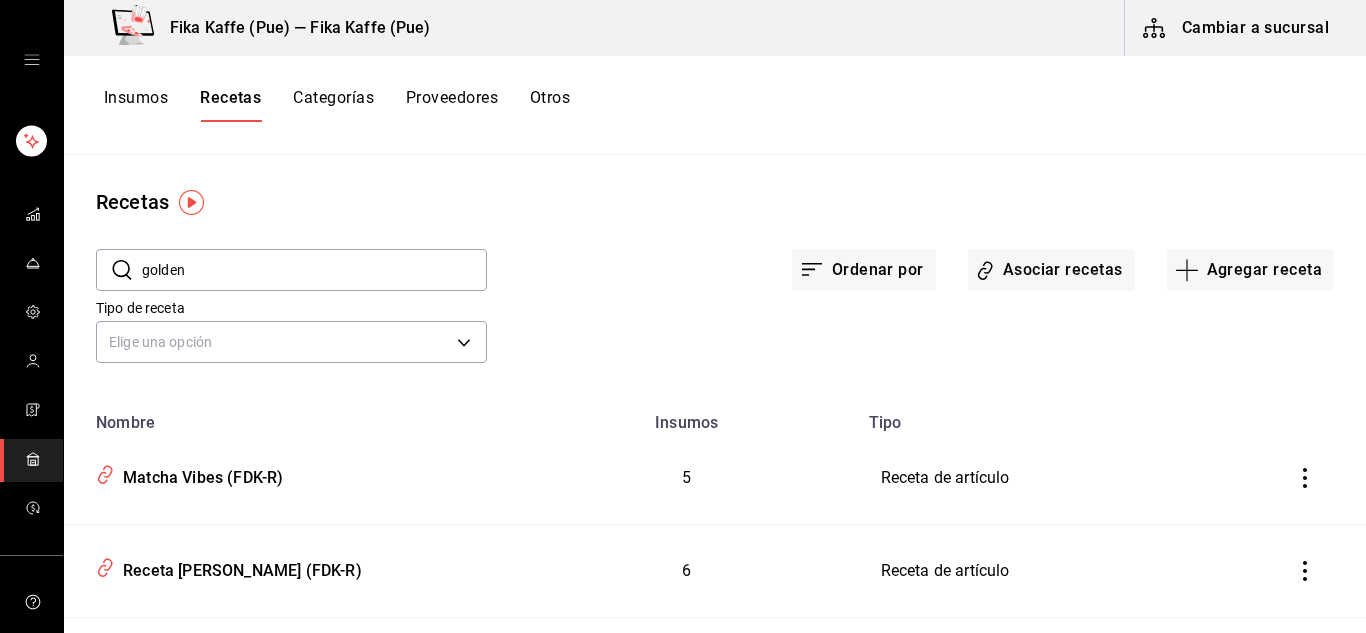type on "golden" 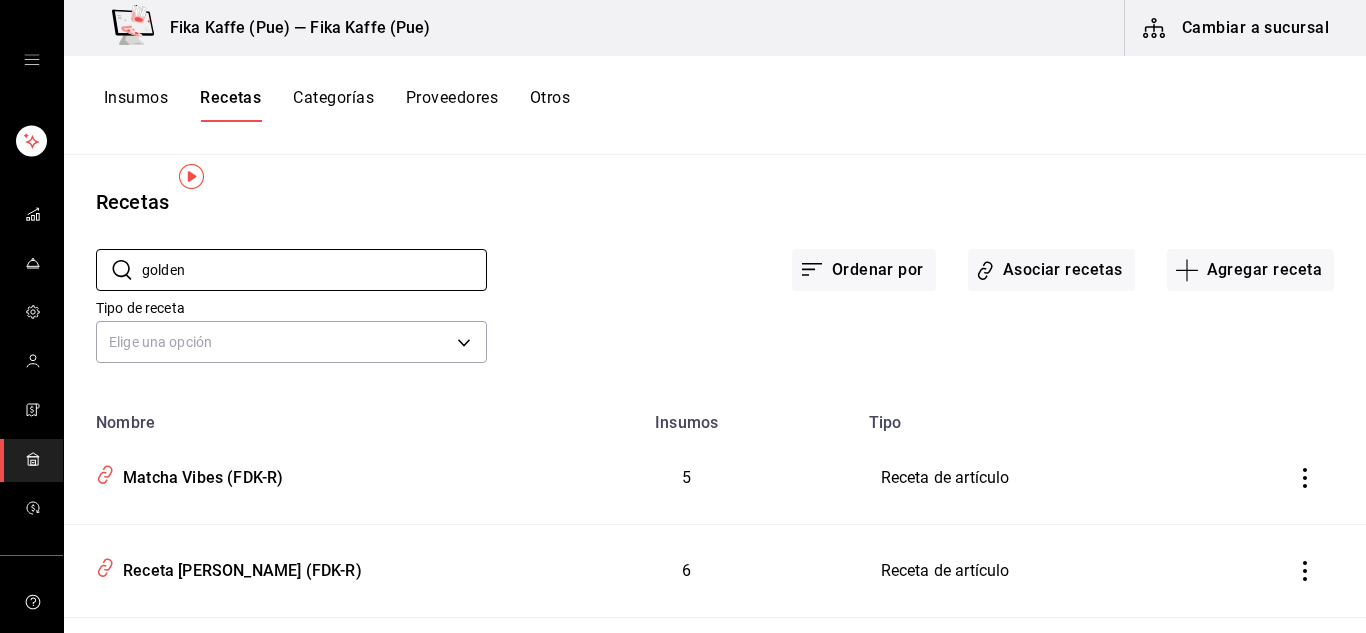 scroll, scrollTop: 38, scrollLeft: 0, axis: vertical 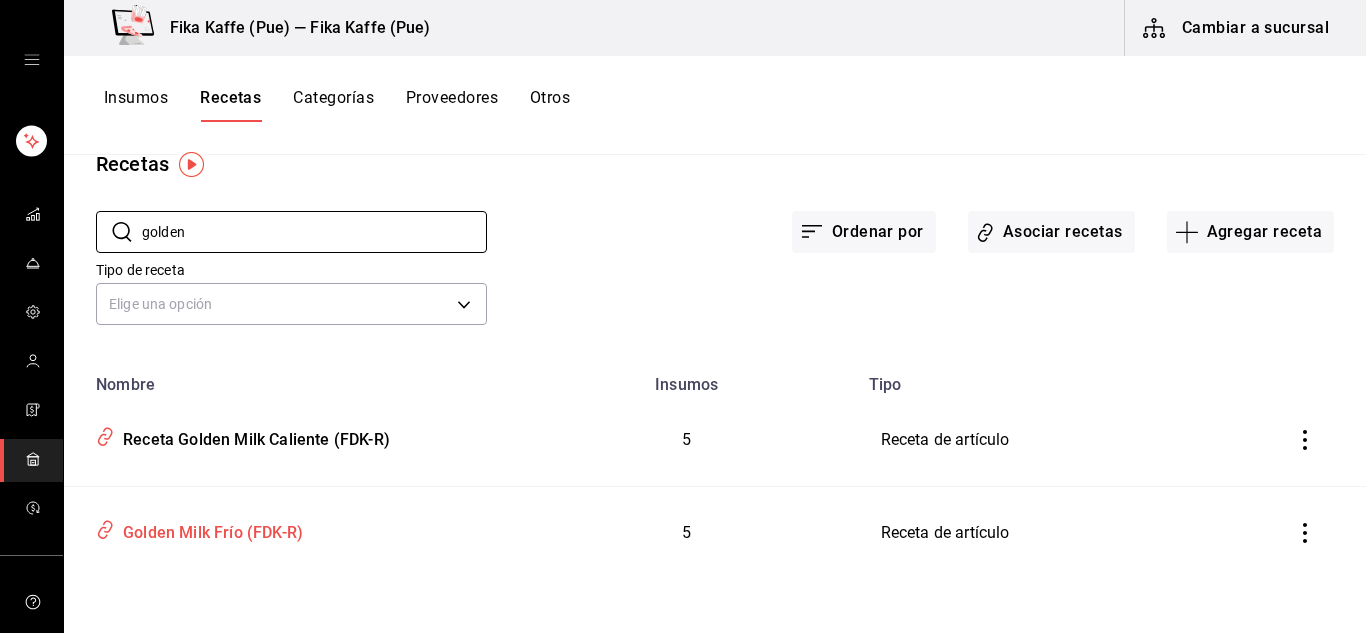 click on "Golden Milk Frío (FDK-R)" at bounding box center (209, 529) 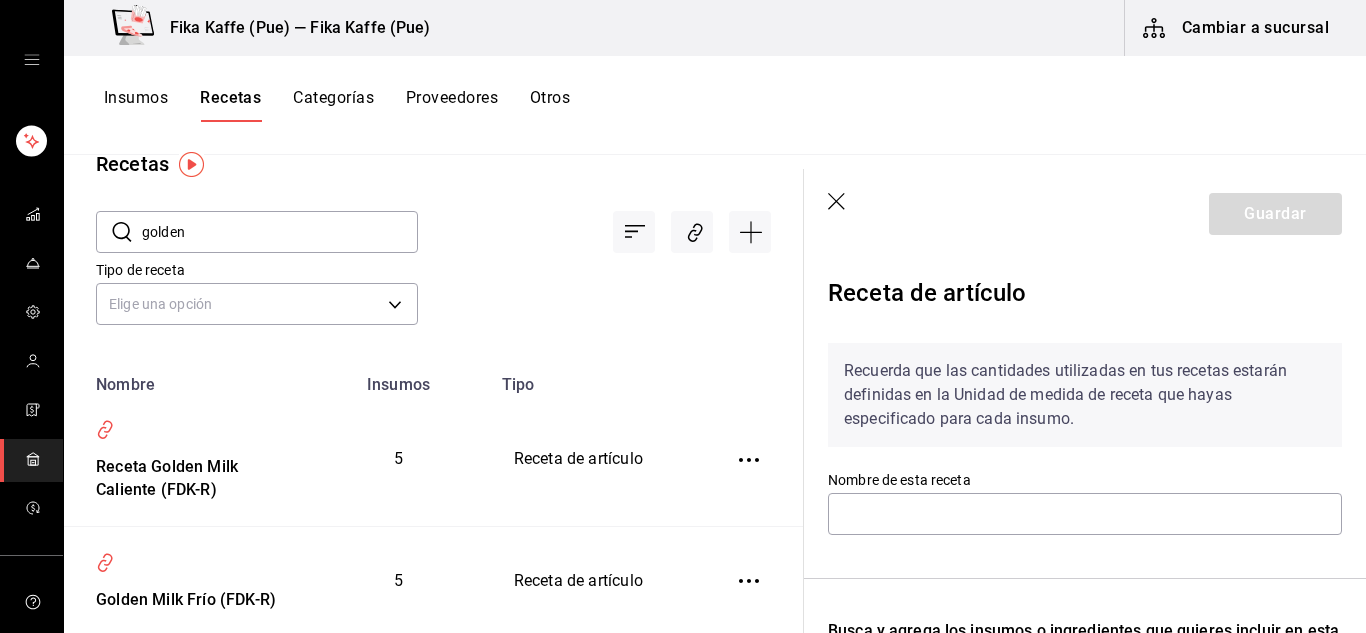 type on "Golden Milk Frío (FDK-R)" 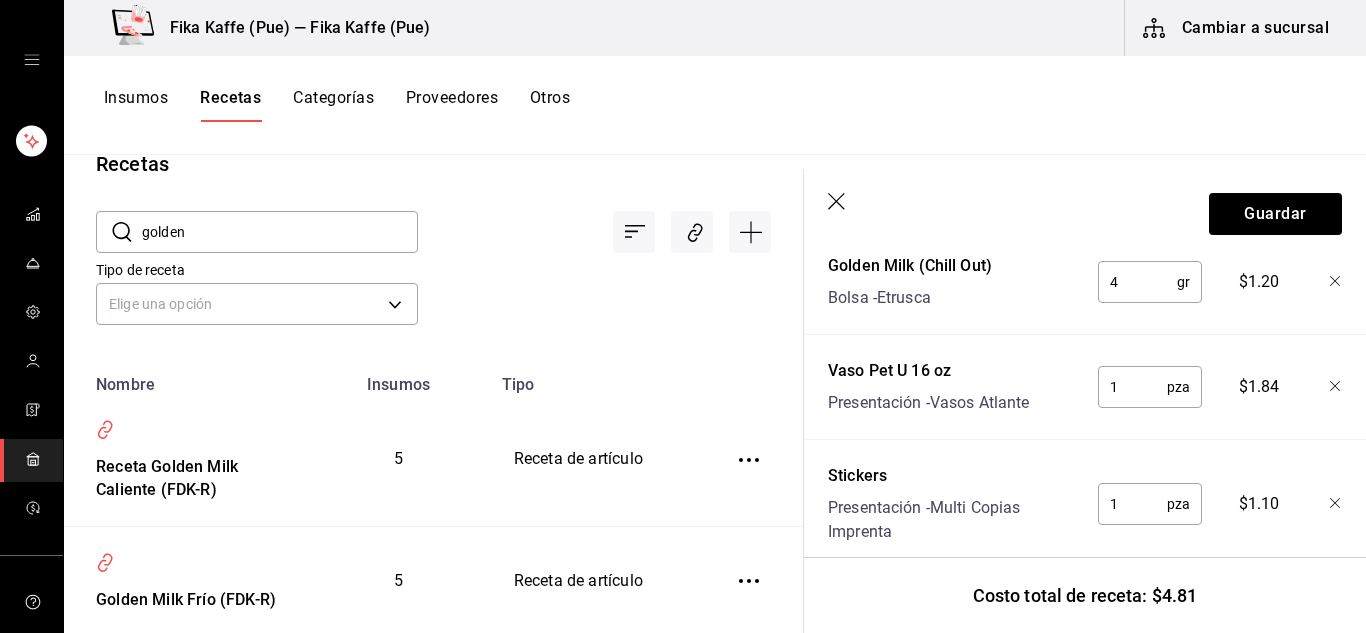 scroll, scrollTop: 550, scrollLeft: 0, axis: vertical 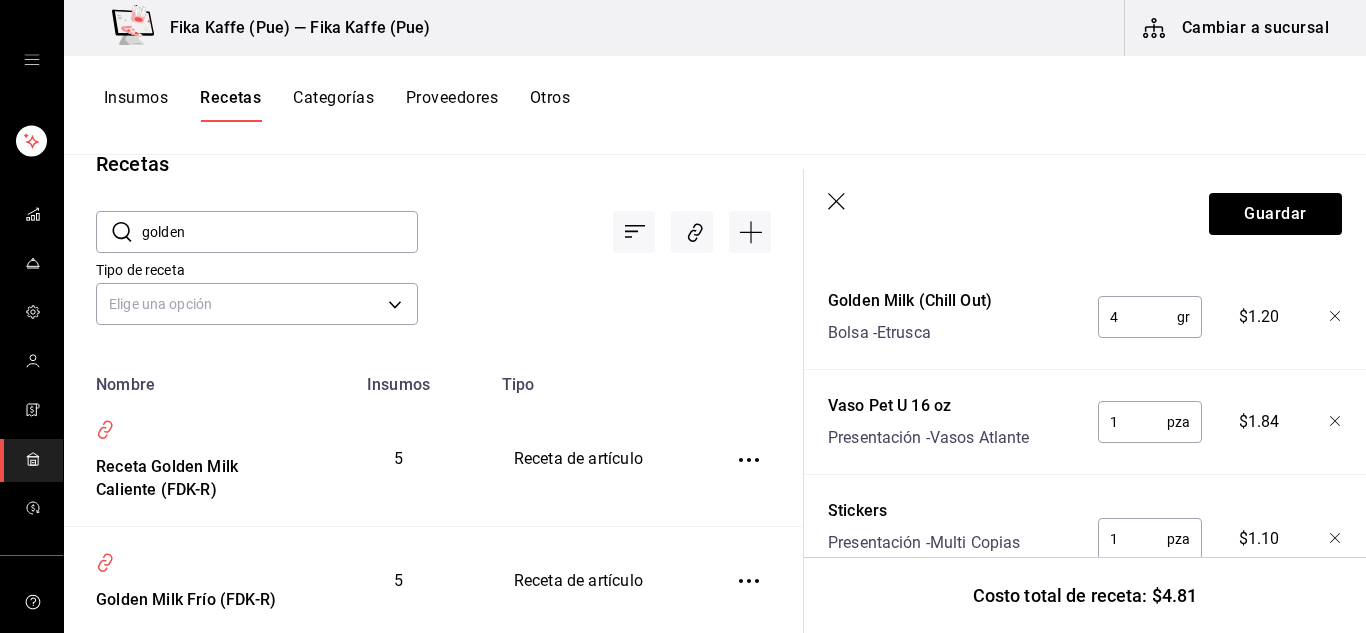 click 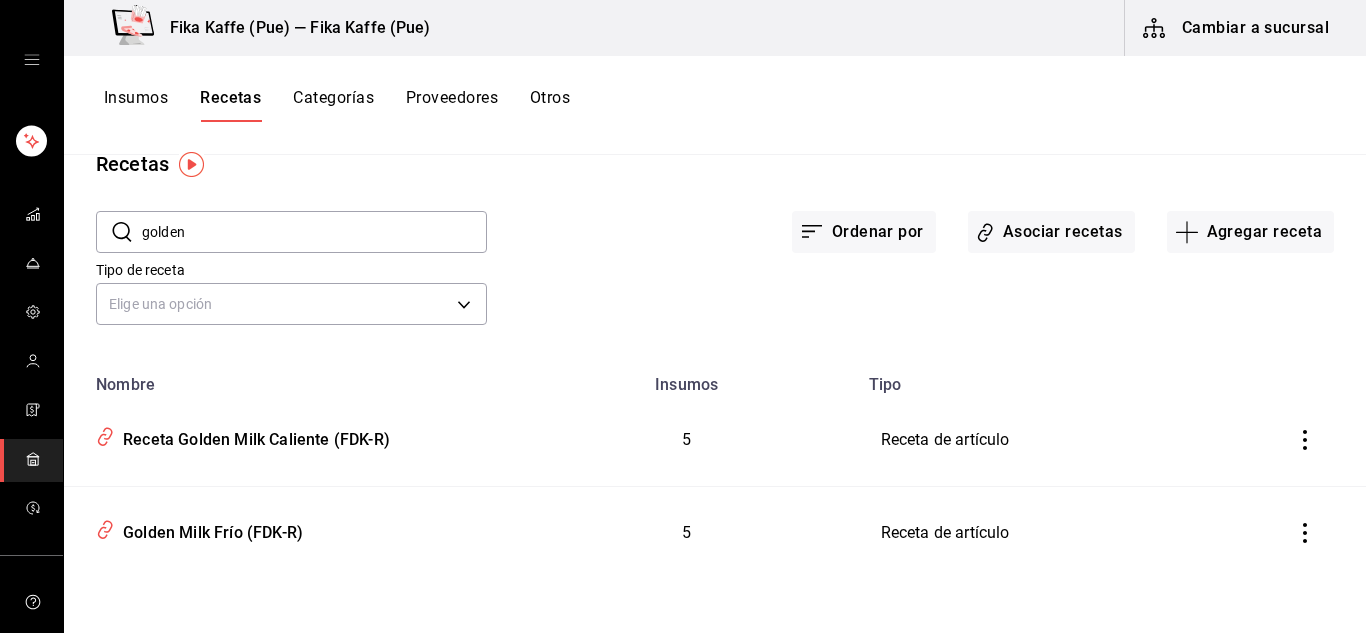 scroll, scrollTop: 0, scrollLeft: 0, axis: both 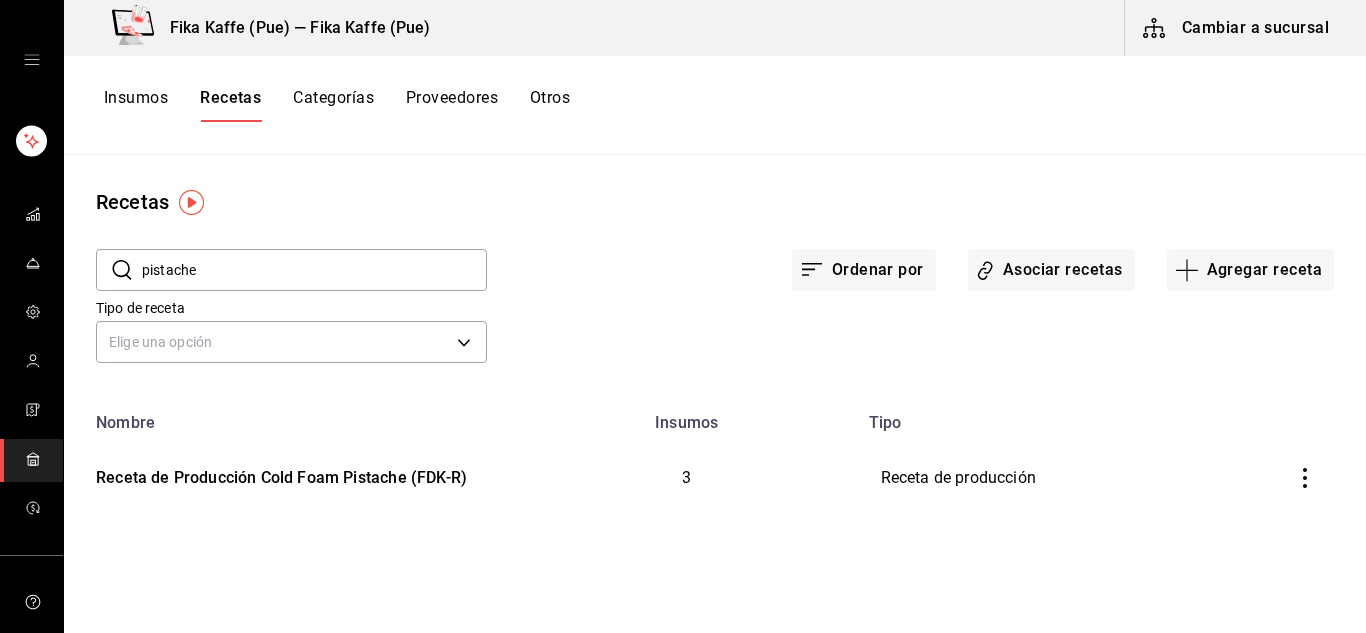 click on "pistache" at bounding box center (314, 270) 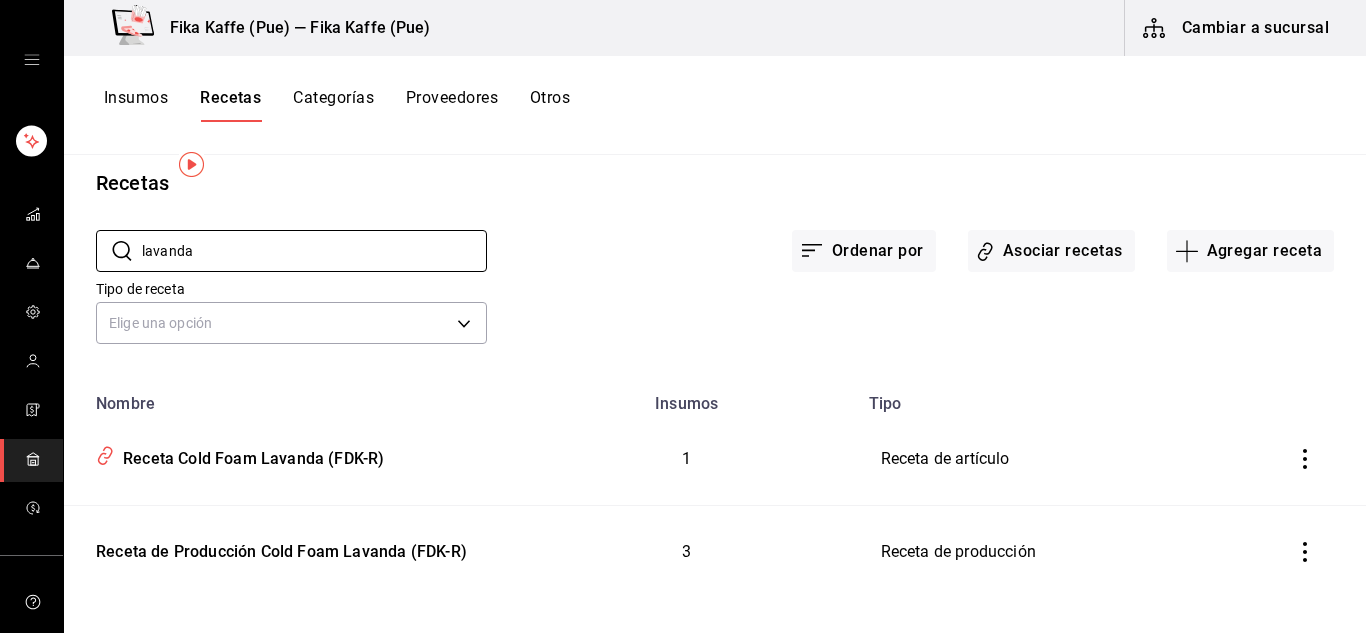 scroll, scrollTop: 38, scrollLeft: 0, axis: vertical 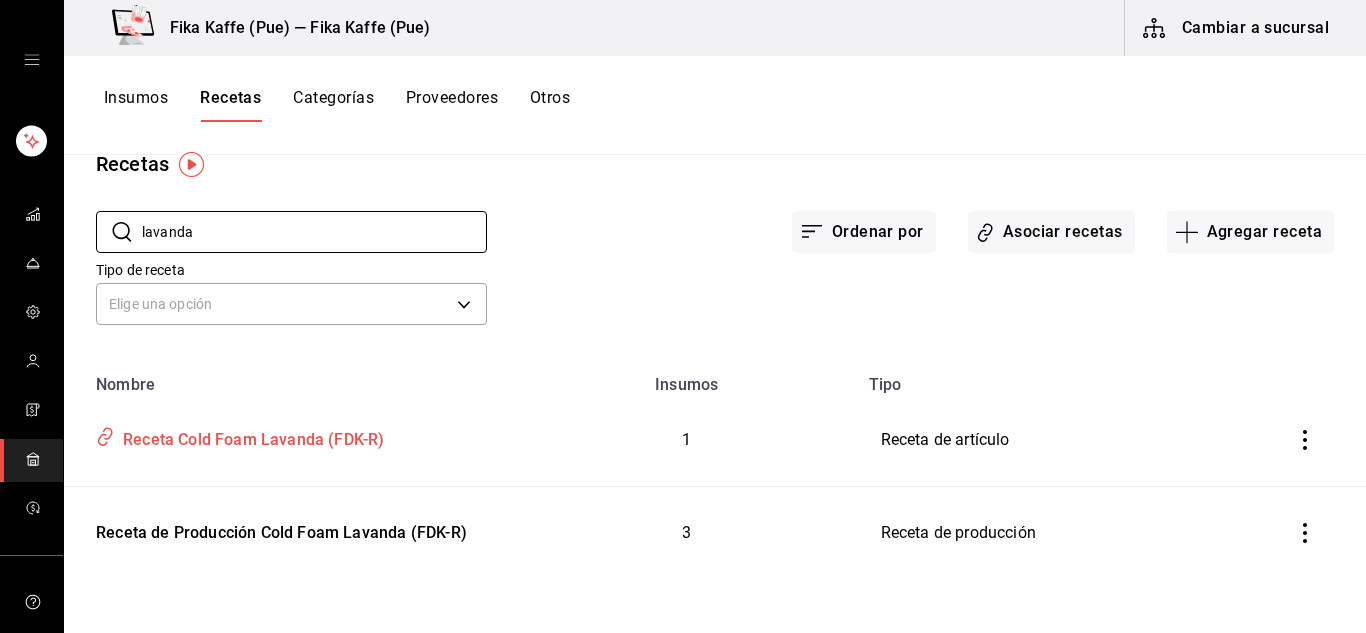 type on "lavanda" 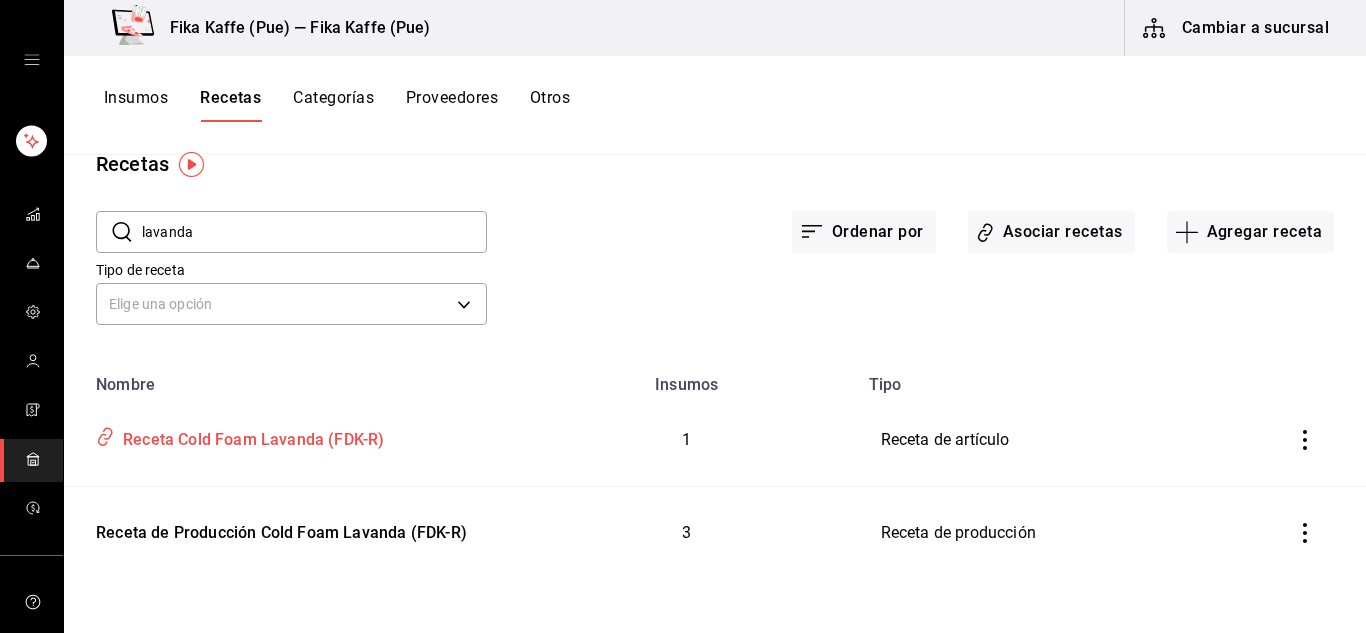click on "Receta Cold Foam Lavanda (FDK-R)" at bounding box center [249, 436] 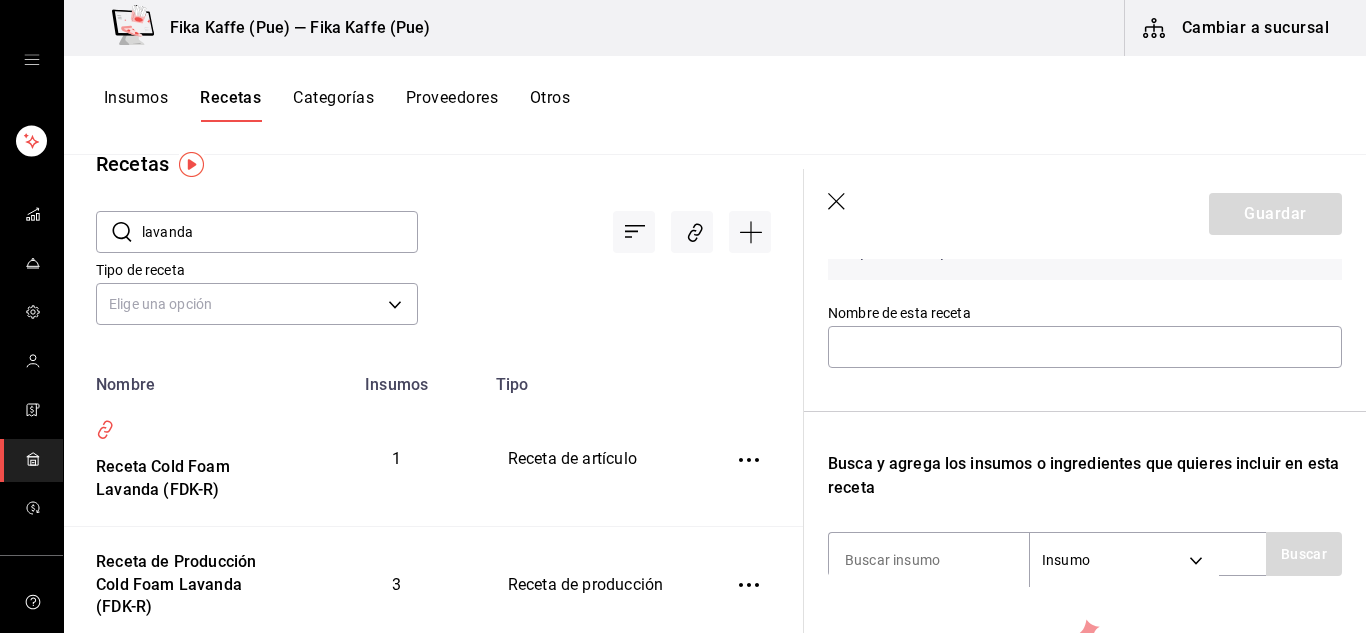 type on "Receta Cold Foam Lavanda (FDK-R)" 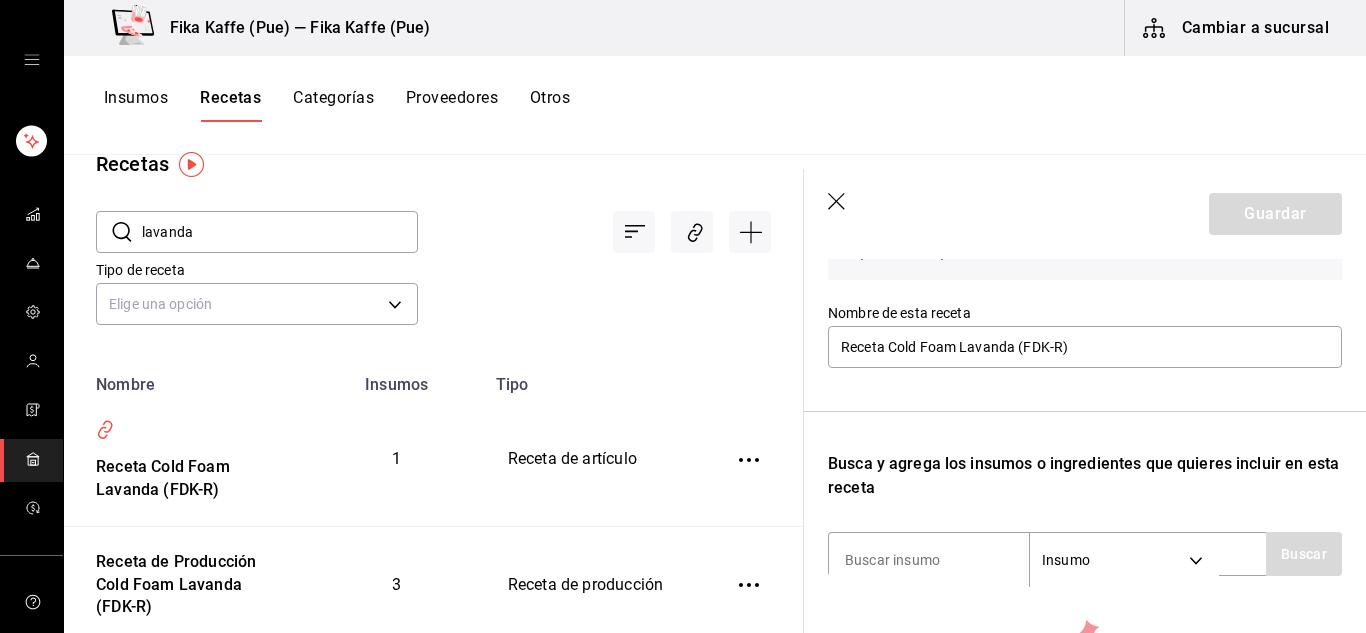 scroll, scrollTop: 406, scrollLeft: 0, axis: vertical 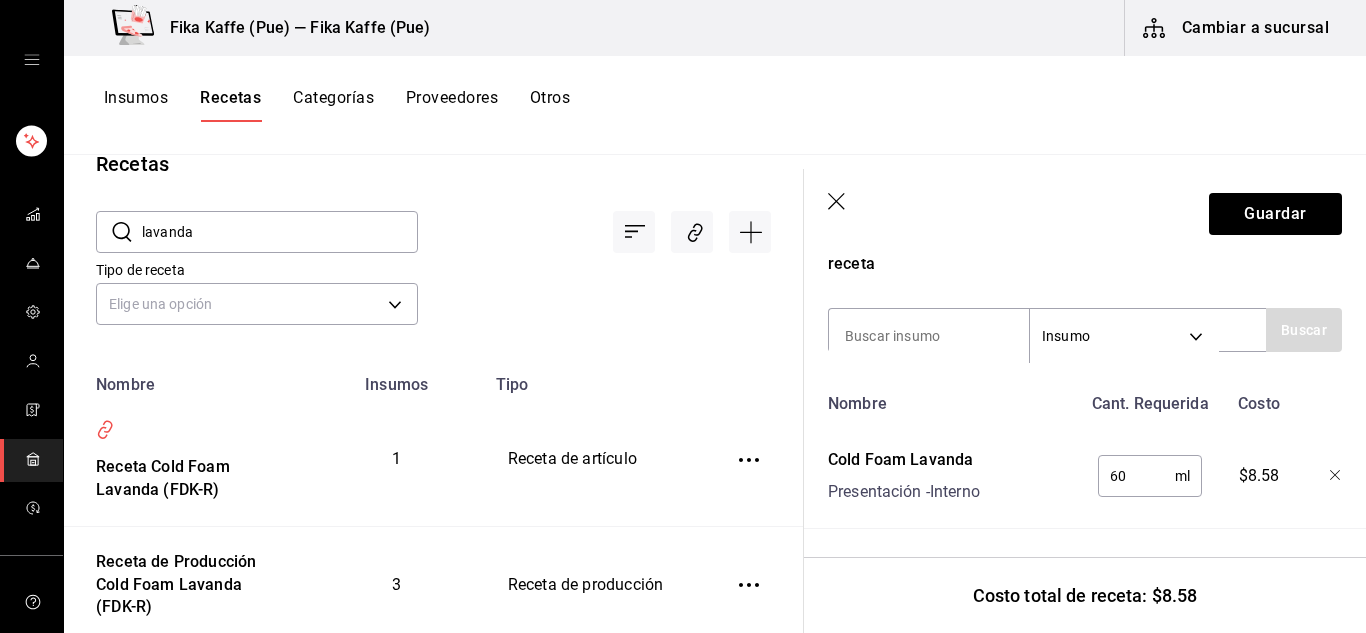 click 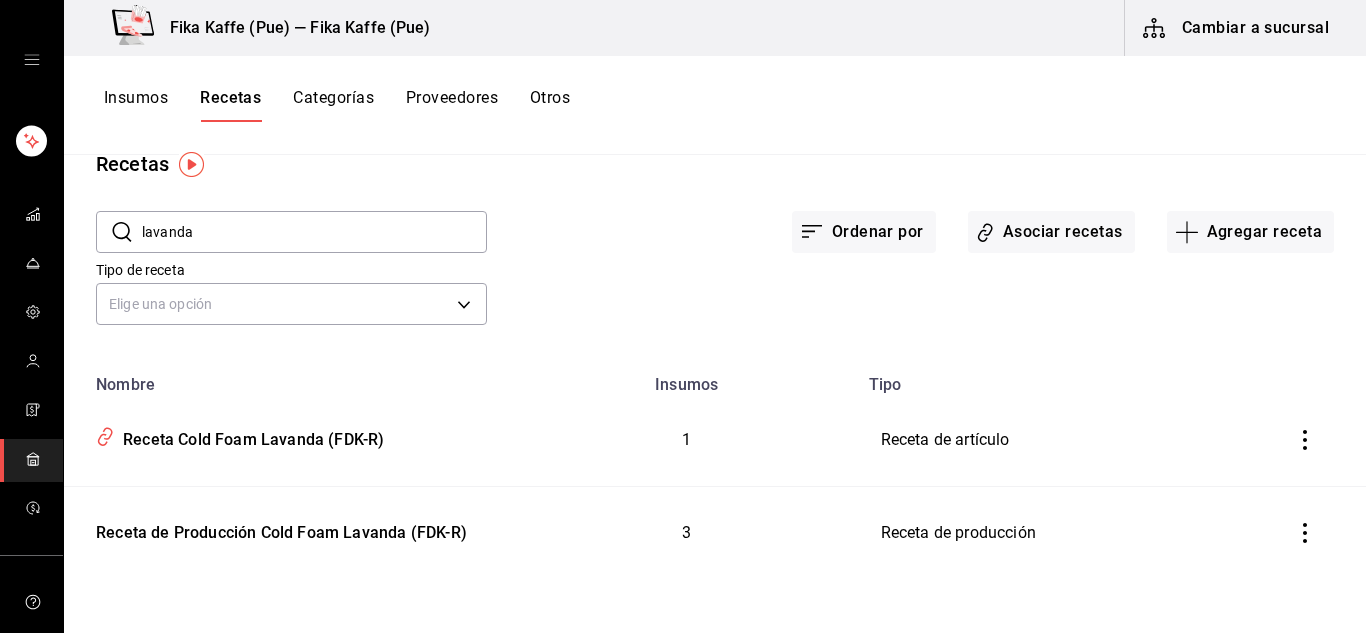 scroll, scrollTop: 0, scrollLeft: 0, axis: both 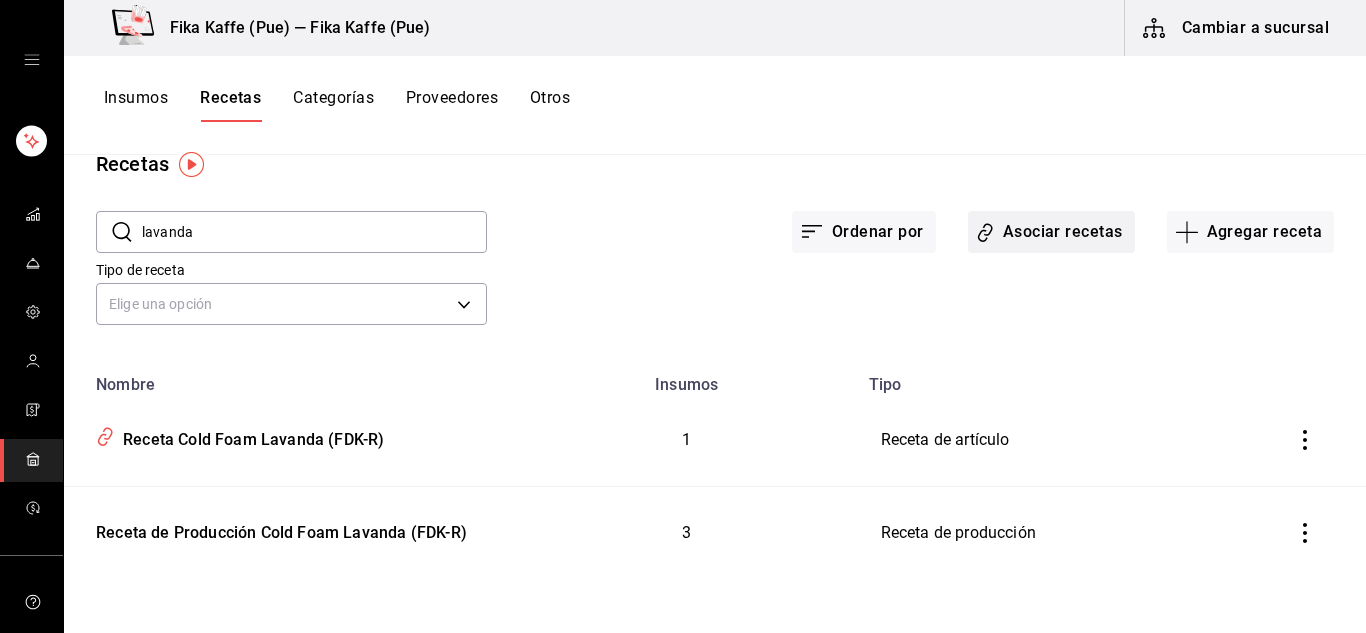 click on "Asociar recetas" at bounding box center (1051, 232) 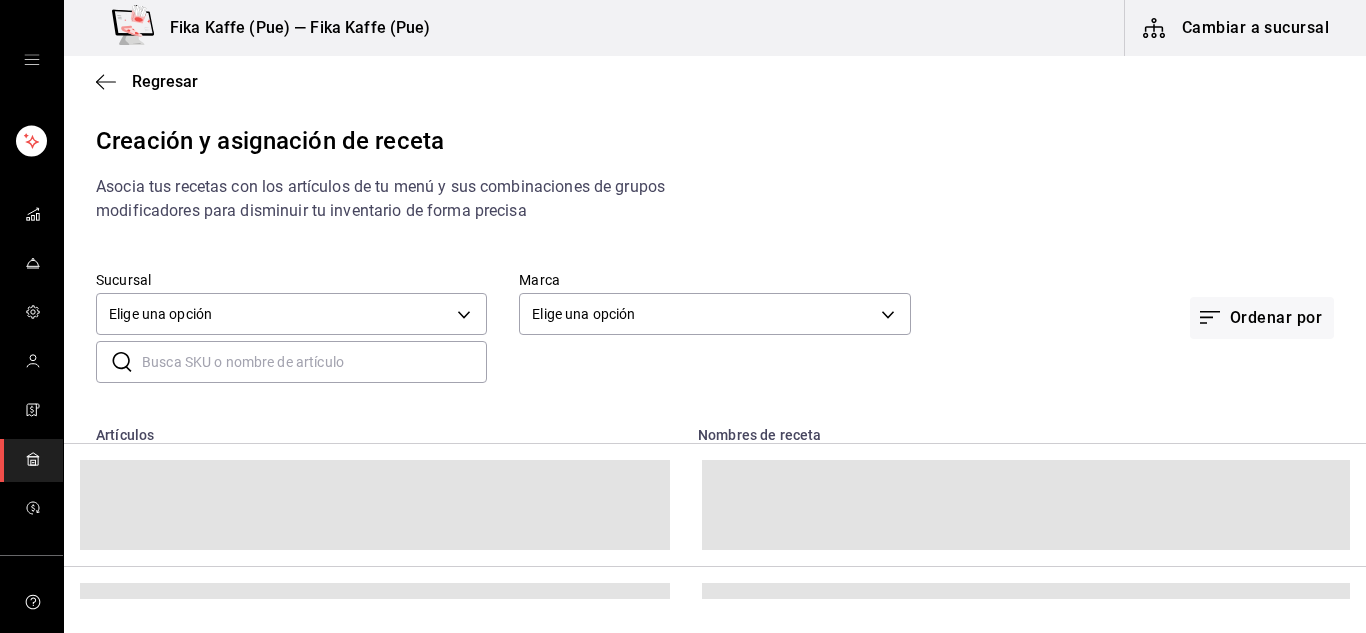 click at bounding box center [314, 362] 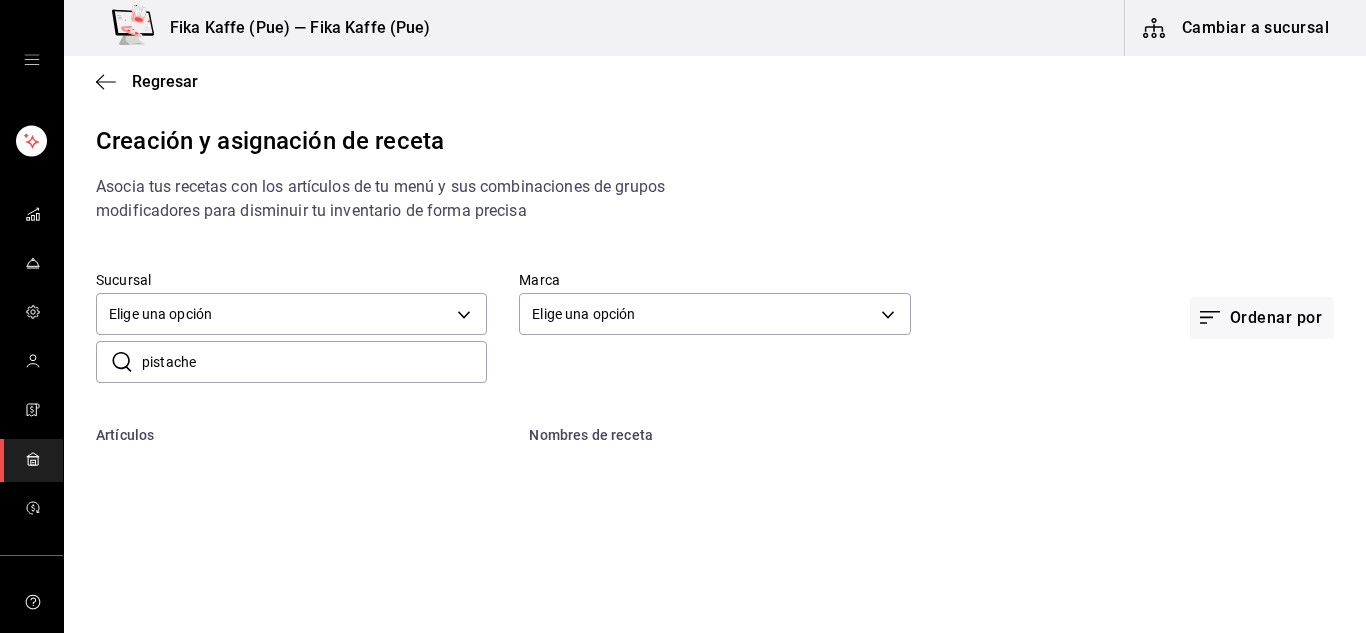 type on "pistache" 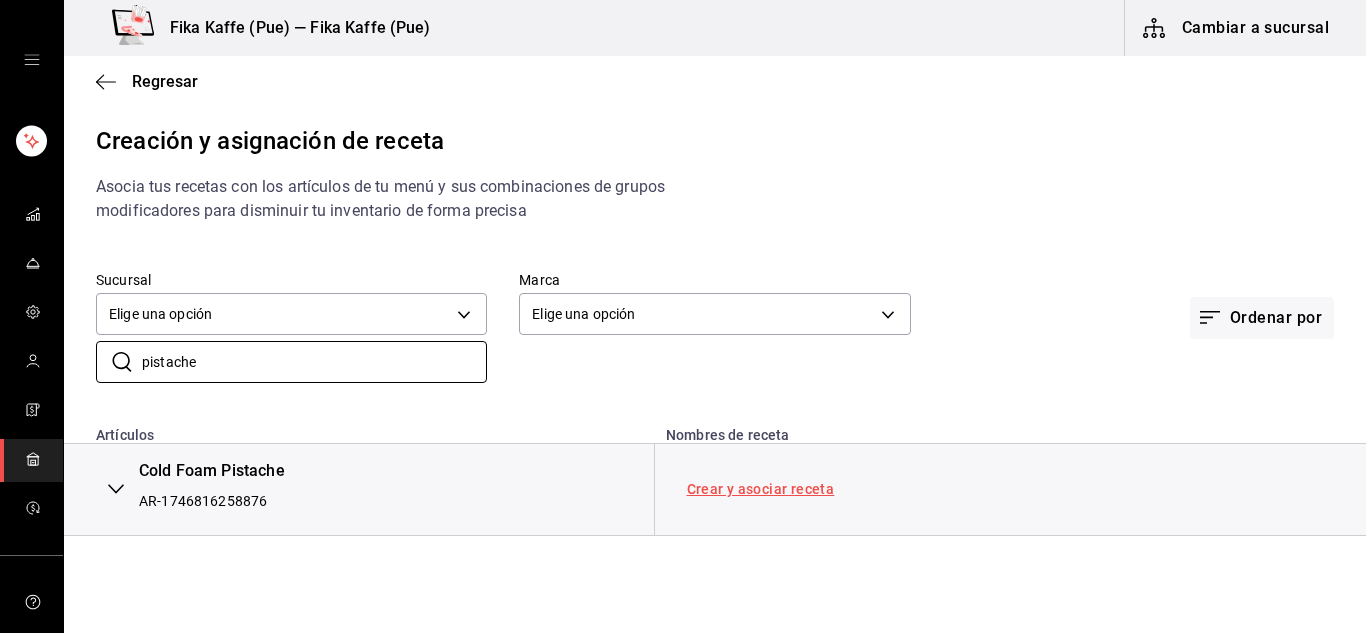 click on "Crear y asociar receta" at bounding box center [761, 489] 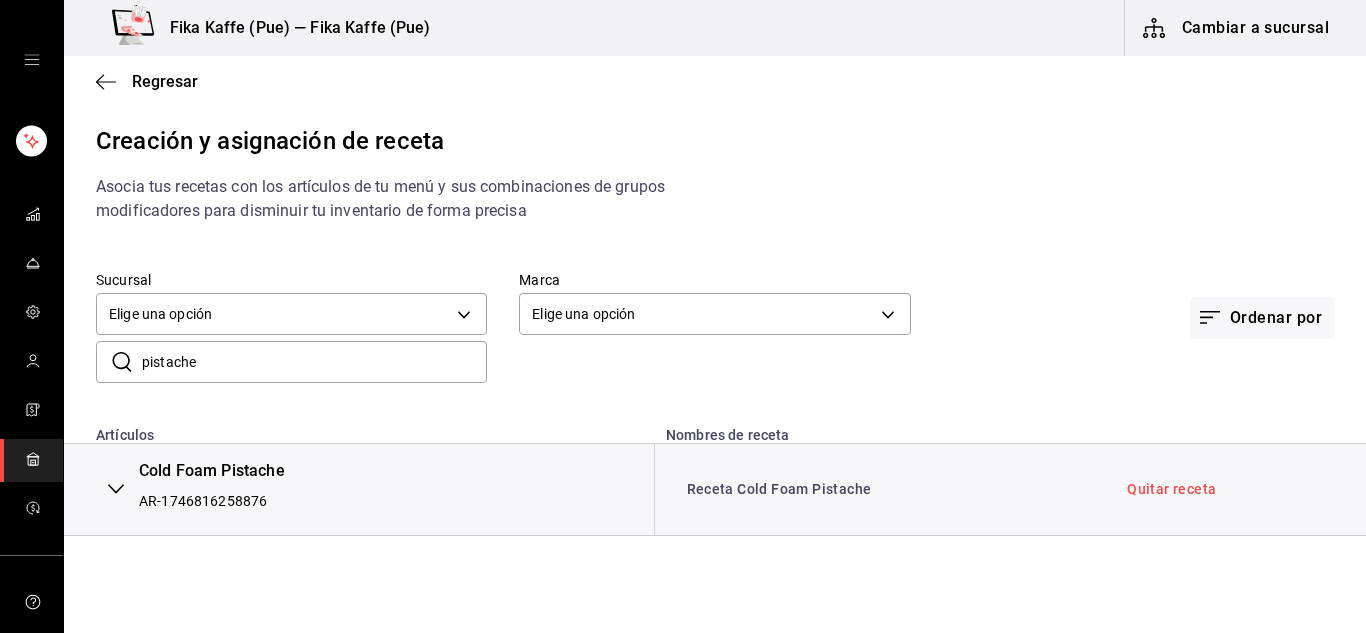 click on "Receta Cold Foam Pistache" at bounding box center (779, 489) 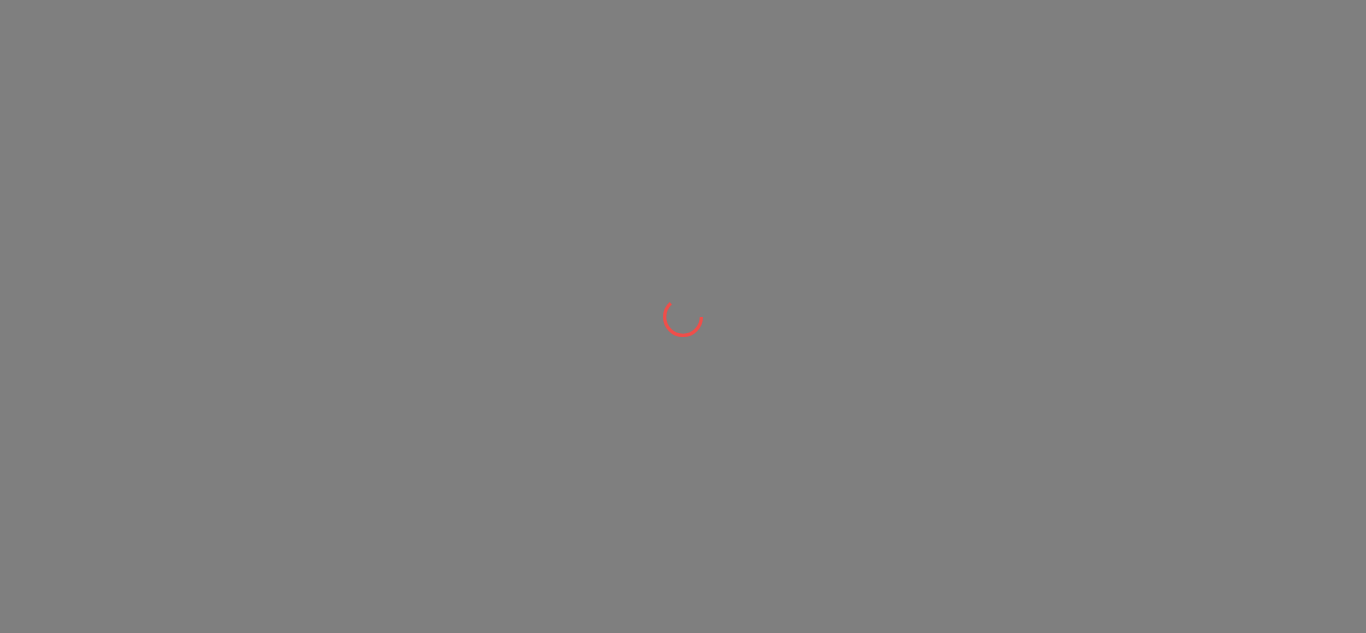 scroll, scrollTop: 0, scrollLeft: 0, axis: both 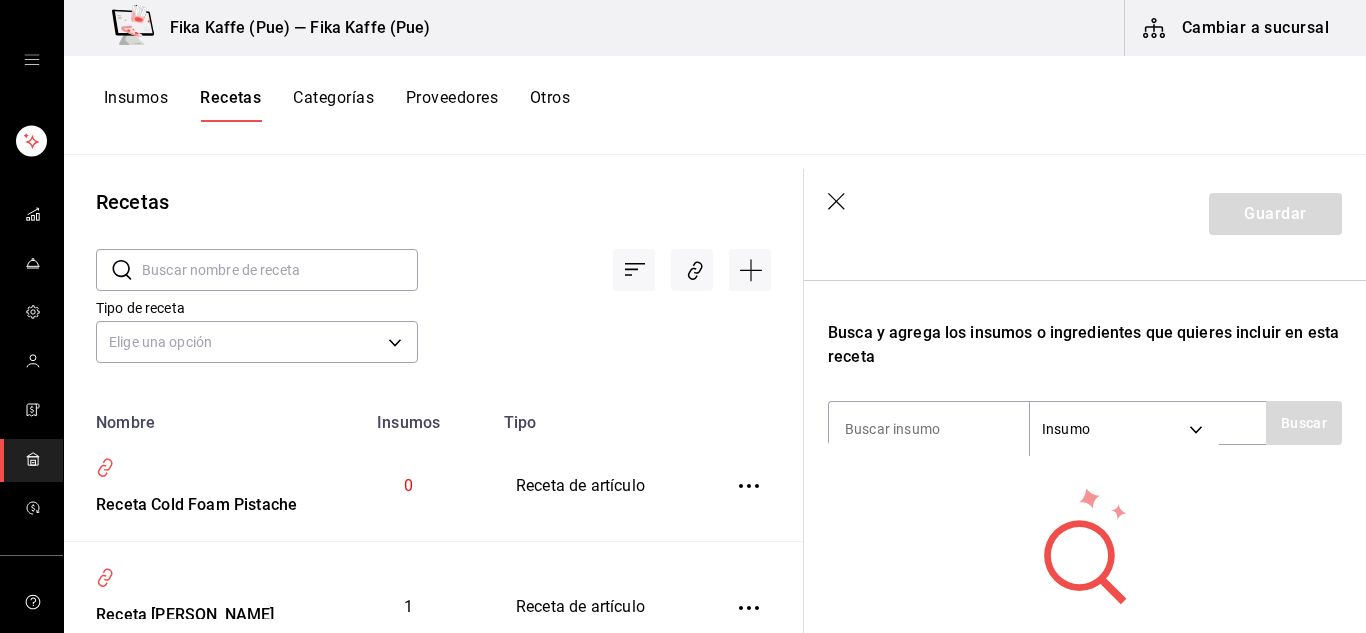 click on "Receta Cold Foam Pistache" at bounding box center [1085, 216] 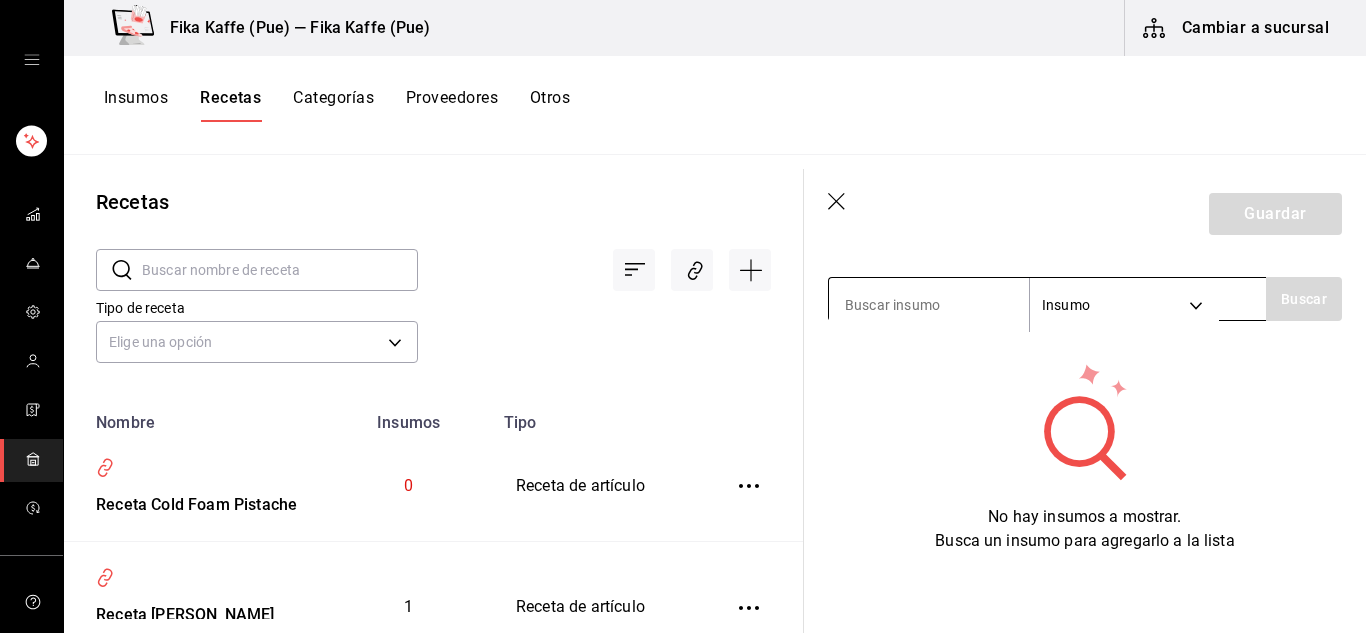 scroll, scrollTop: 437, scrollLeft: 0, axis: vertical 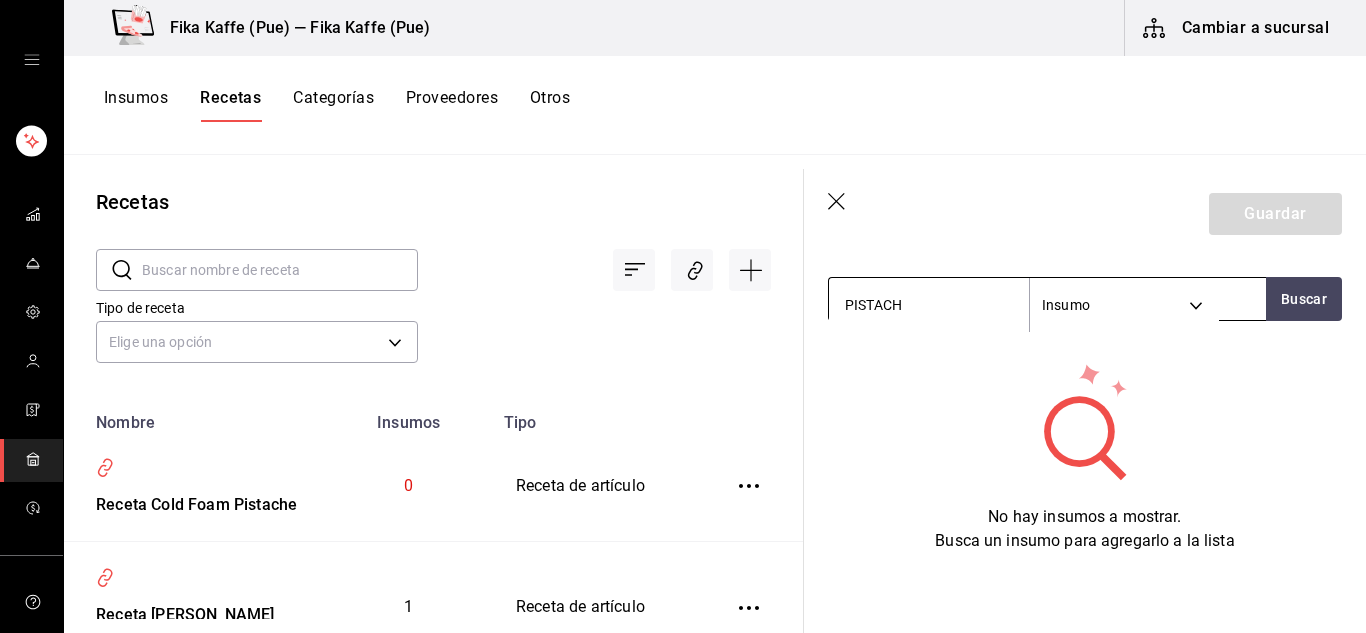 type on "PISTACHE" 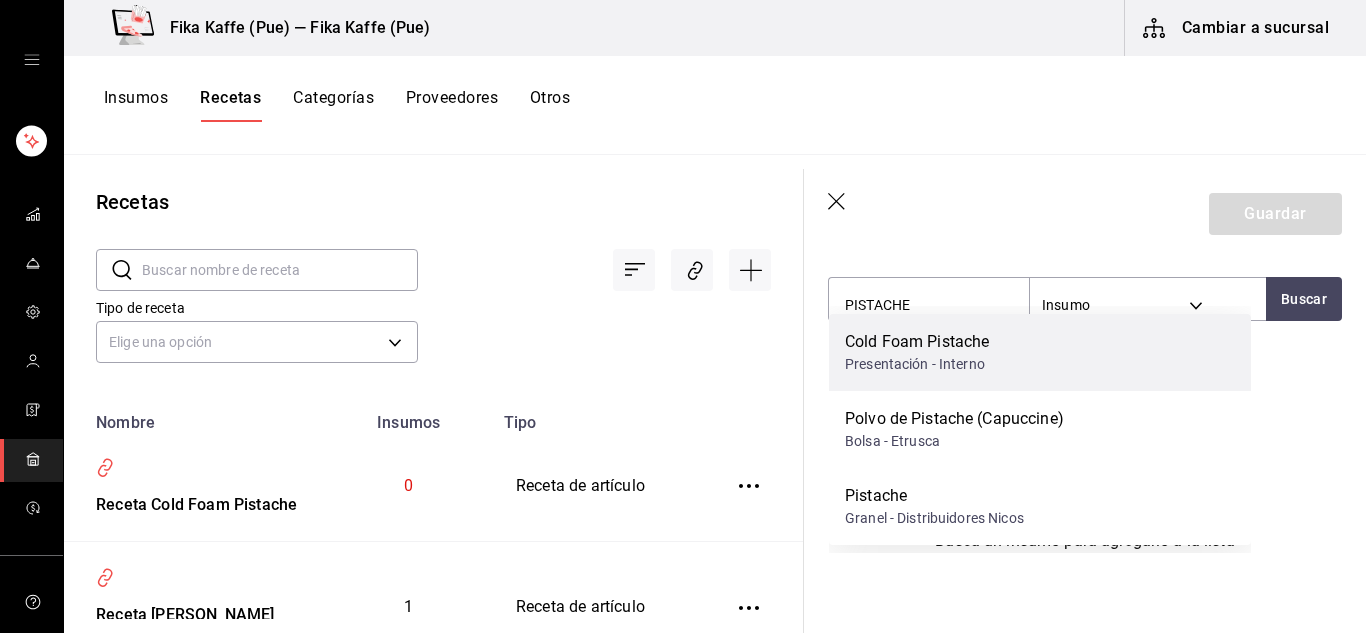 click on "Presentación - Interno" at bounding box center [917, 364] 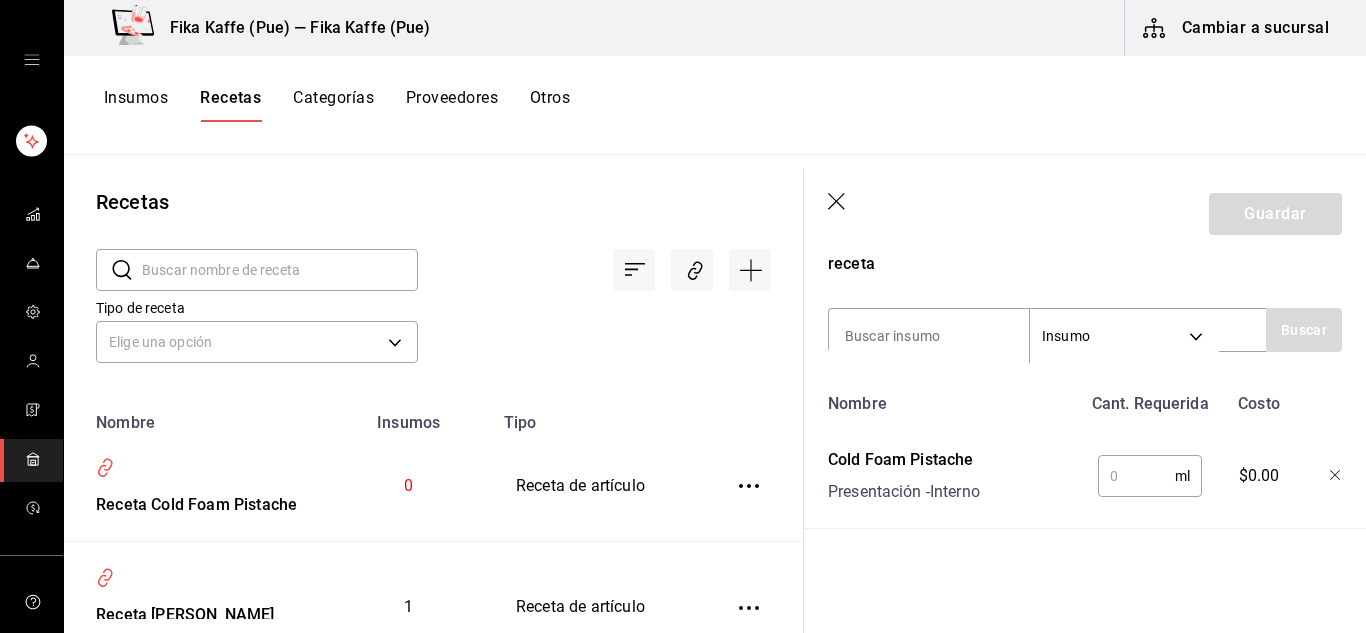 scroll, scrollTop: 406, scrollLeft: 0, axis: vertical 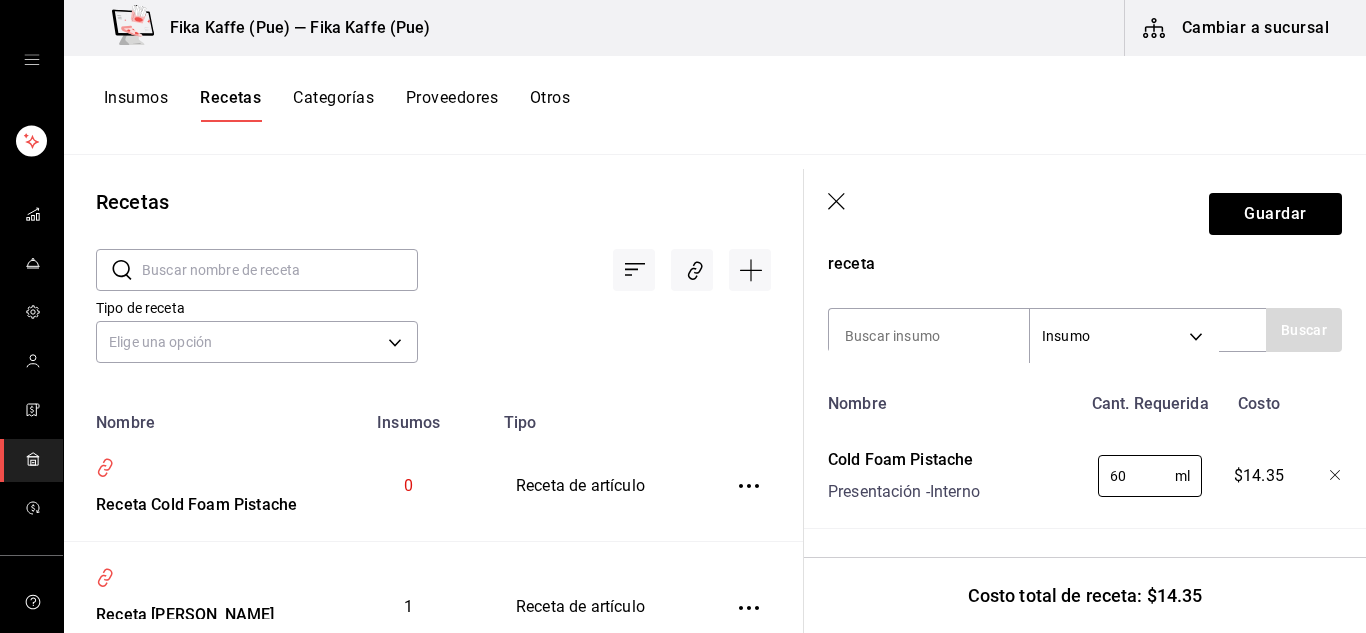 type on "60" 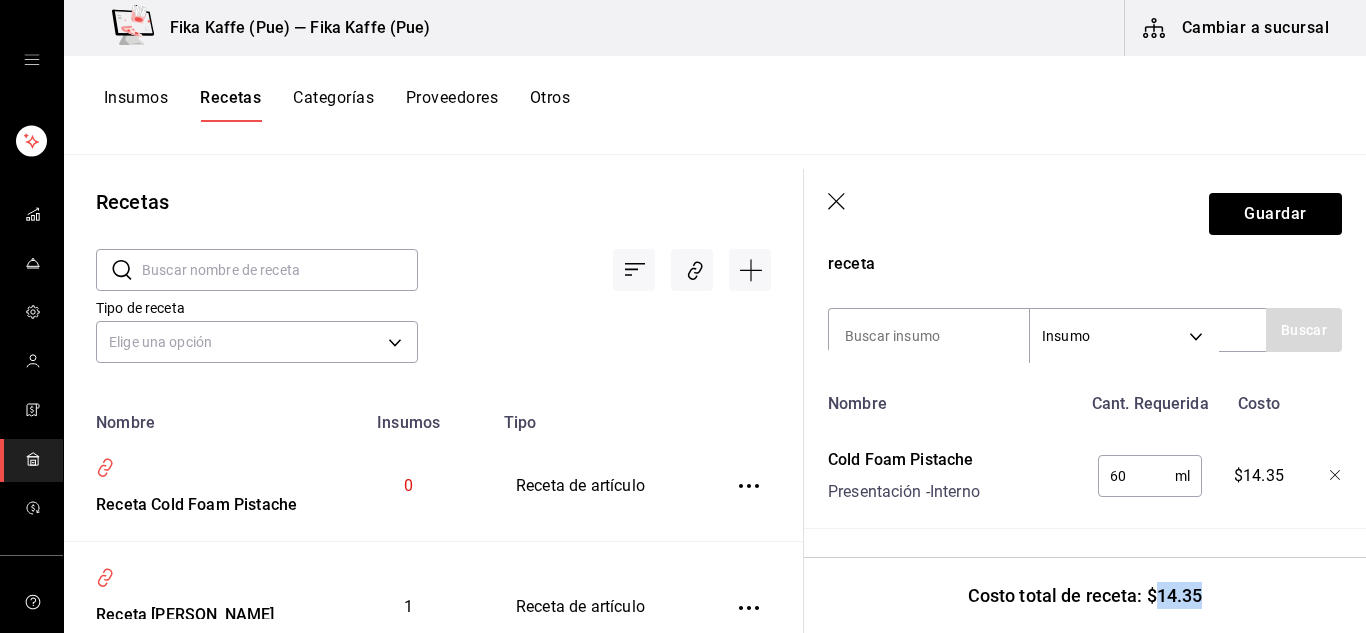 click on "Costo total de receta: $14.35" at bounding box center (1085, 595) 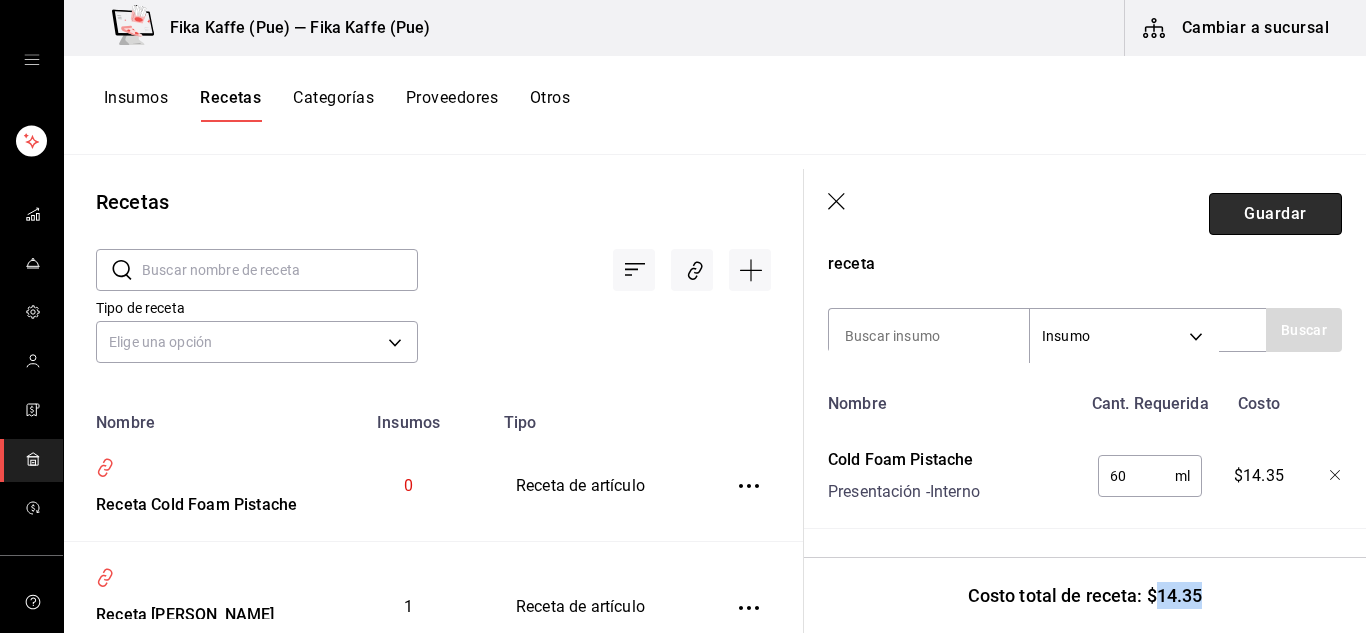 click on "Guardar" at bounding box center [1275, 214] 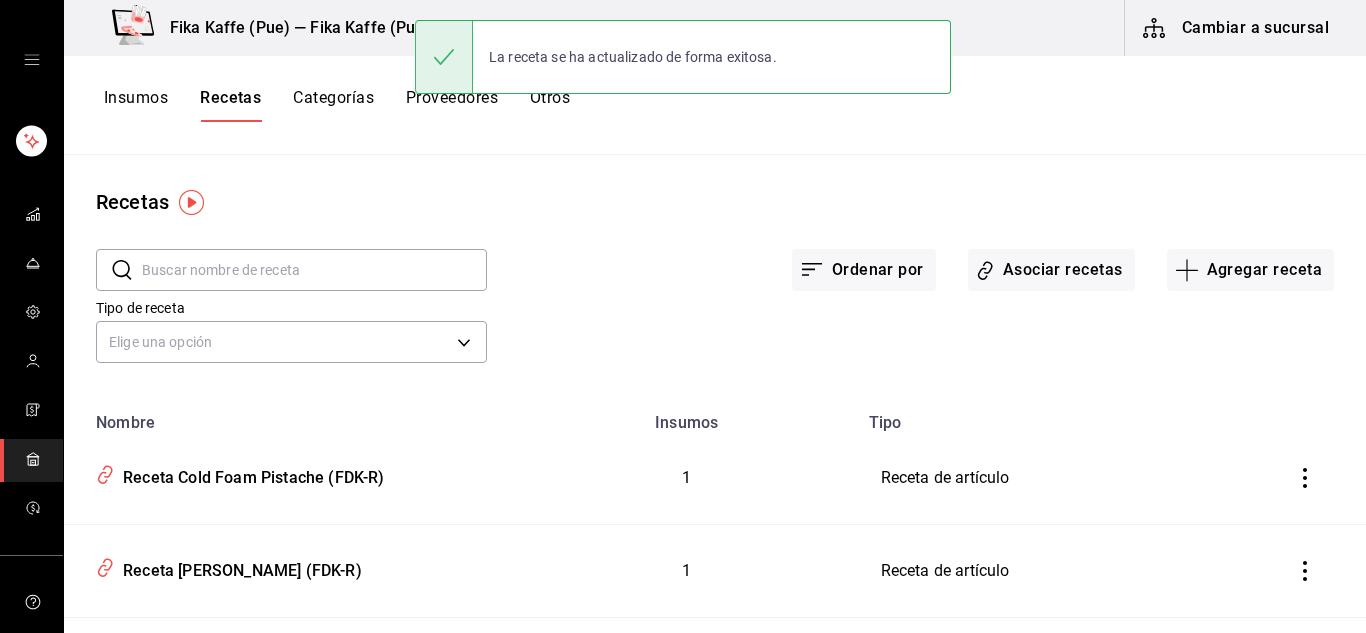 scroll, scrollTop: 0, scrollLeft: 0, axis: both 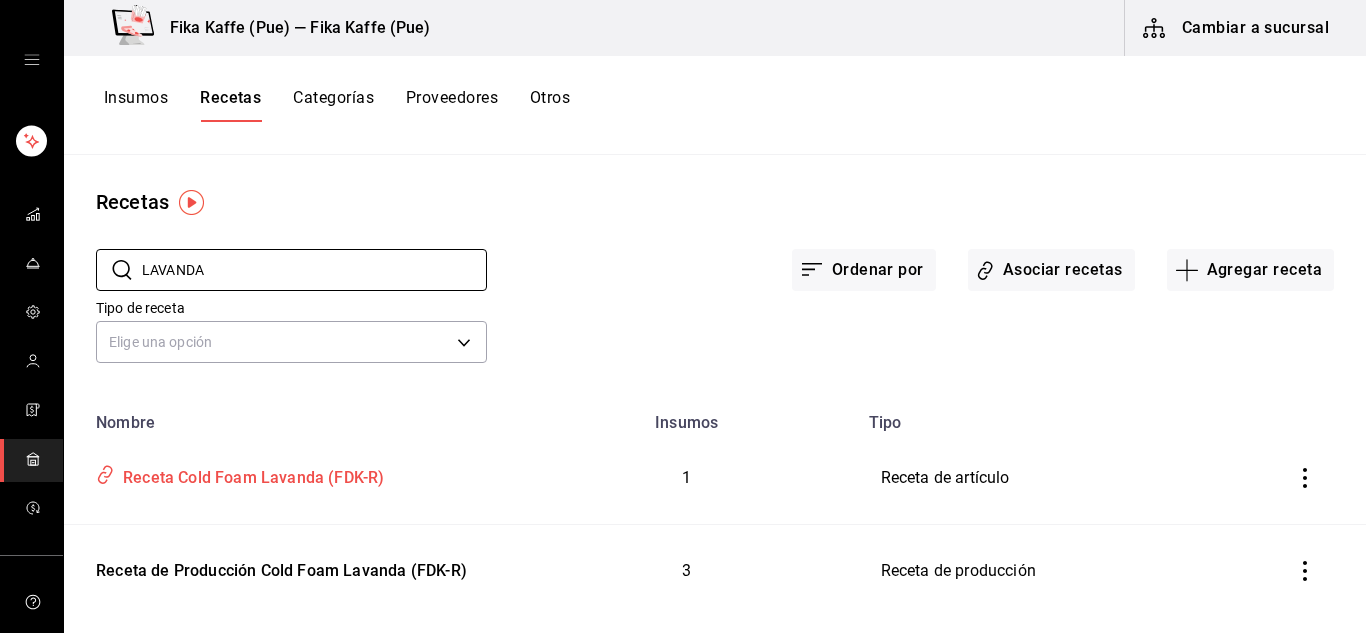 type on "LAVANDA" 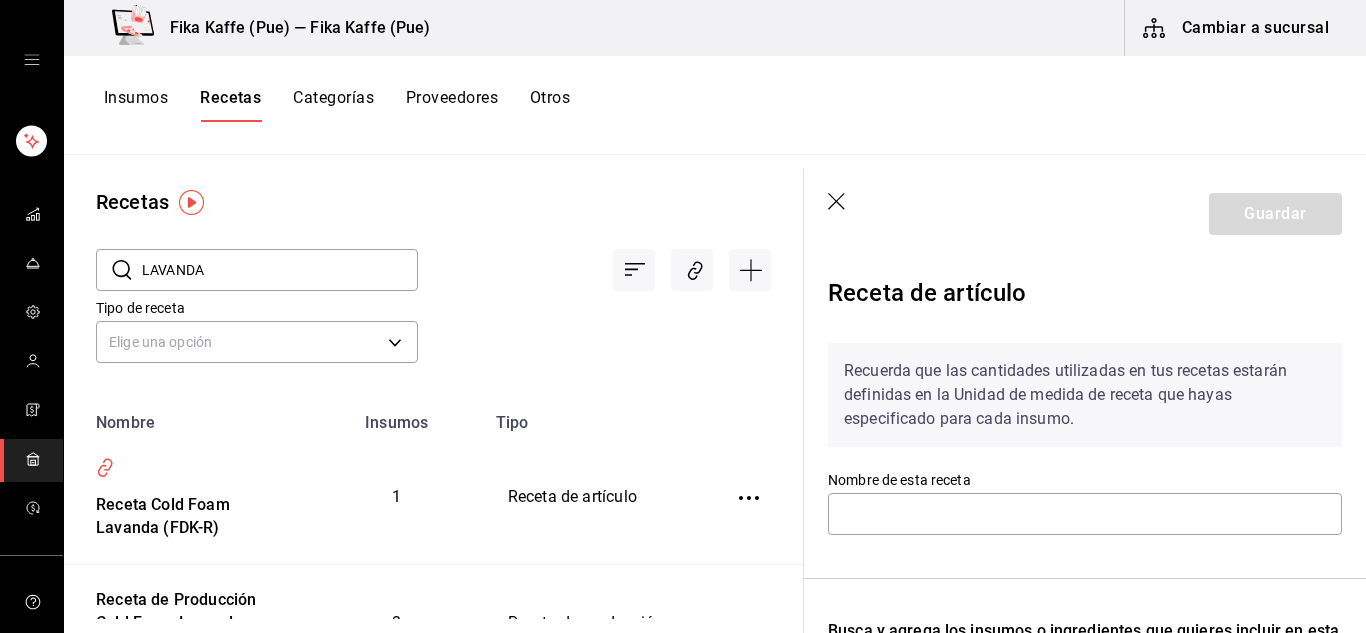type on "Receta Cold Foam Lavanda (FDK-R)" 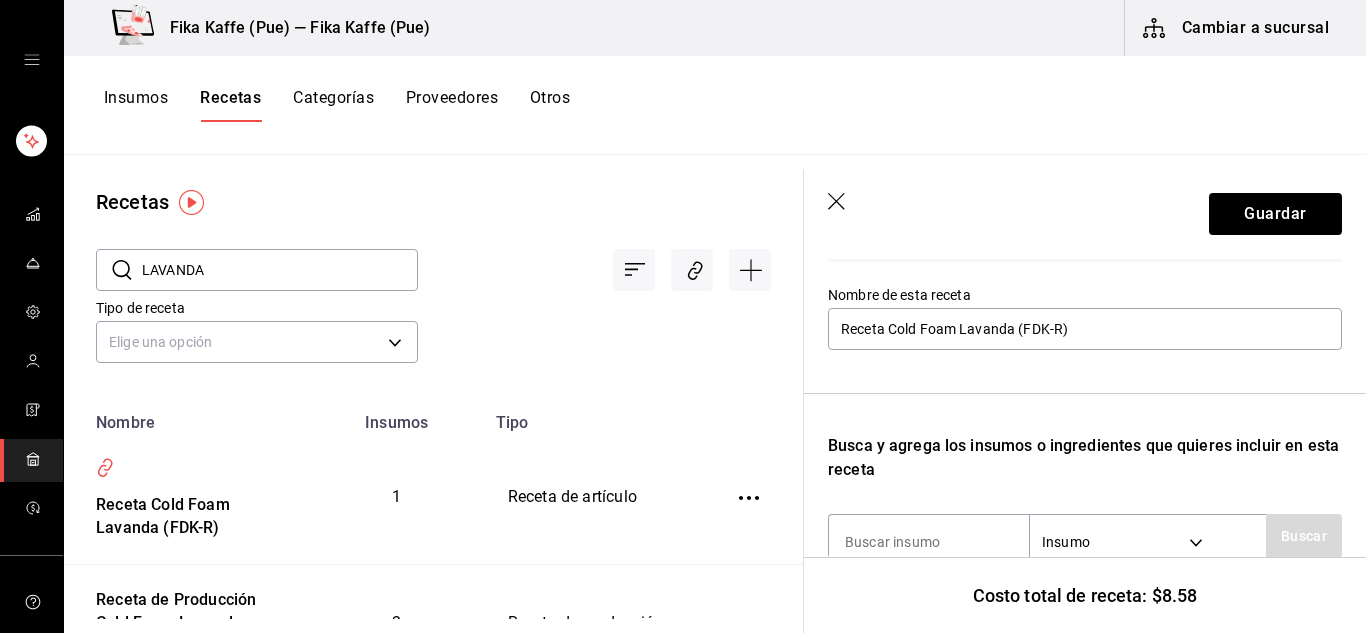 scroll, scrollTop: 406, scrollLeft: 0, axis: vertical 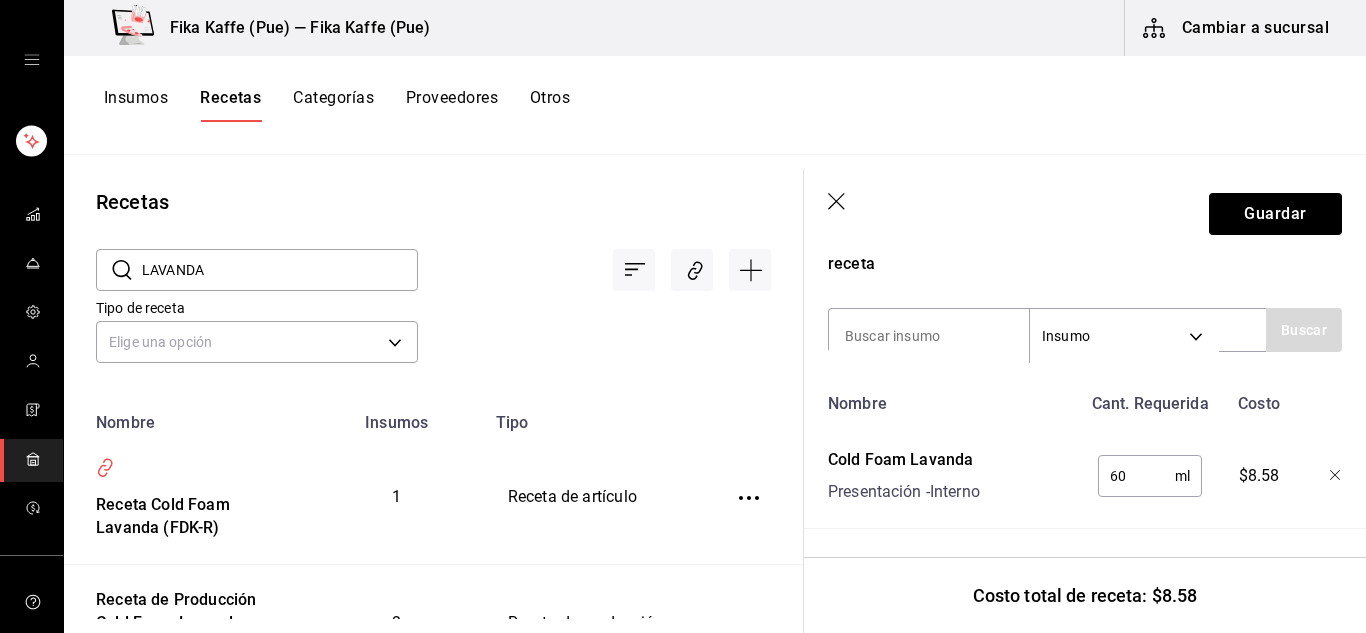 click on "Costo total de receta: $8.58" at bounding box center [1085, 595] 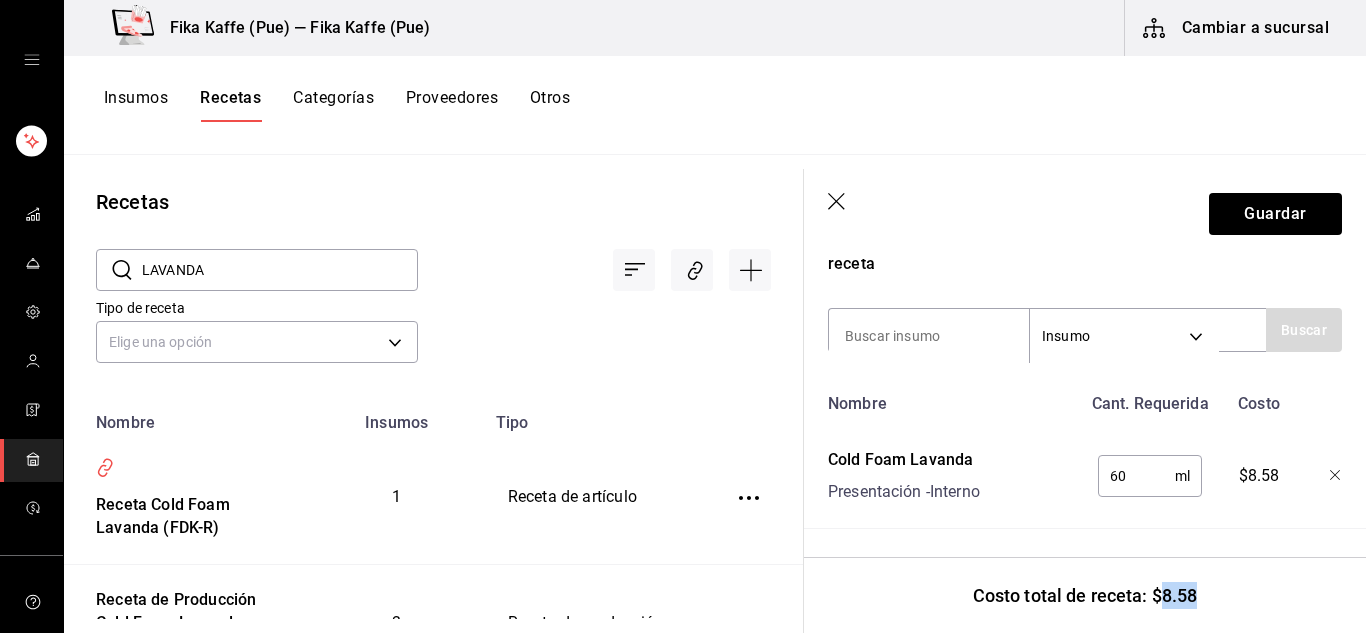click on "Costo total de receta: $8.58" at bounding box center (1085, 595) 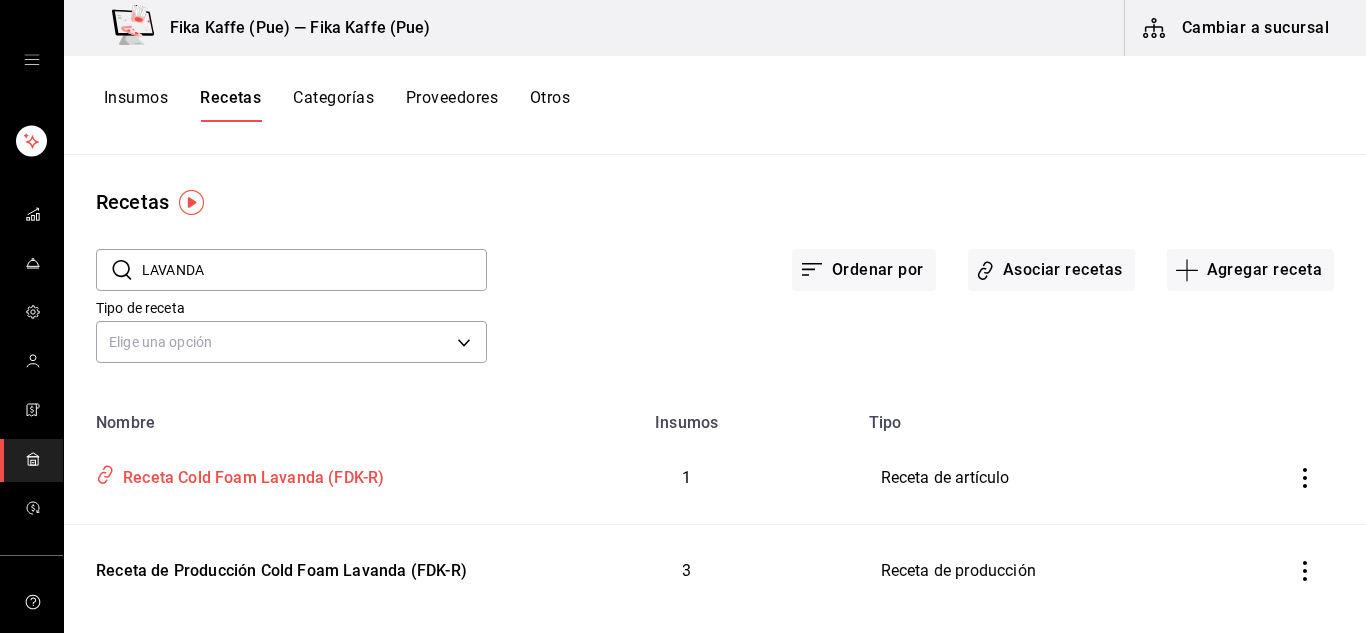 scroll, scrollTop: 0, scrollLeft: 0, axis: both 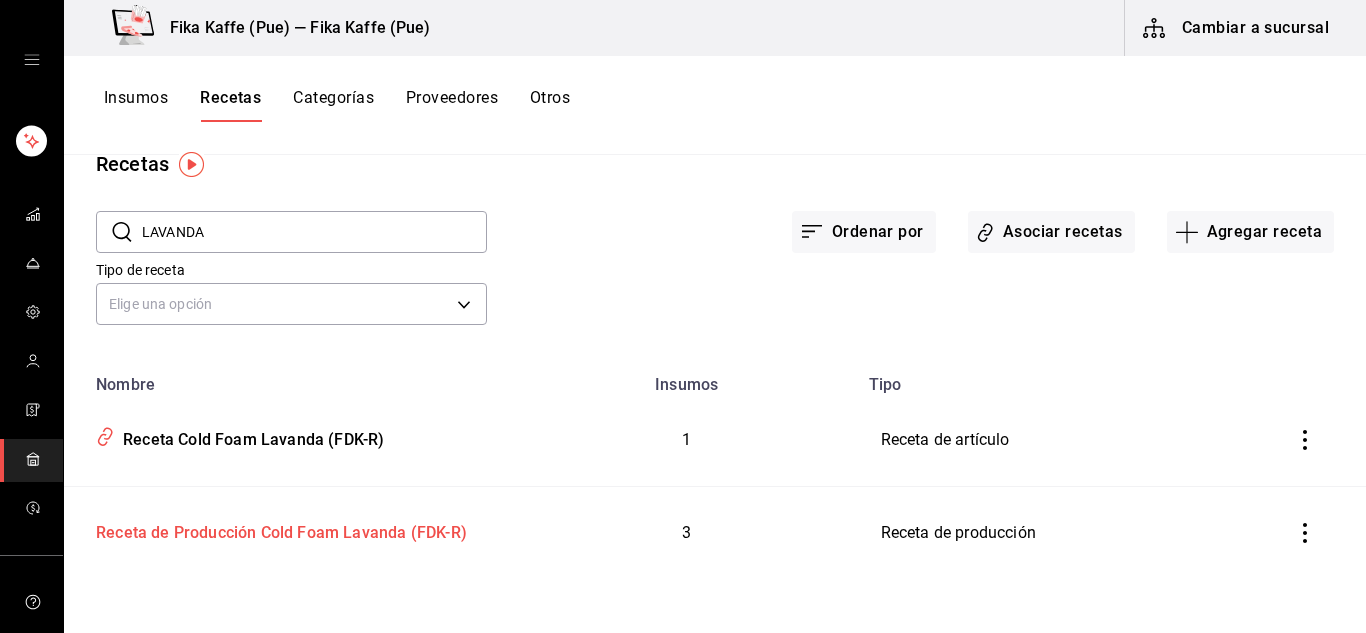 click on "Receta de Producción Cold Foam Lavanda (FDK-R)" at bounding box center (277, 529) 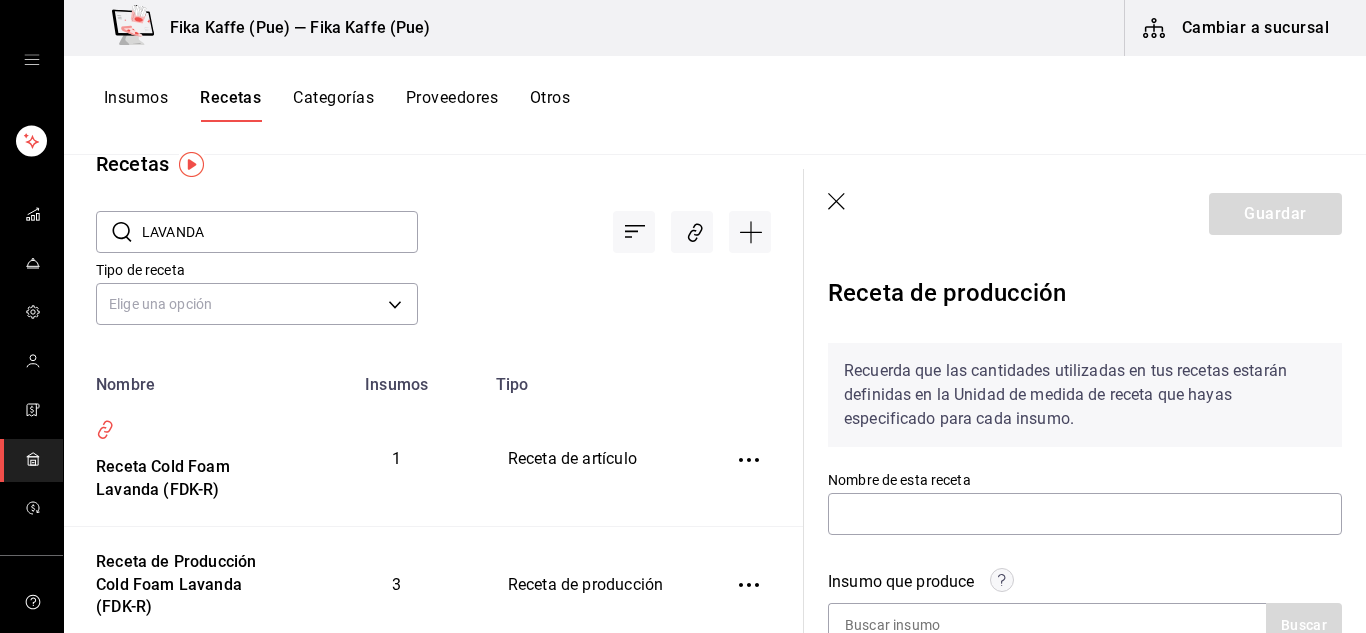 type on "Receta de Producción Cold Foam Lavanda (FDK-R)" 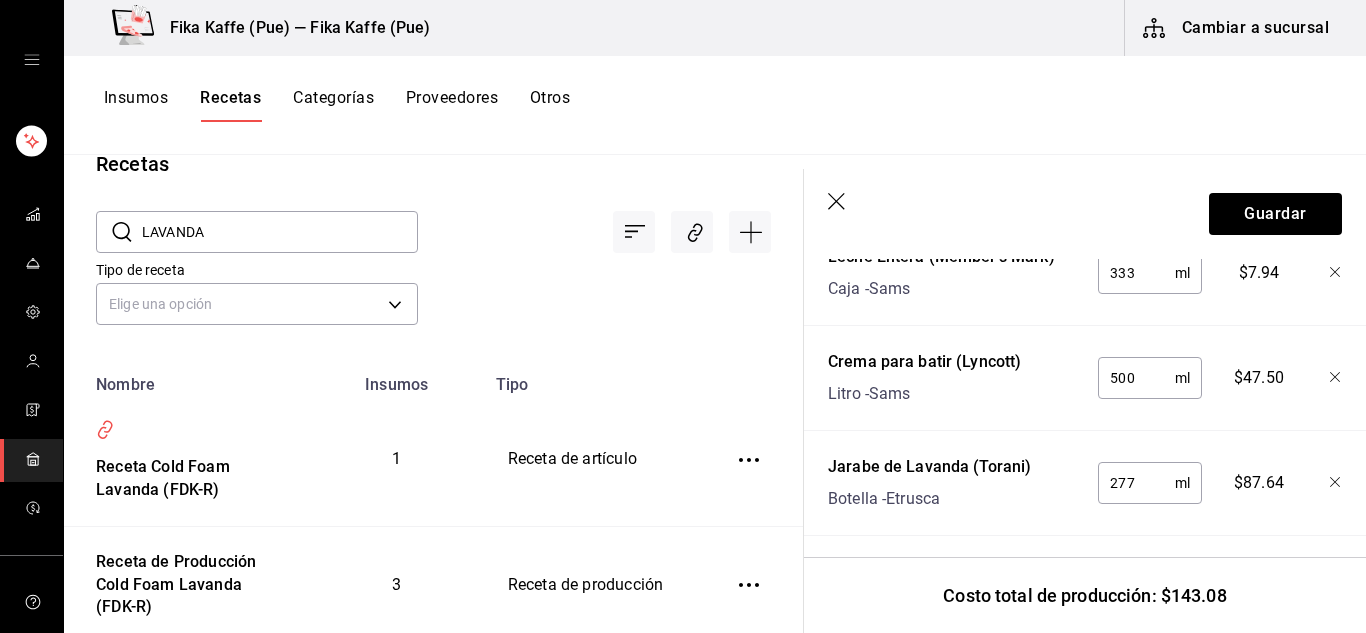 scroll, scrollTop: 883, scrollLeft: 0, axis: vertical 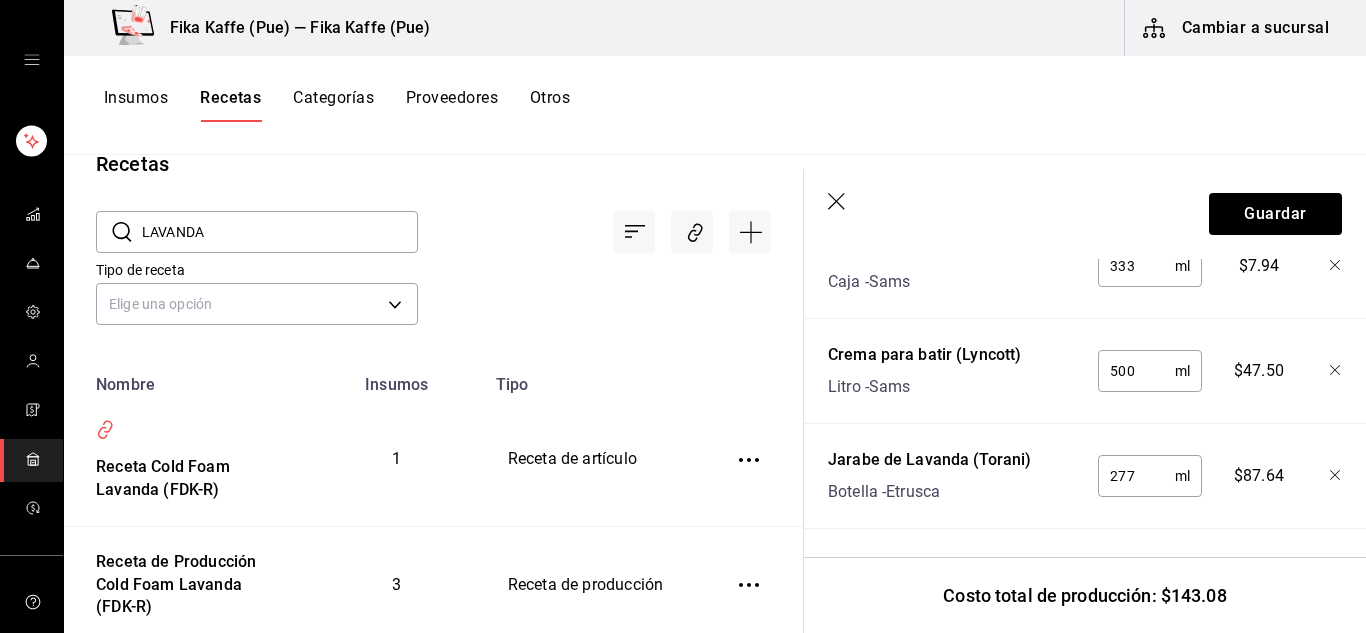 click 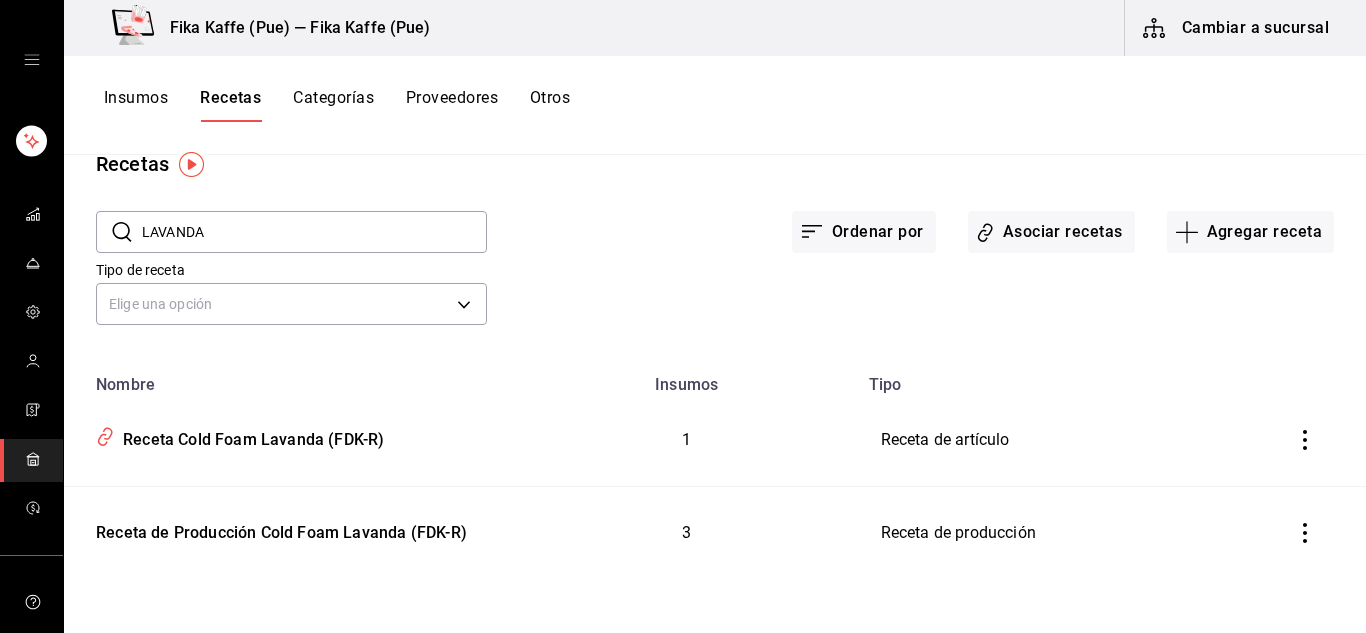 scroll, scrollTop: 0, scrollLeft: 0, axis: both 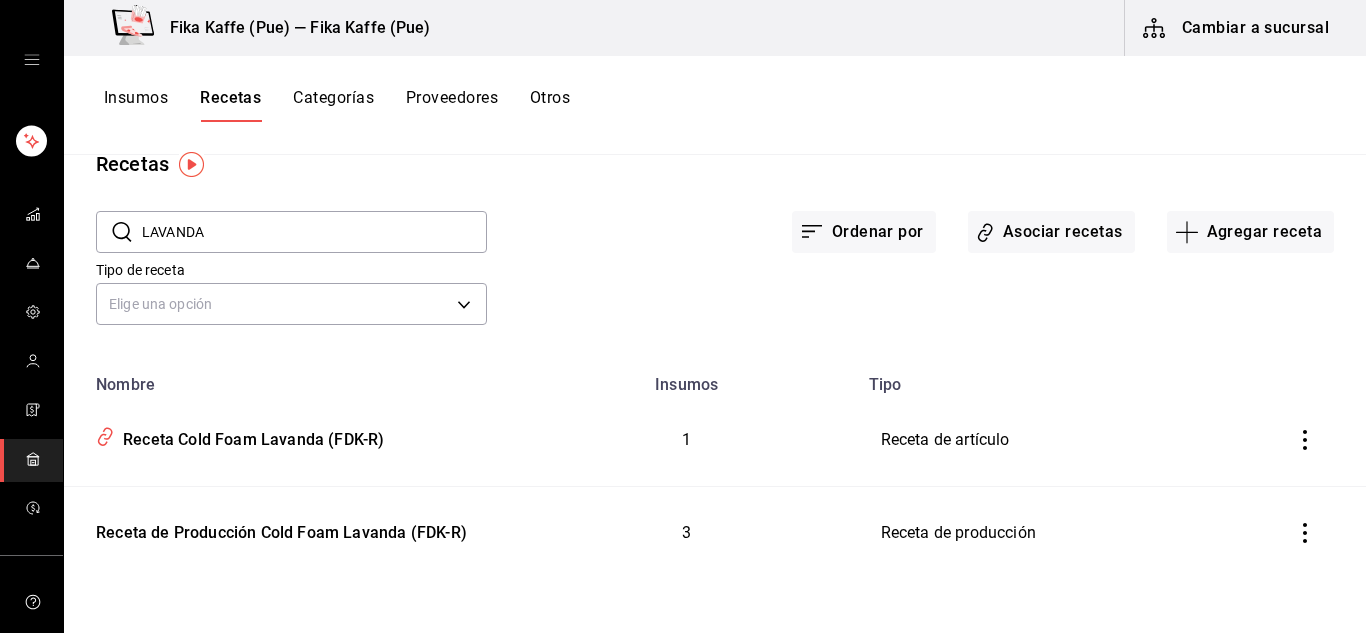 click on "Insumos" at bounding box center (136, 105) 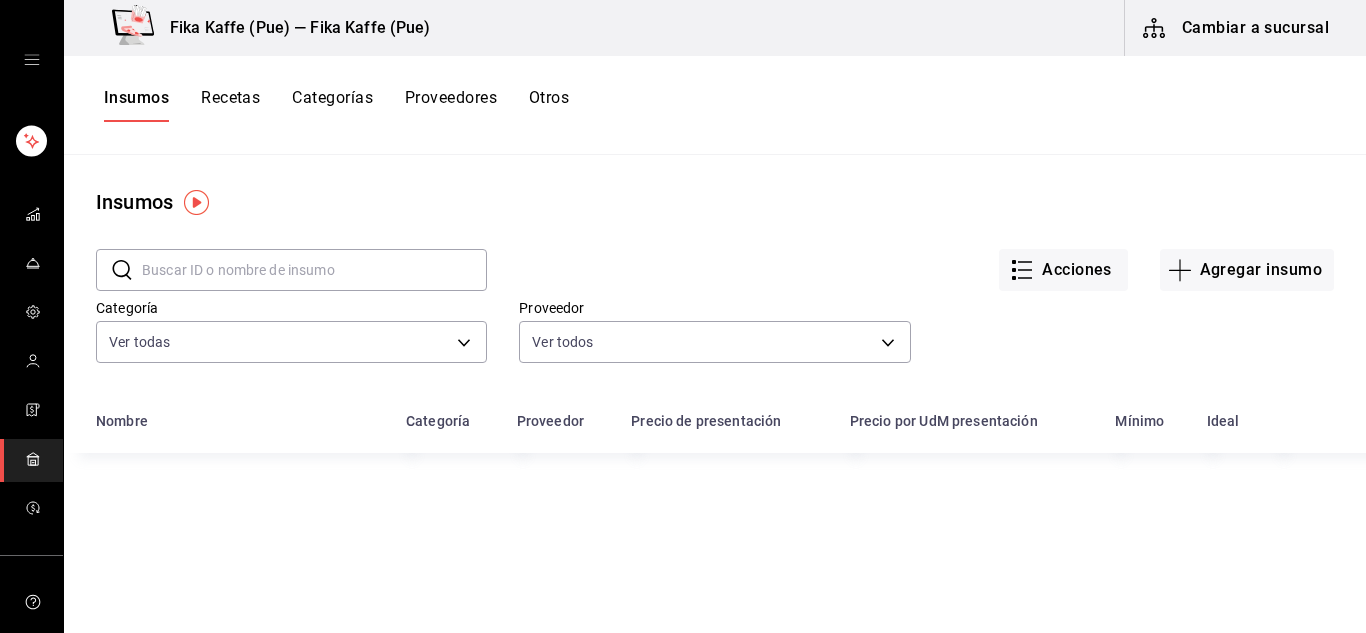 click at bounding box center [314, 270] 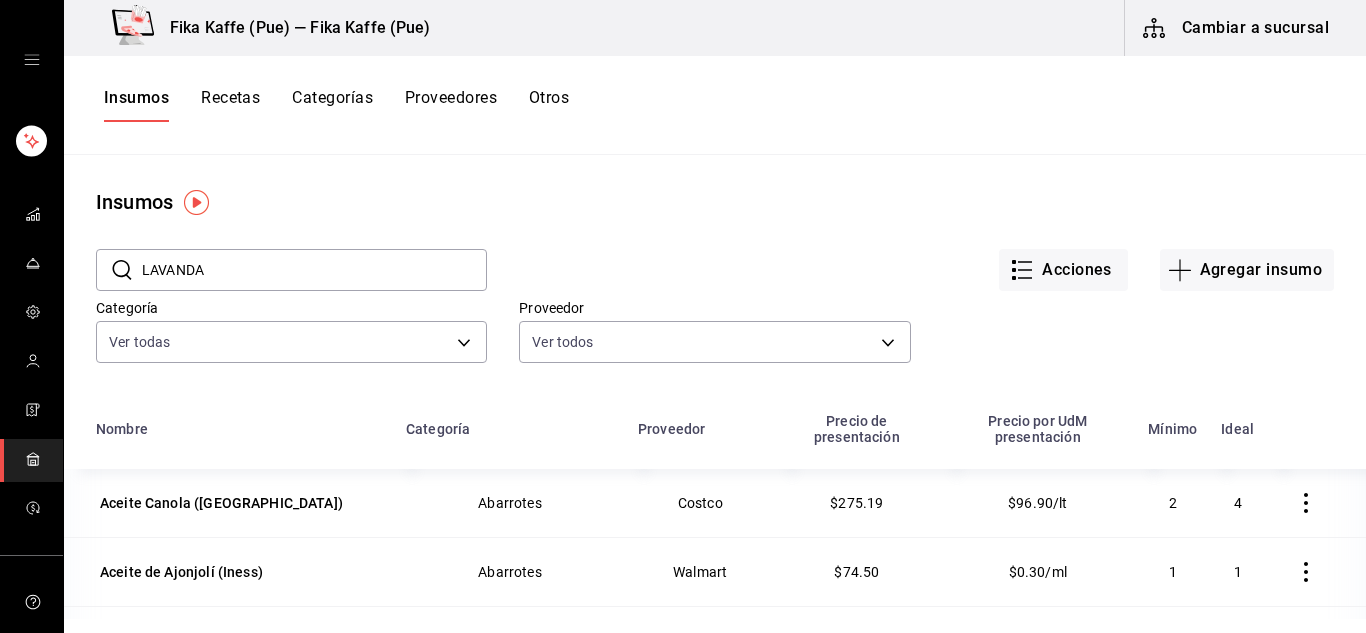 type on "LAVANDA" 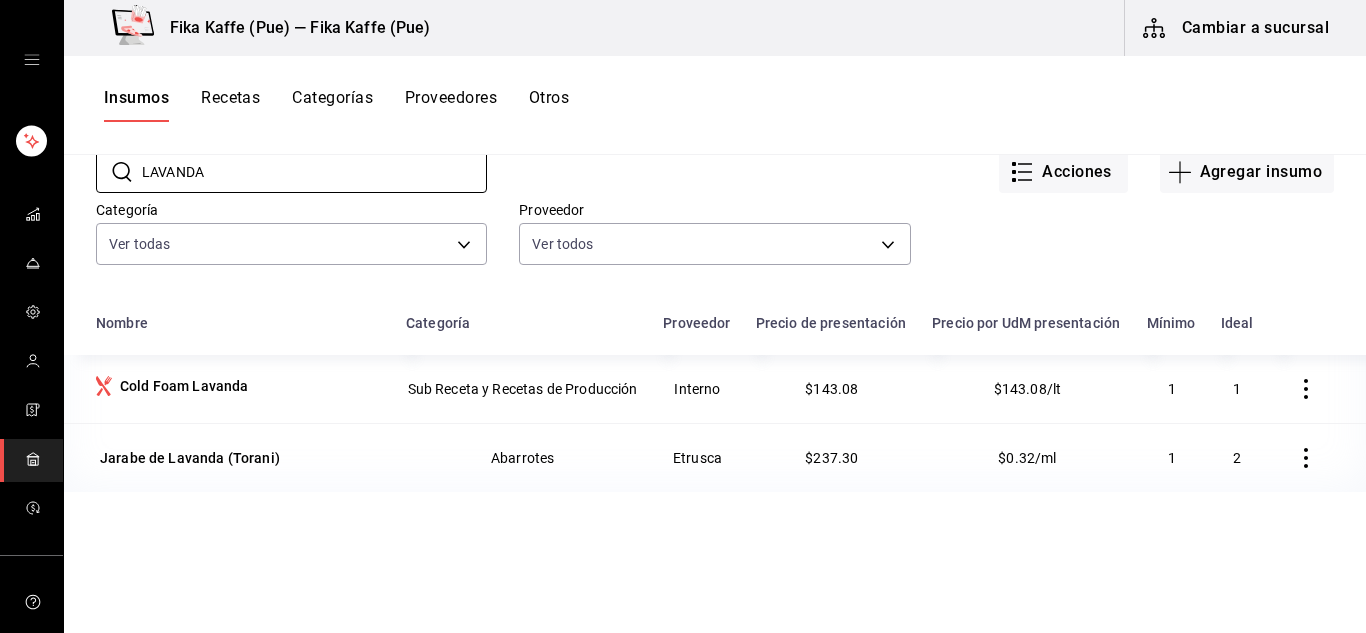 scroll, scrollTop: 200, scrollLeft: 0, axis: vertical 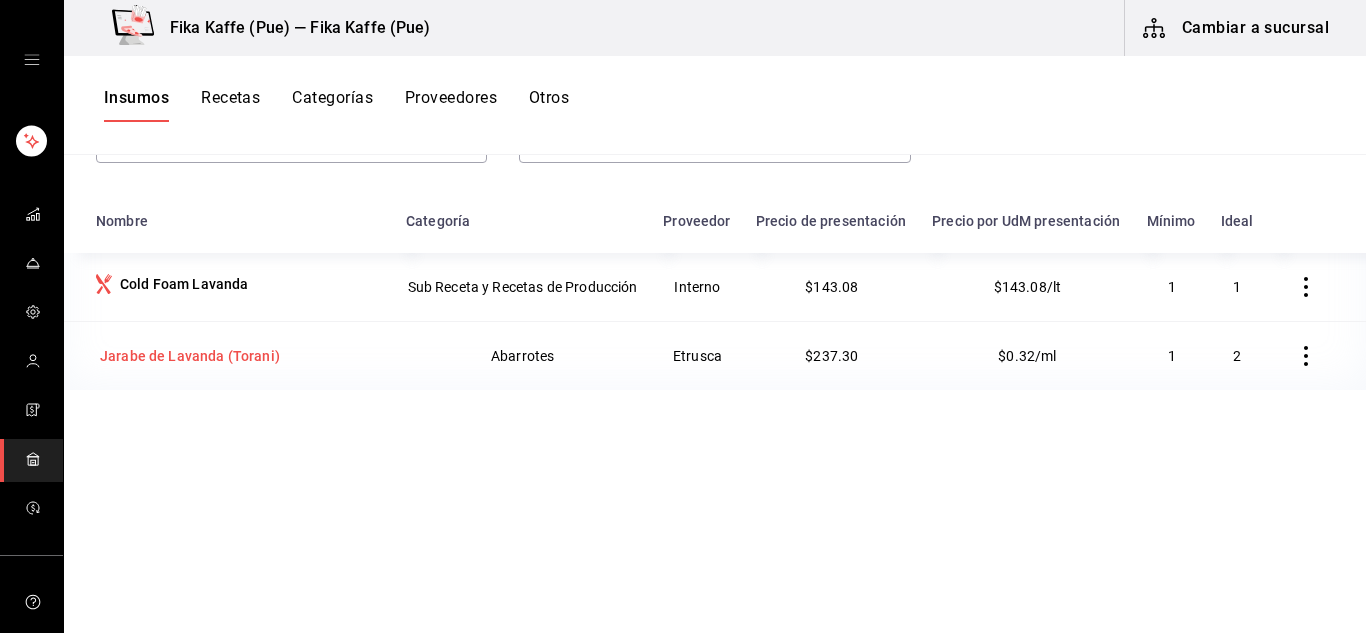 click on "Jarabe de Lavanda (Torani)" at bounding box center [190, 356] 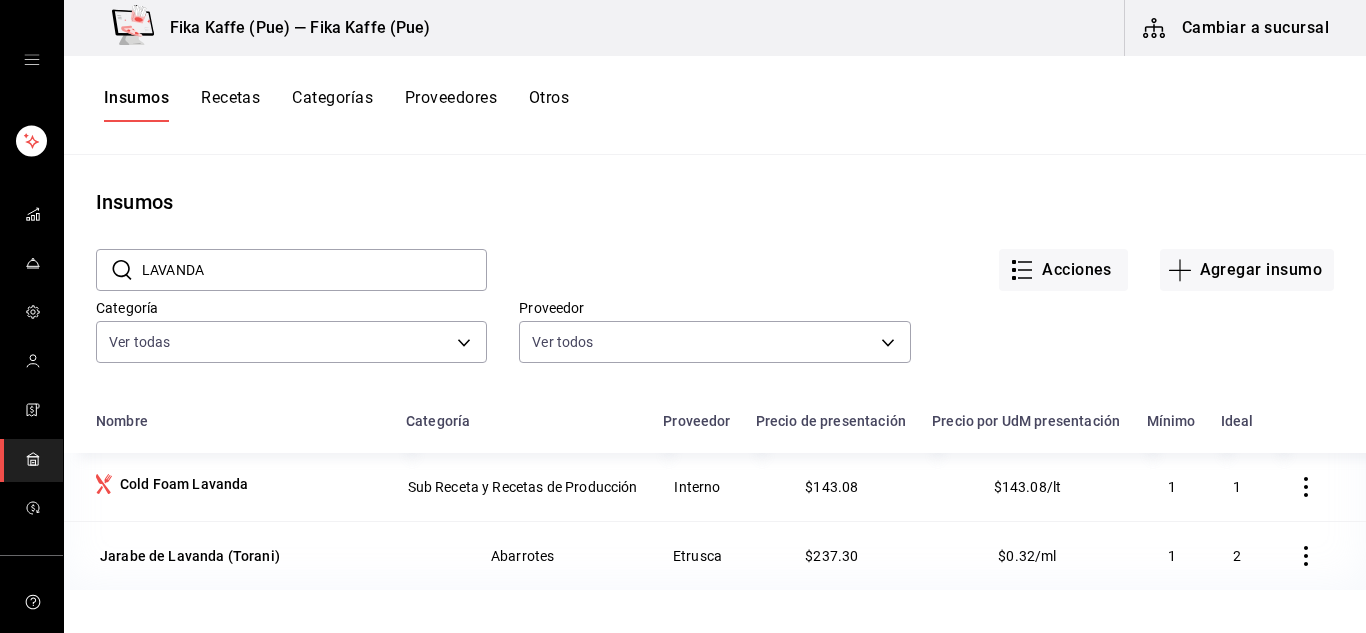 click on "Recetas" at bounding box center [230, 105] 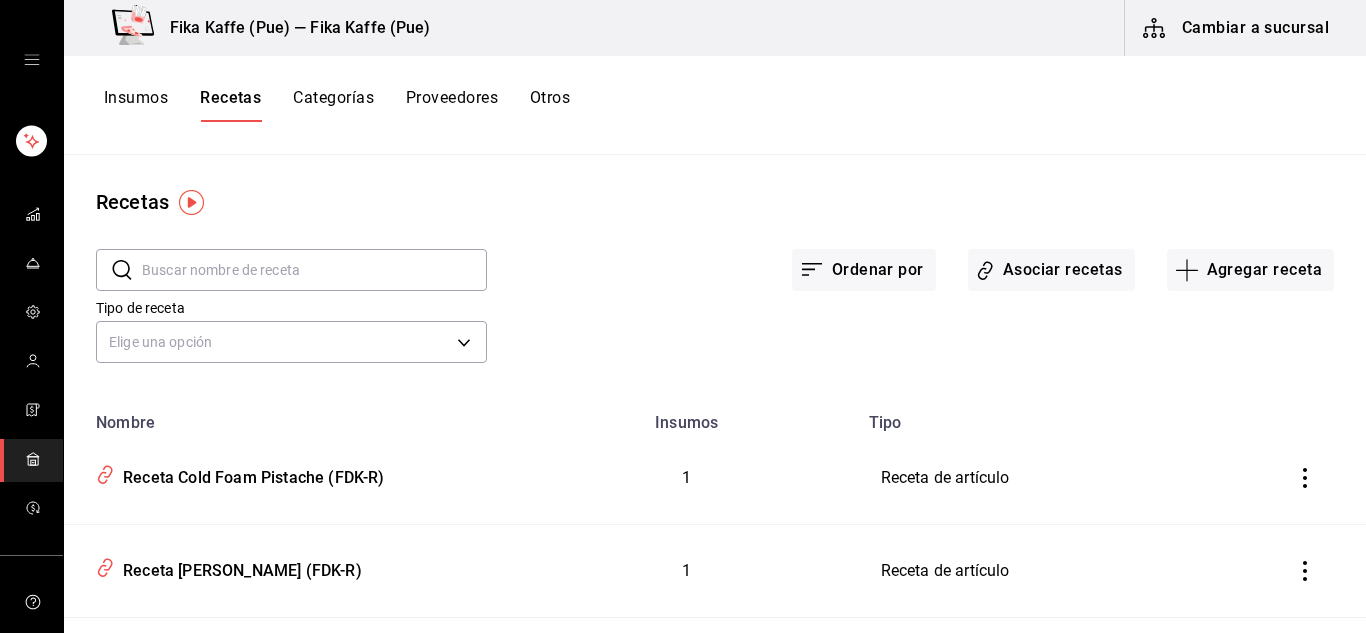 click at bounding box center (314, 270) 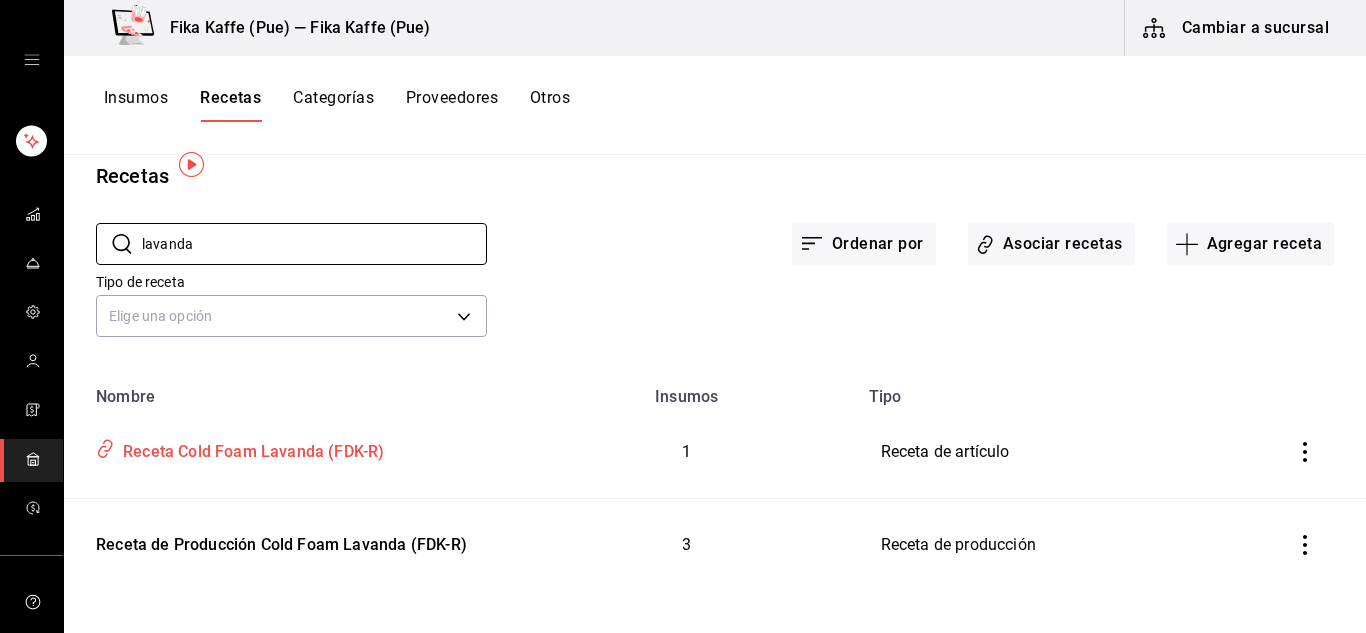 scroll, scrollTop: 38, scrollLeft: 0, axis: vertical 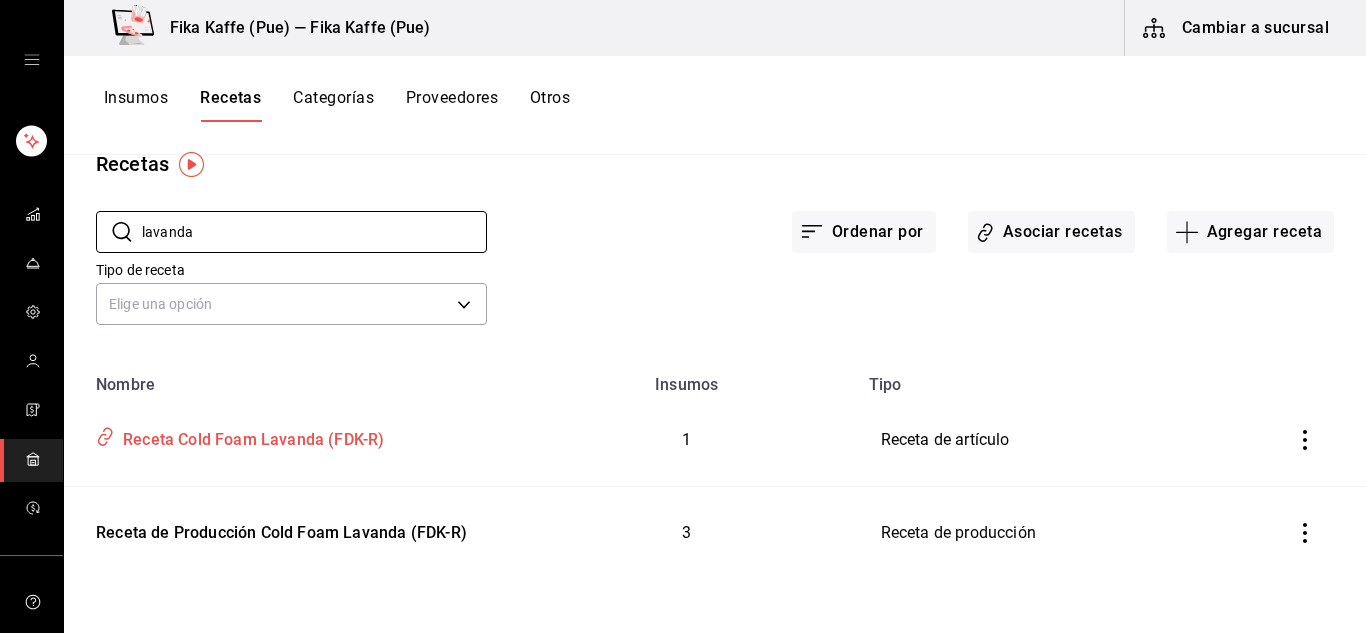 type on "lavanda" 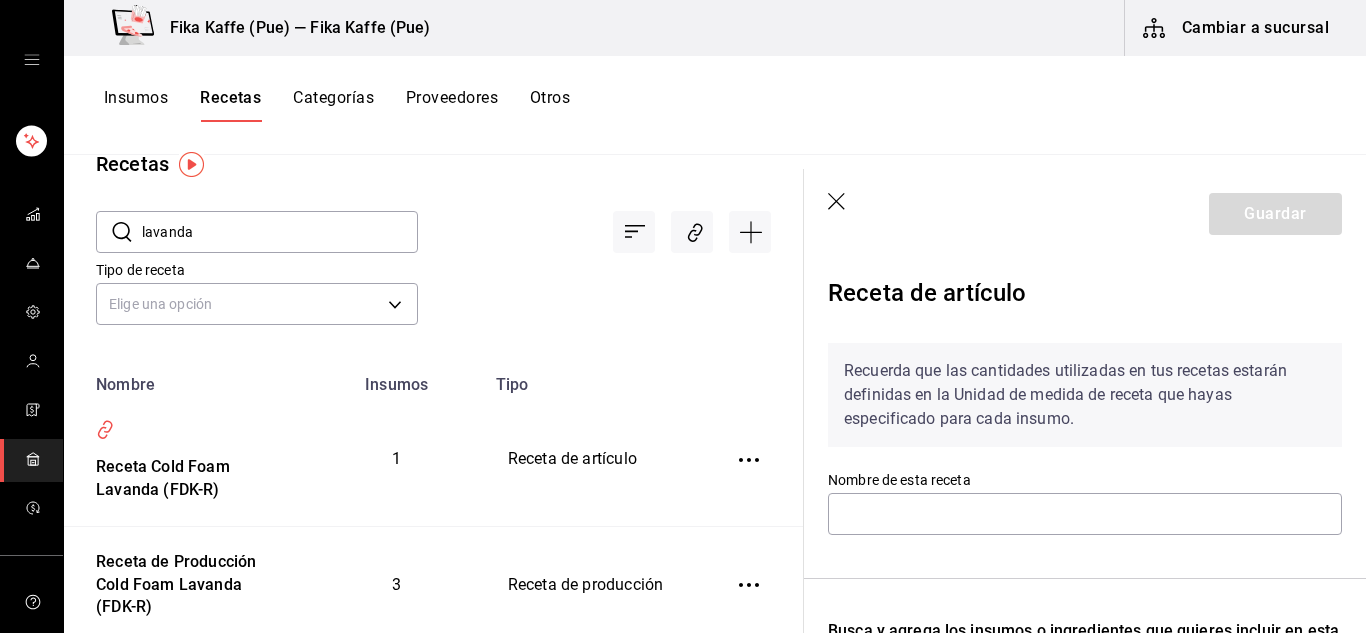 type on "Receta Cold Foam Lavanda (FDK-R)" 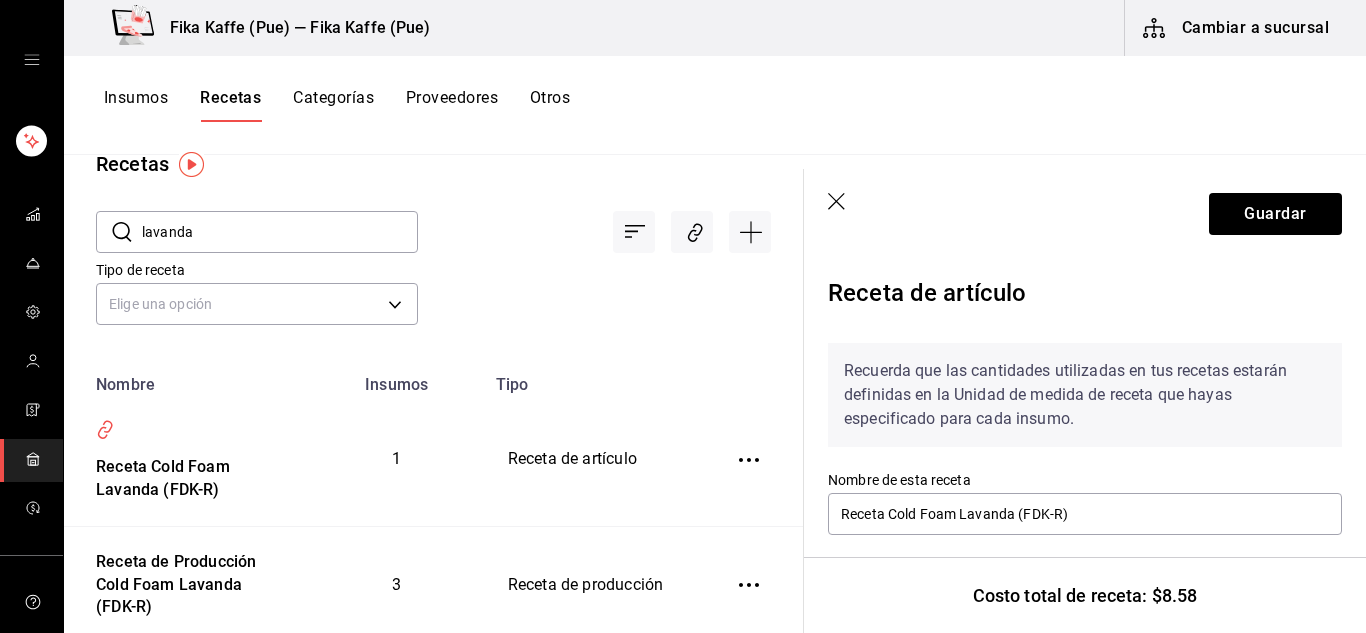 click on "Costo total de receta: $8.58" at bounding box center (1085, 595) 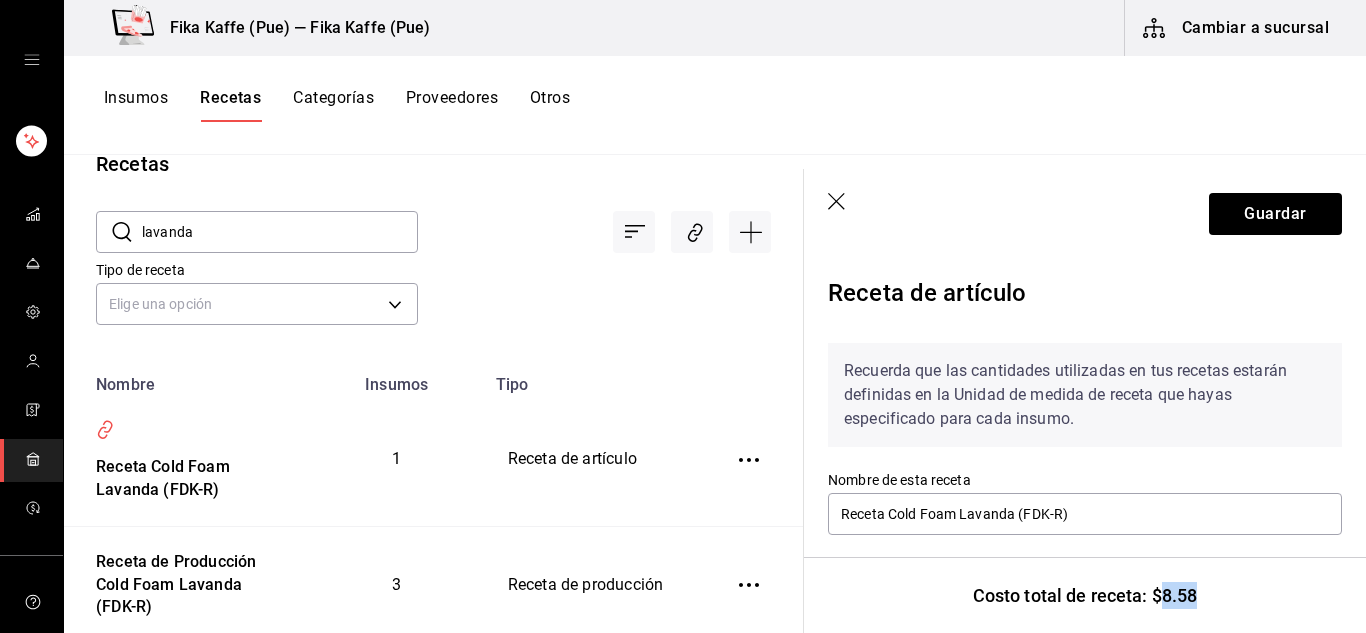 click on "Costo total de receta: $8.58" at bounding box center (1085, 595) 